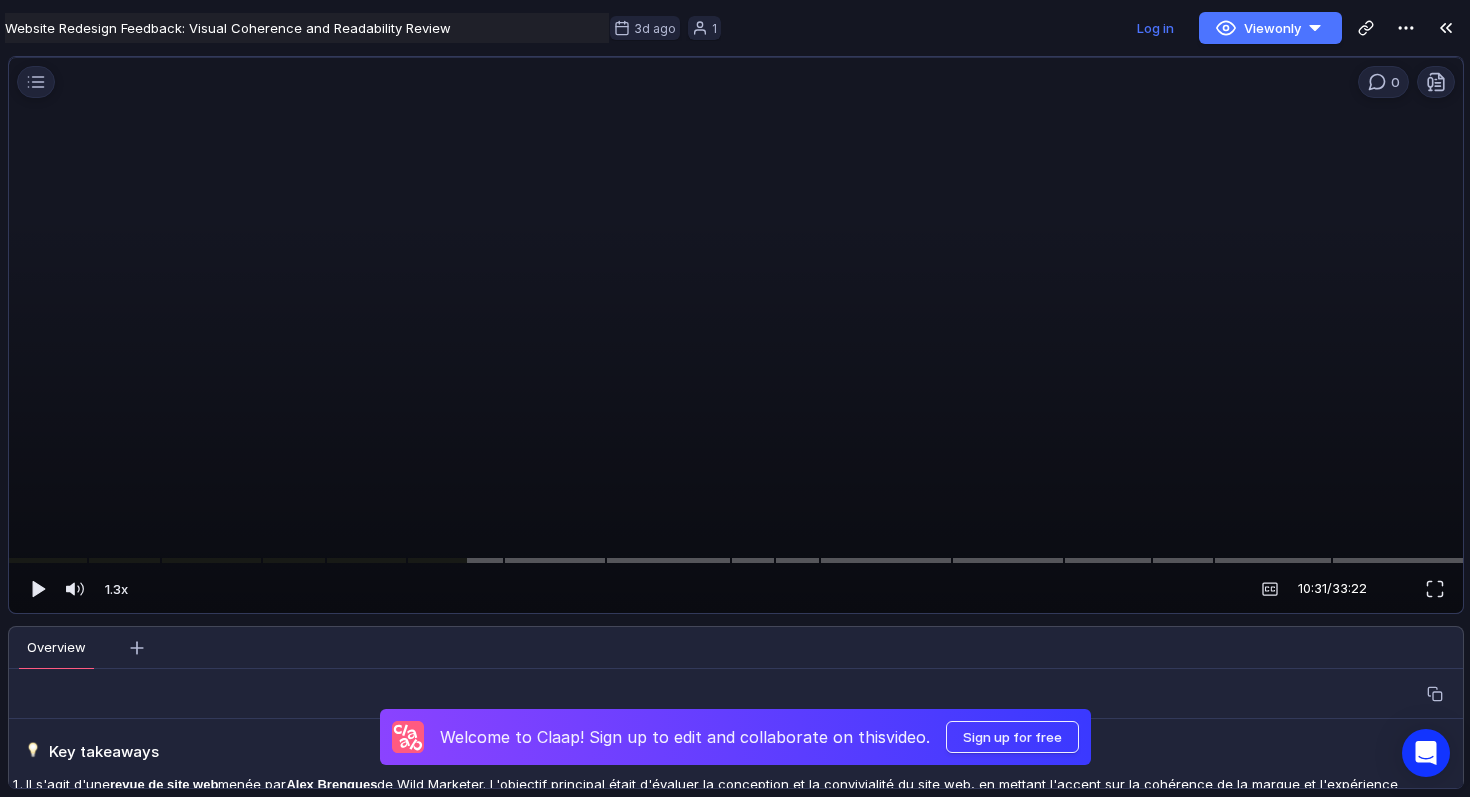 scroll, scrollTop: 0, scrollLeft: 0, axis: both 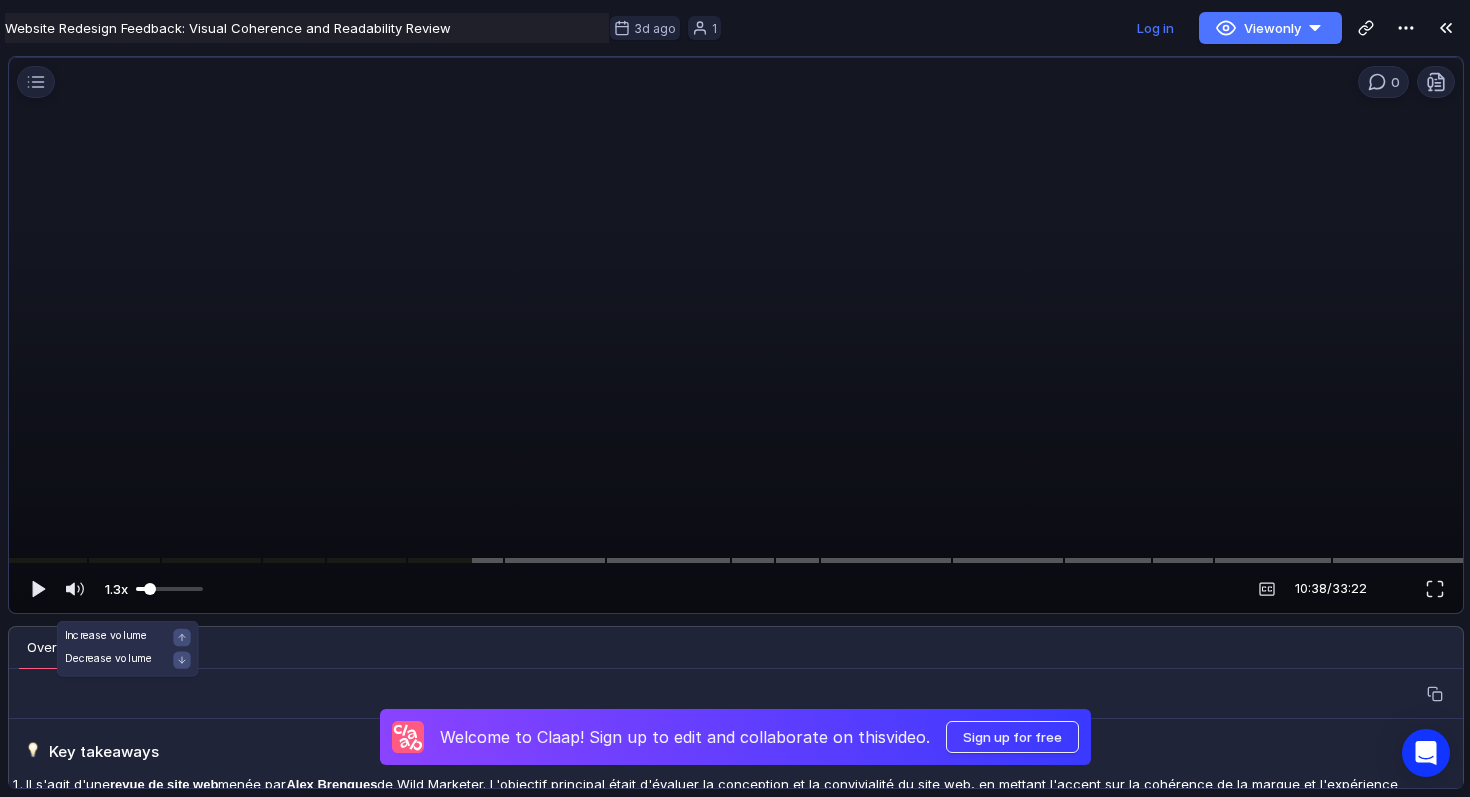 drag, startPoint x: 131, startPoint y: 581, endPoint x: 170, endPoint y: 584, distance: 39.115215 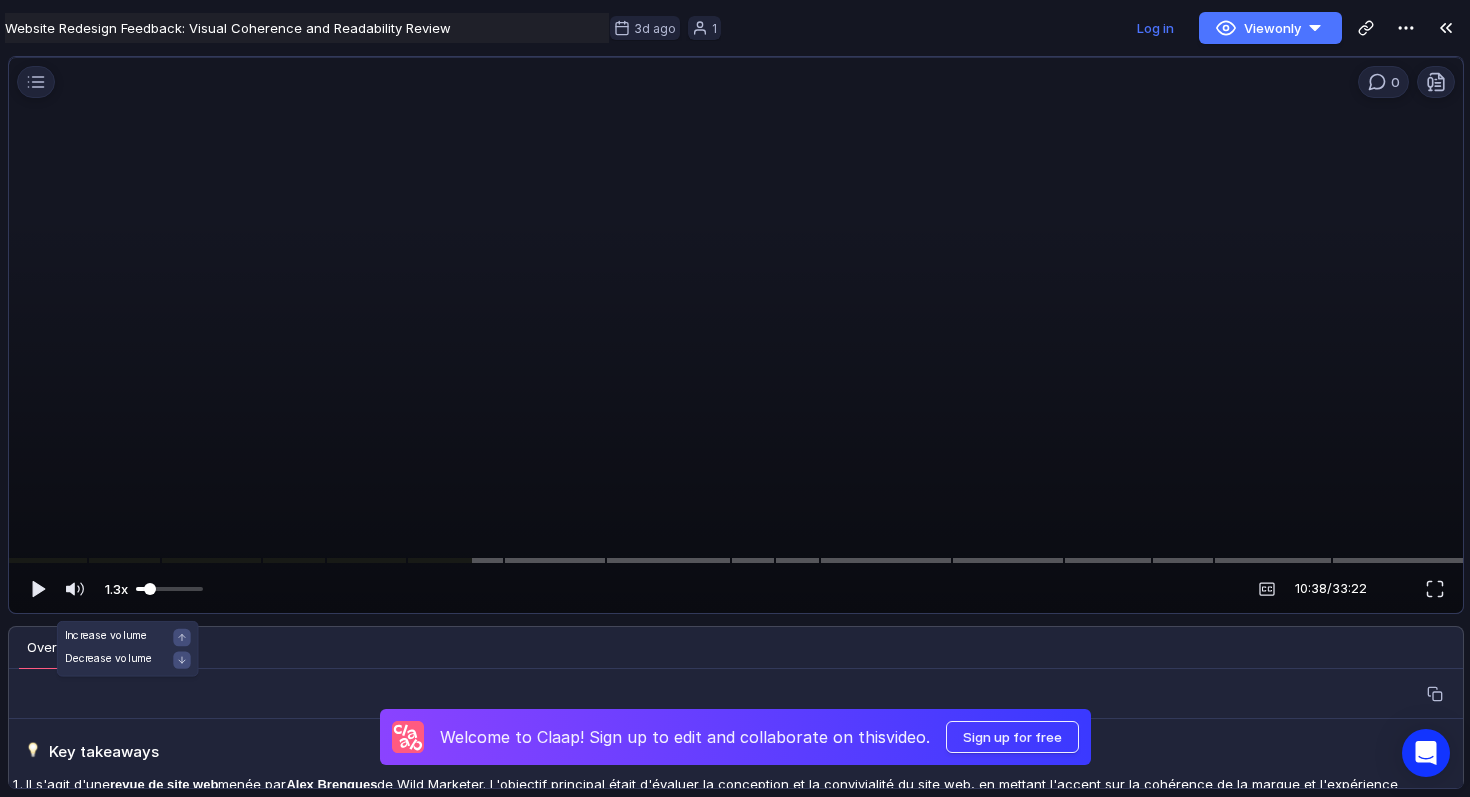 click on "1.3x 1.3x" at bounding box center (114, 589) 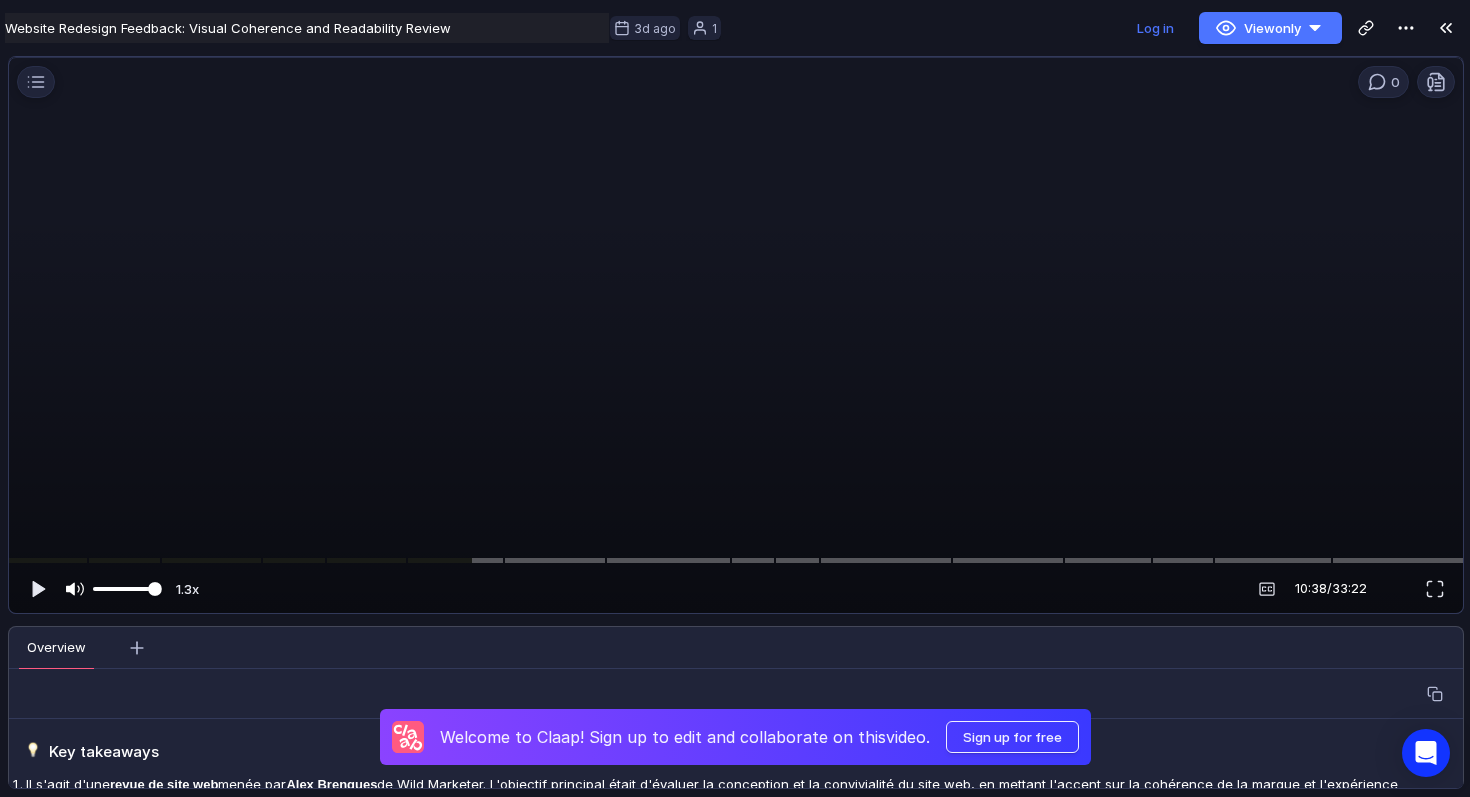click on "1.3x 1.3x 10:38  /  33:22" at bounding box center [736, 589] 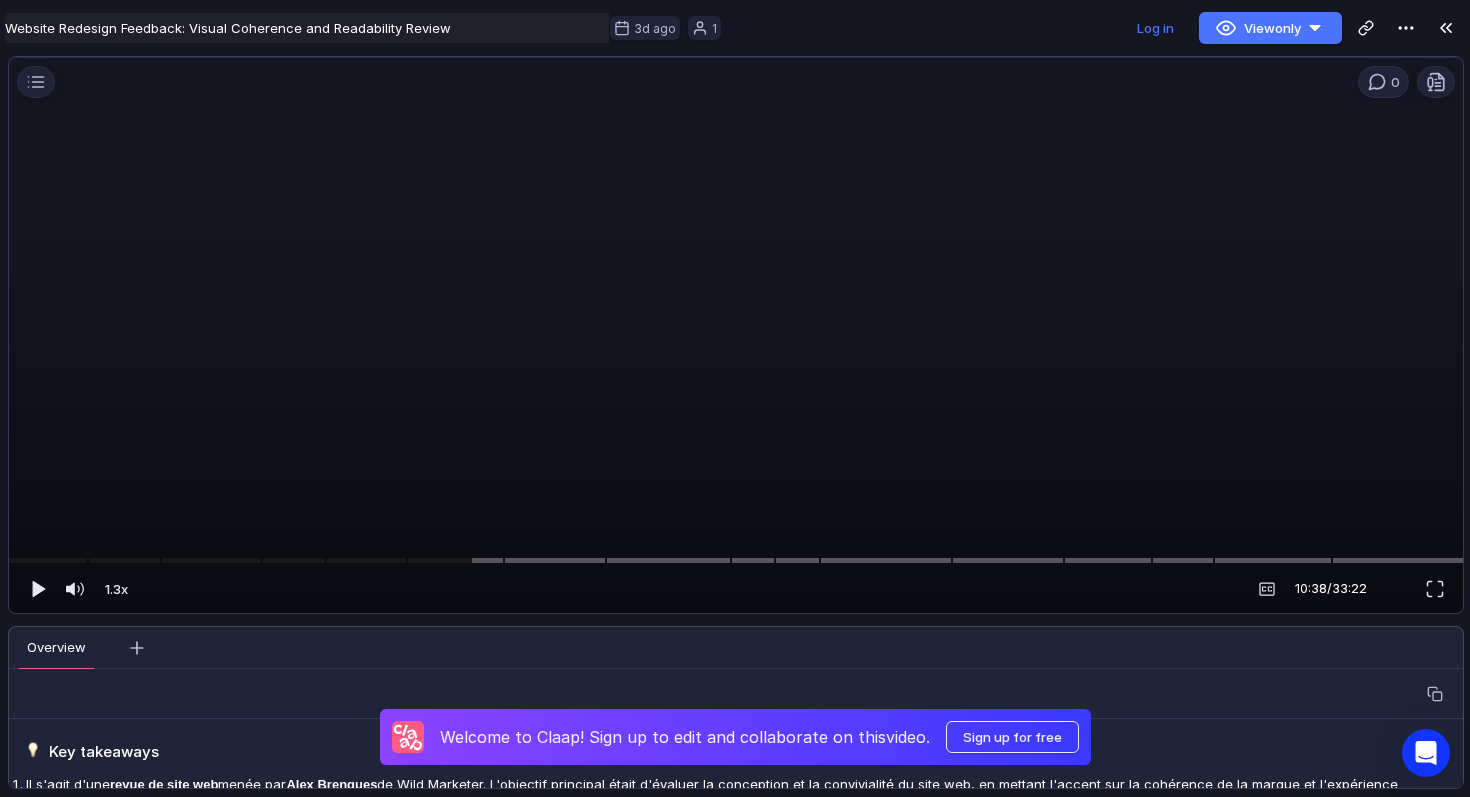 click at bounding box center (736, 342) 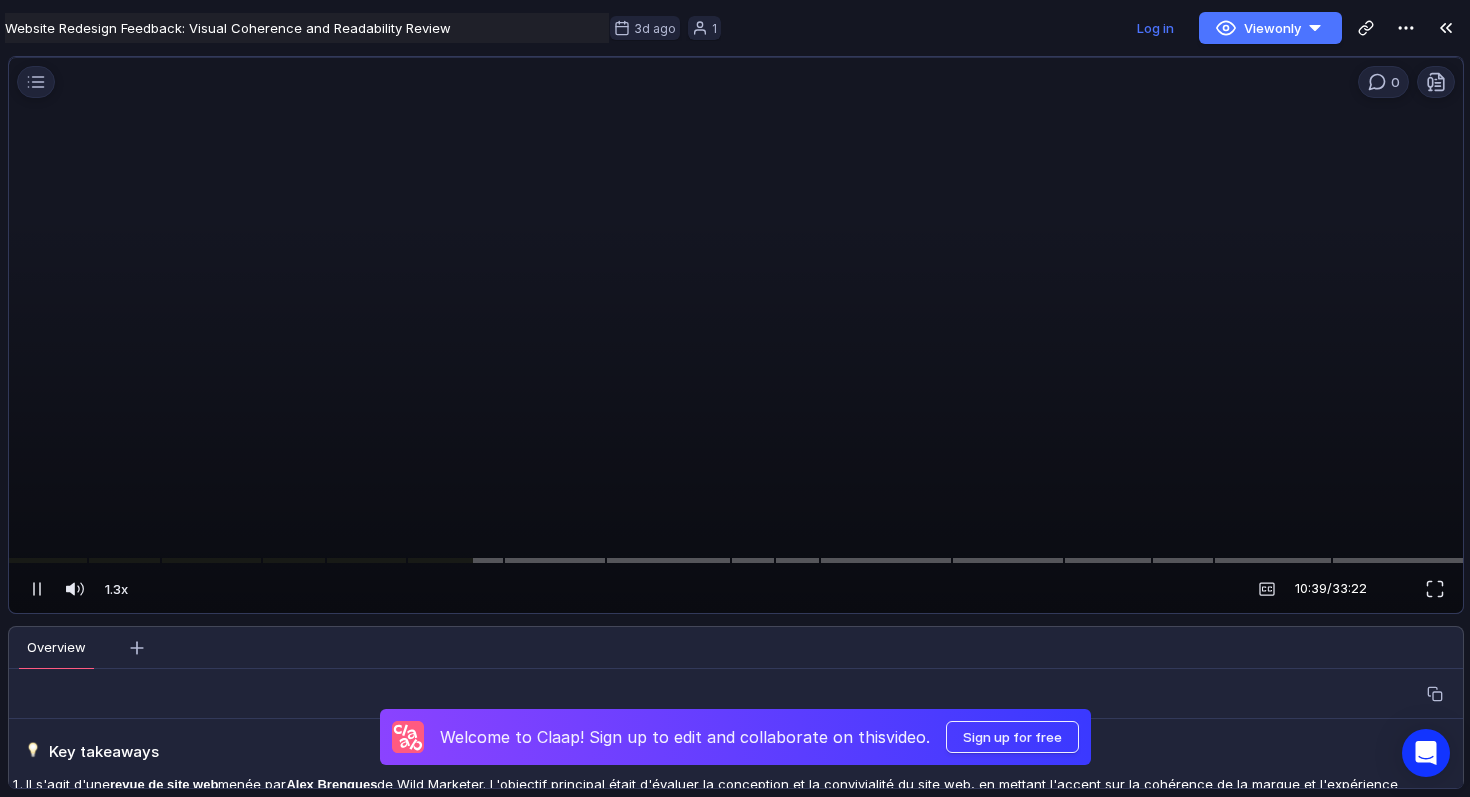 click at bounding box center [736, 342] 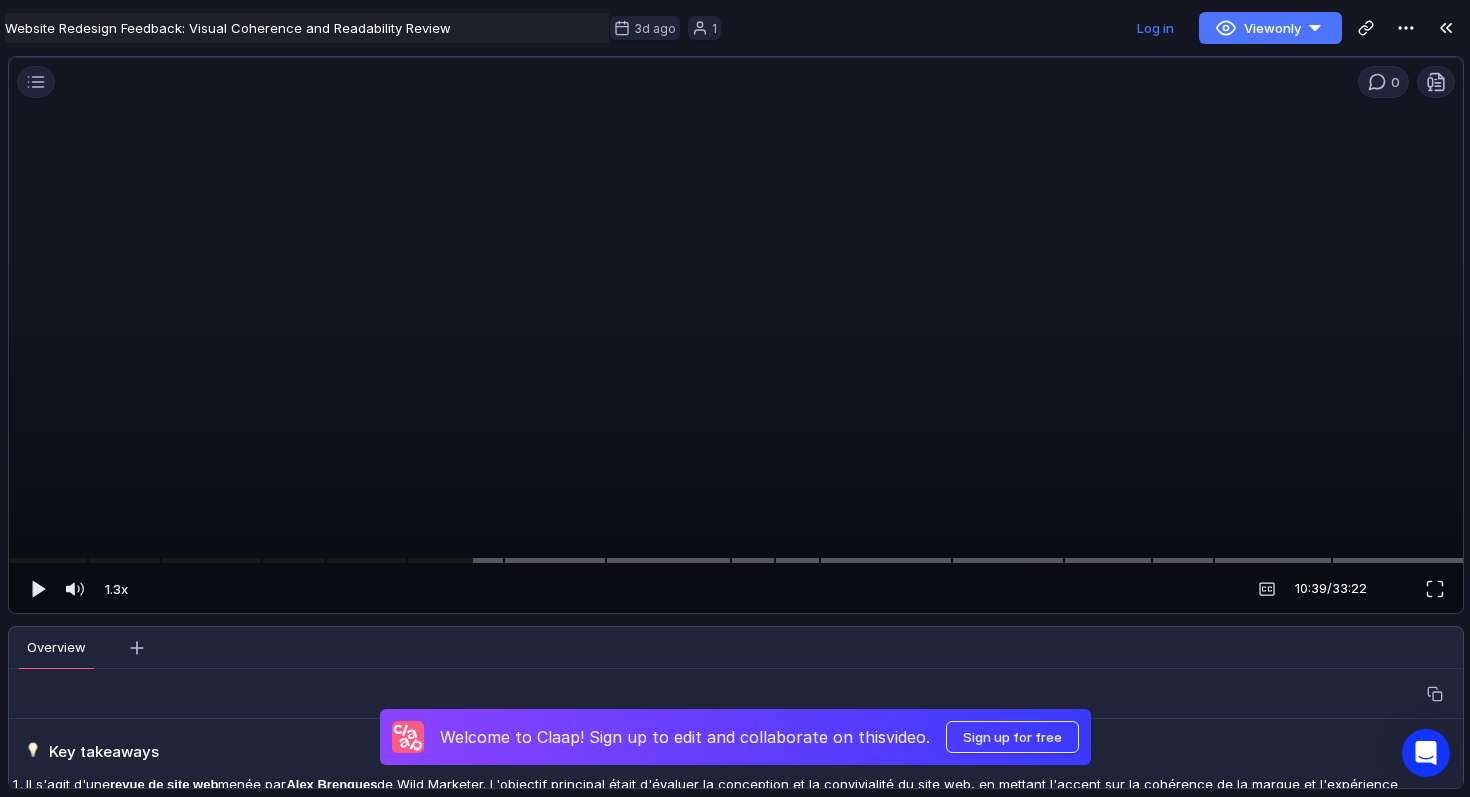 click at bounding box center [736, 342] 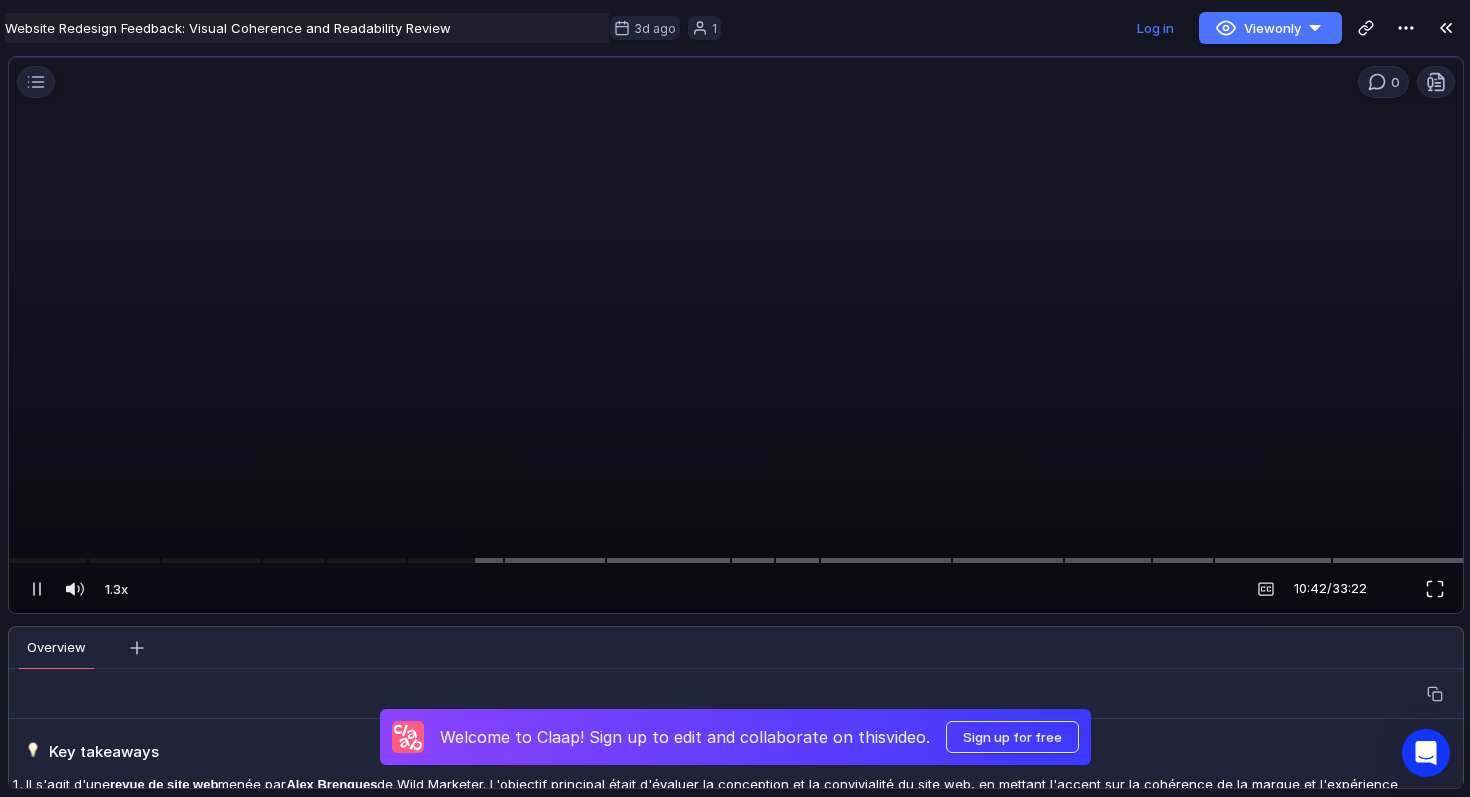click at bounding box center (1435, 589) 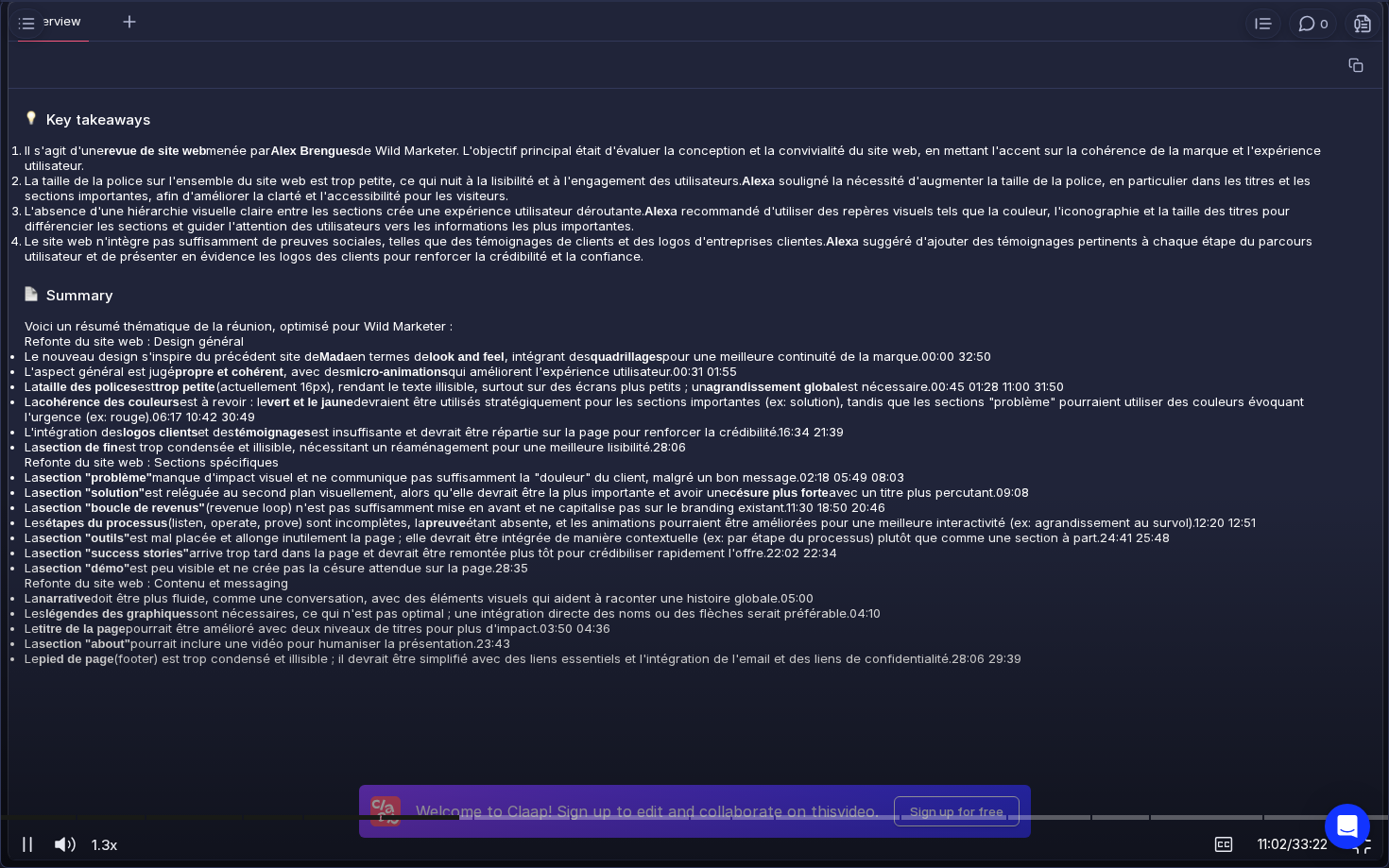 click at bounding box center (694, 434) 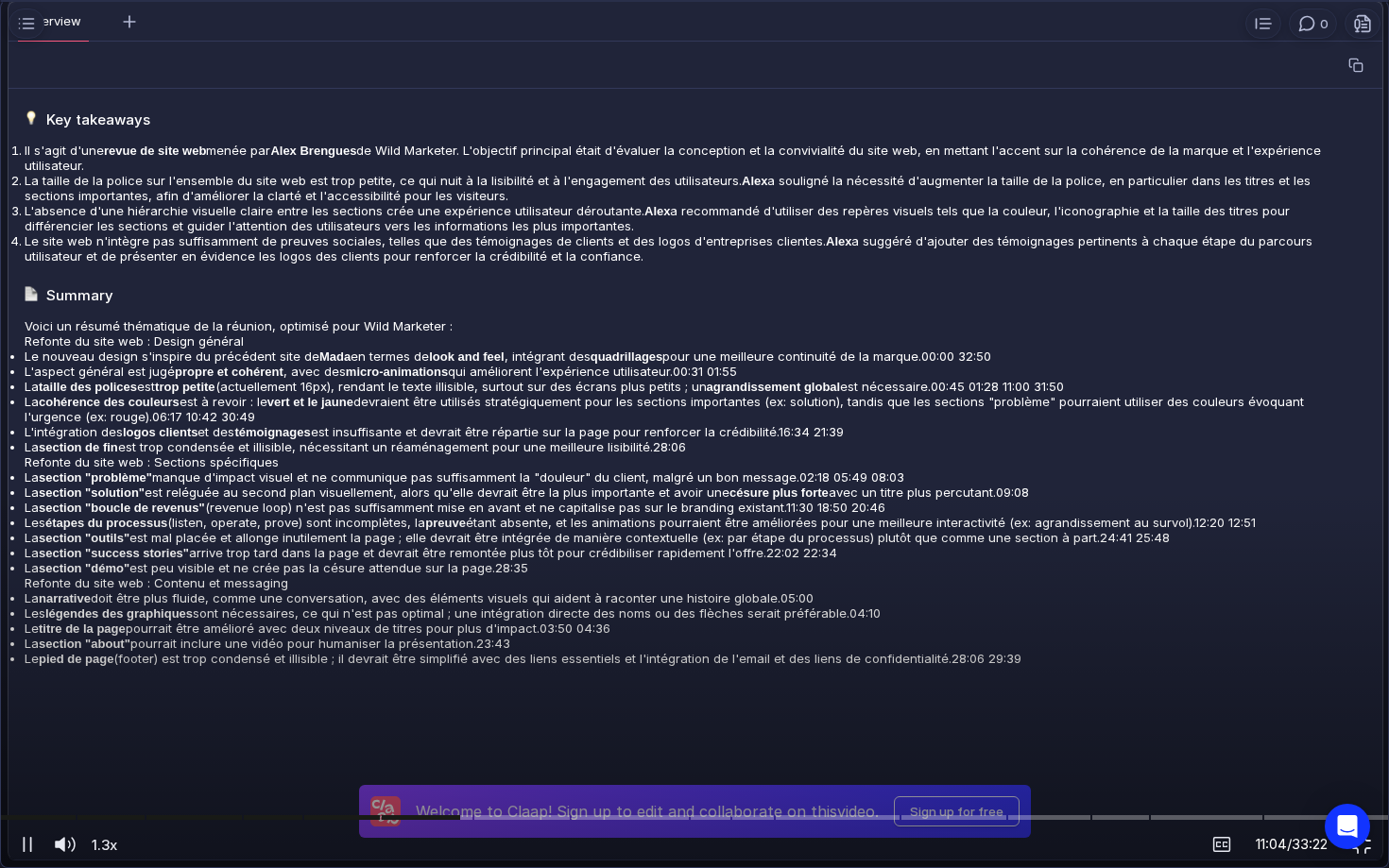 click at bounding box center [694, 434] 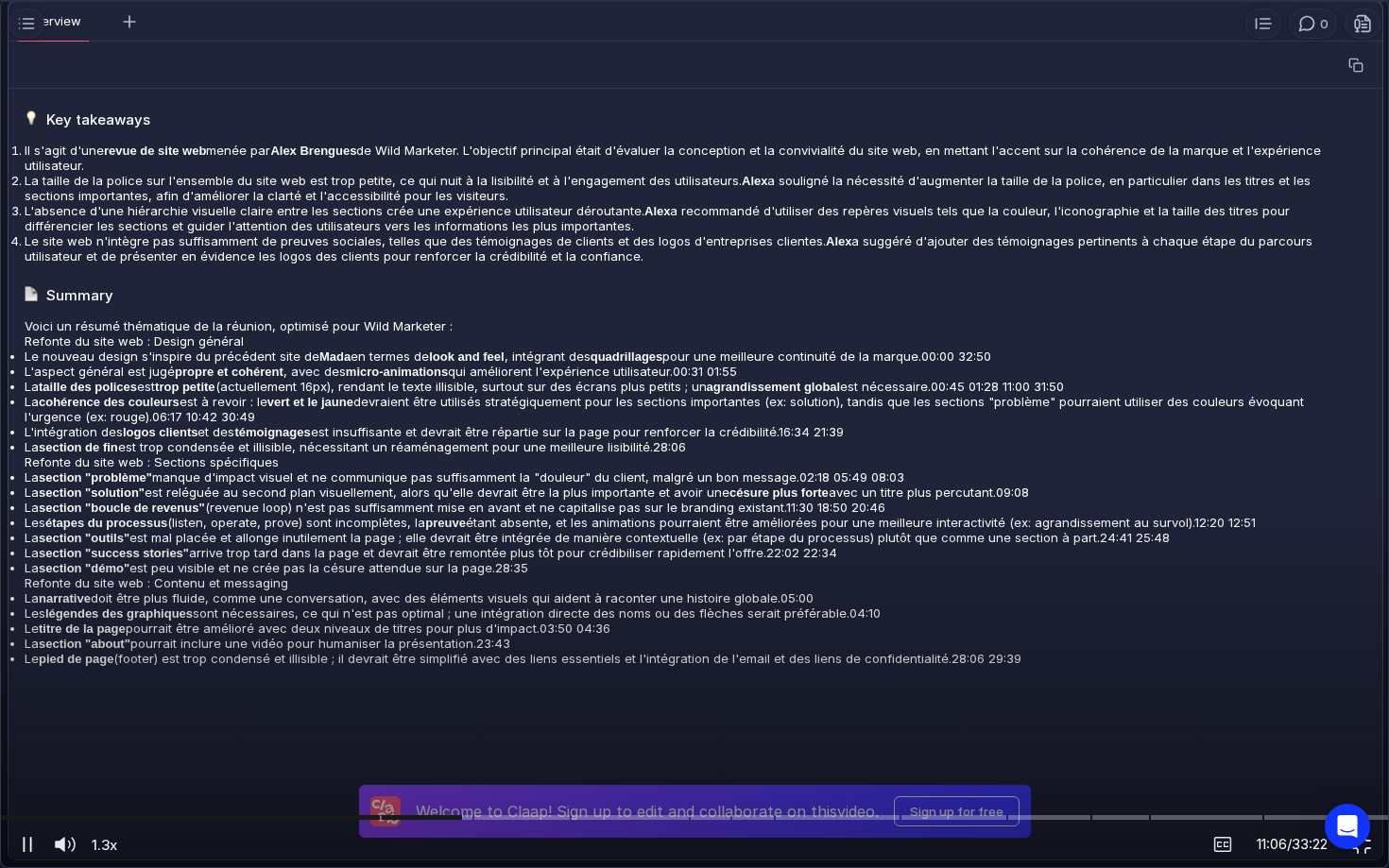 click at bounding box center (24, 844) 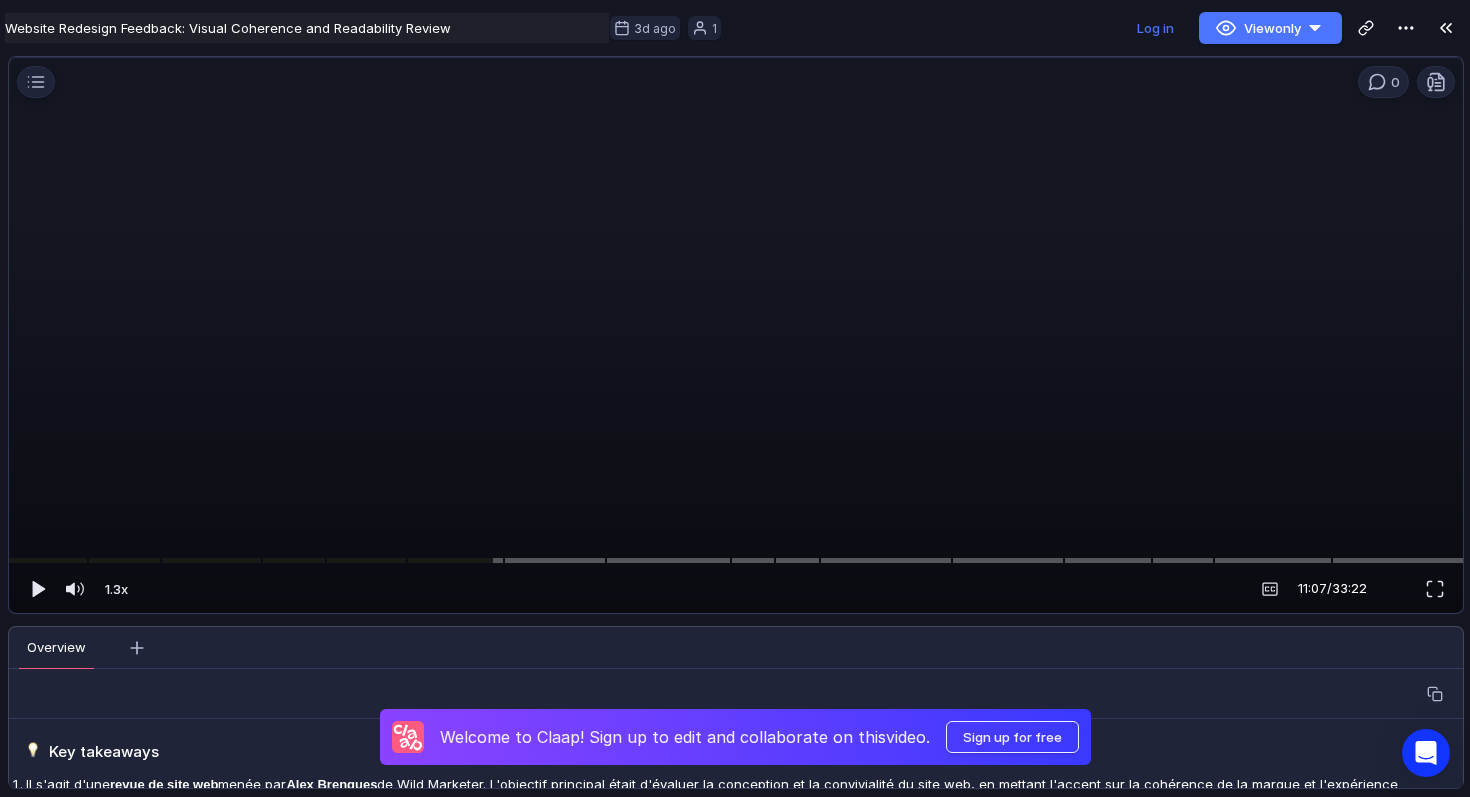 click at bounding box center [736, 342] 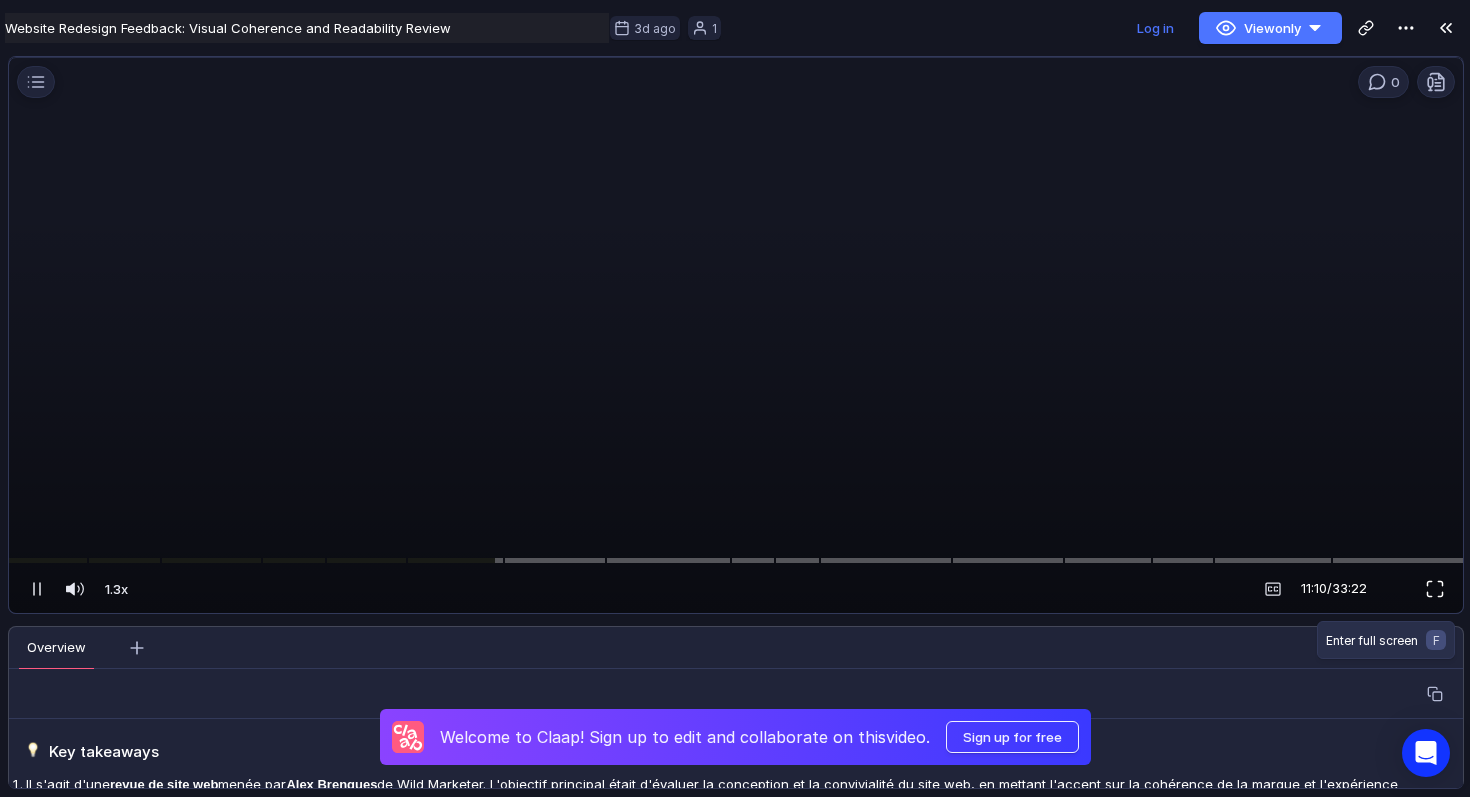 click at bounding box center (1435, 589) 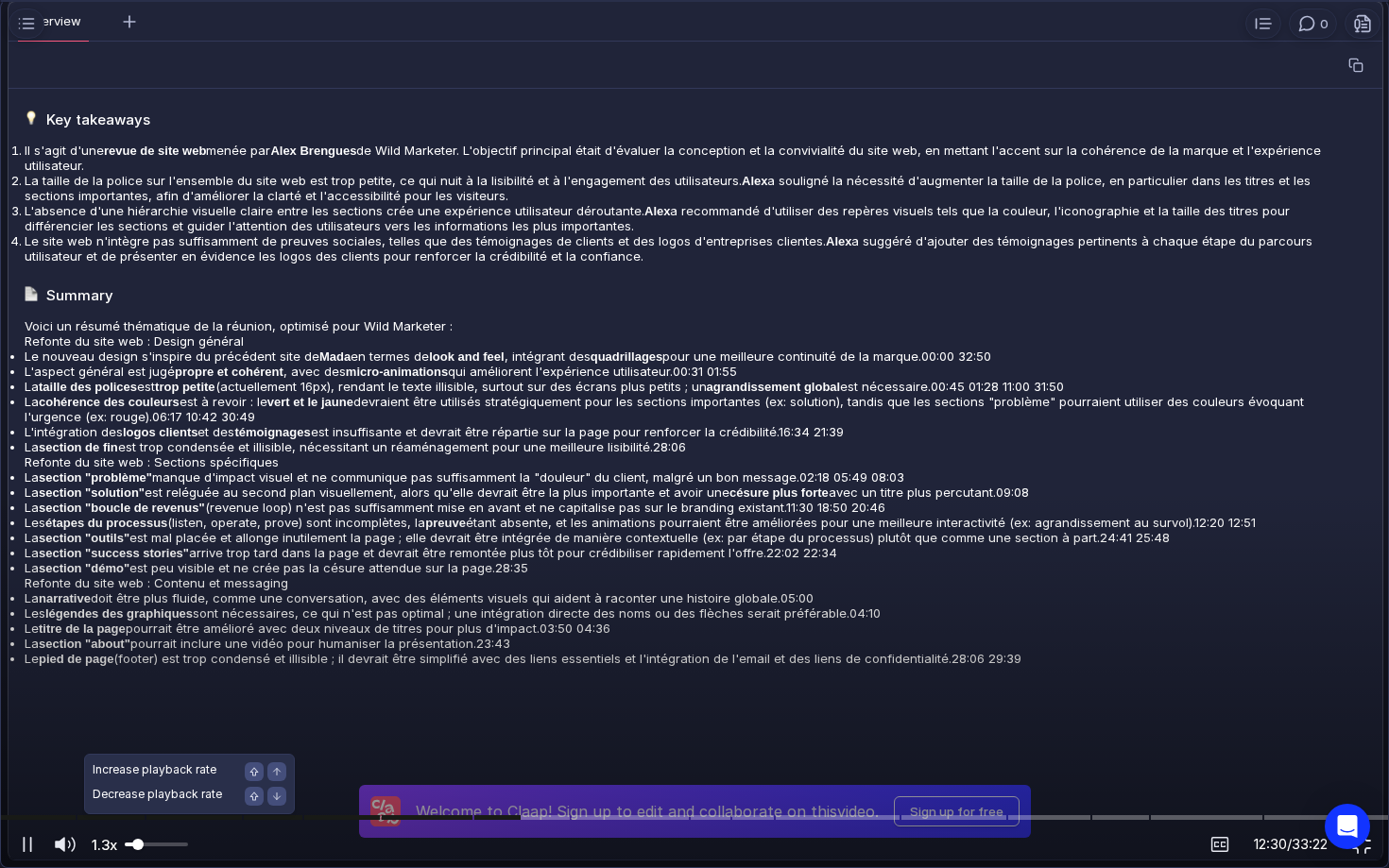 click on "1.3x" at bounding box center (104, 844) 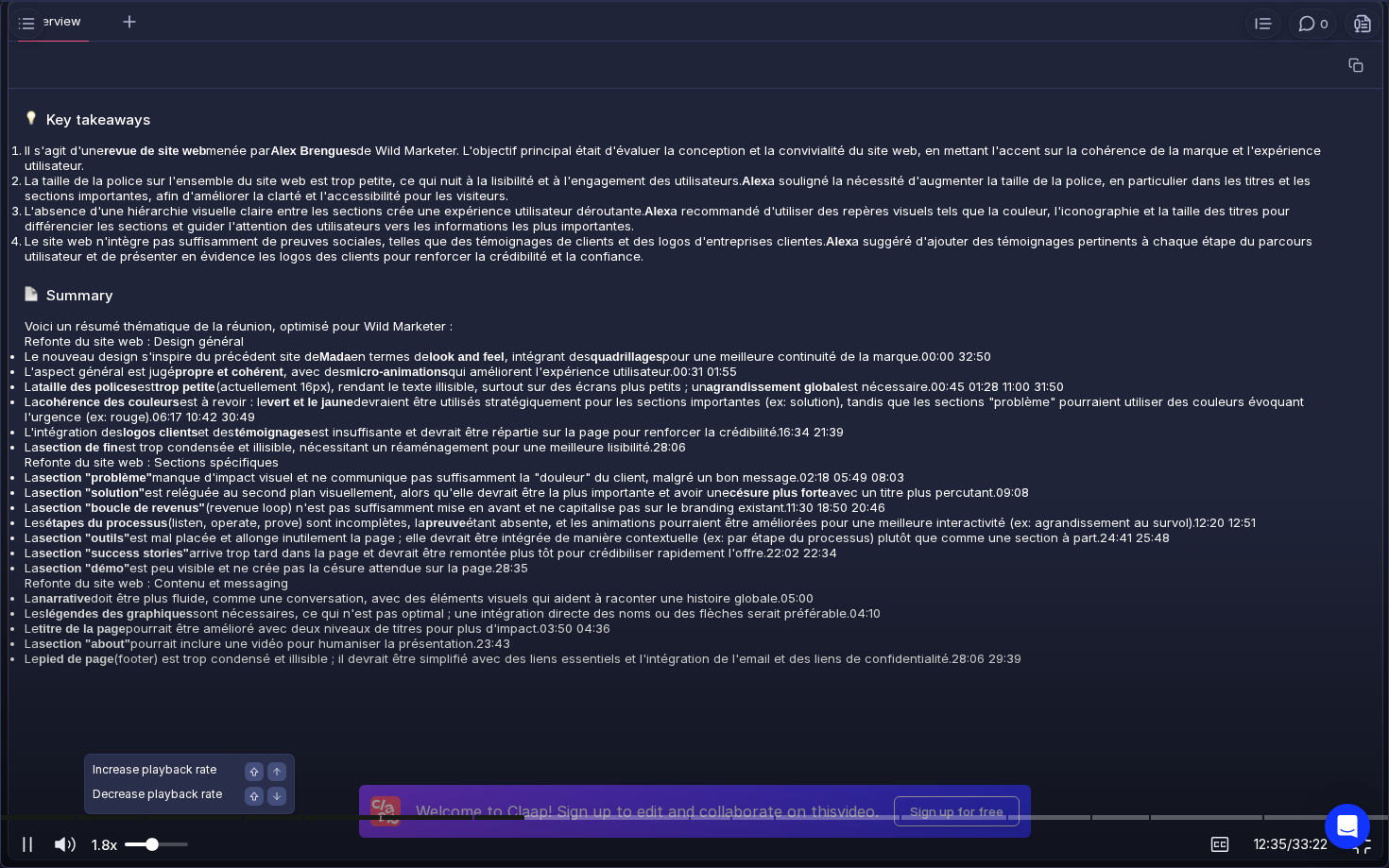 click at bounding box center [156, 844] 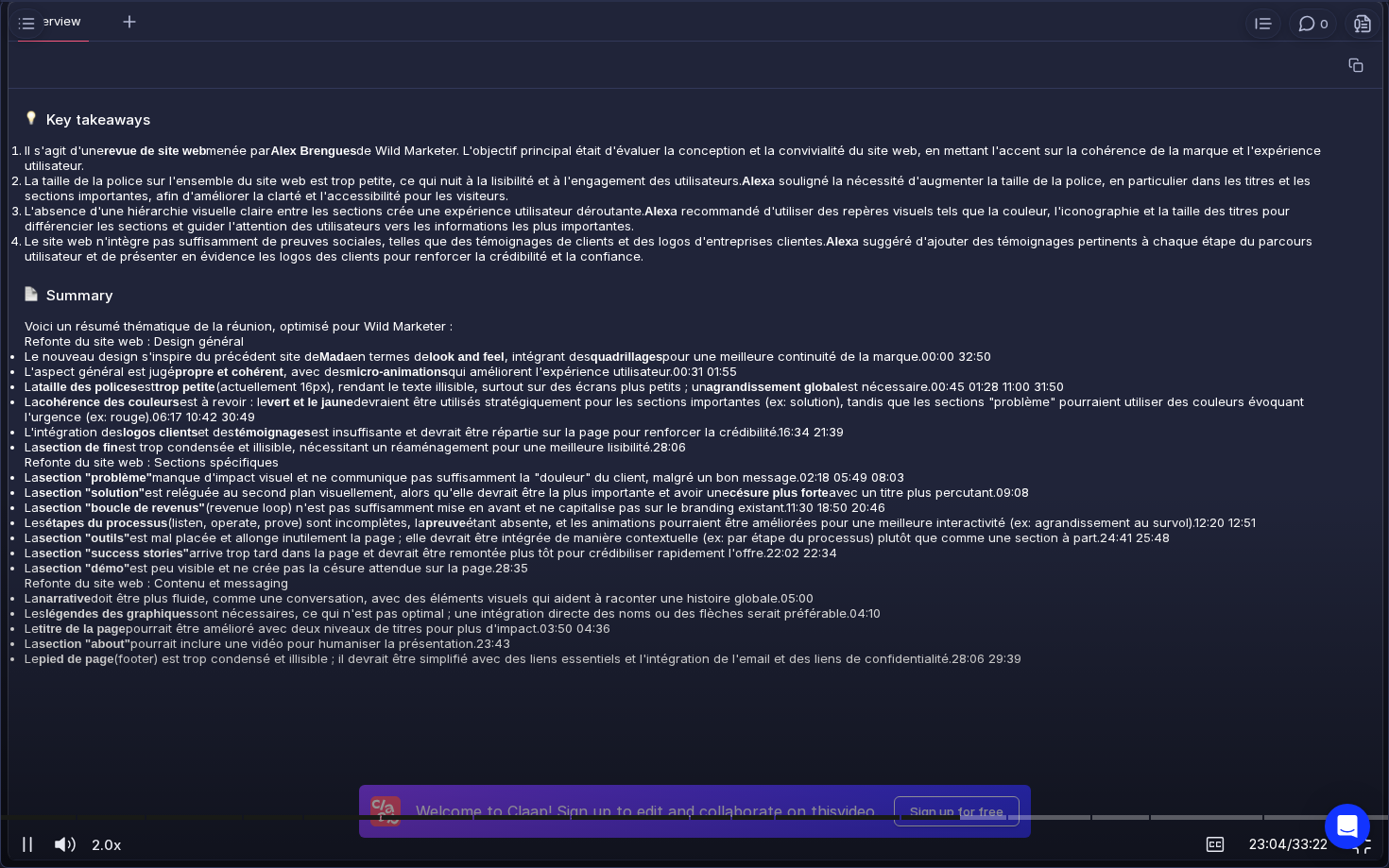 click at bounding box center [694, 434] 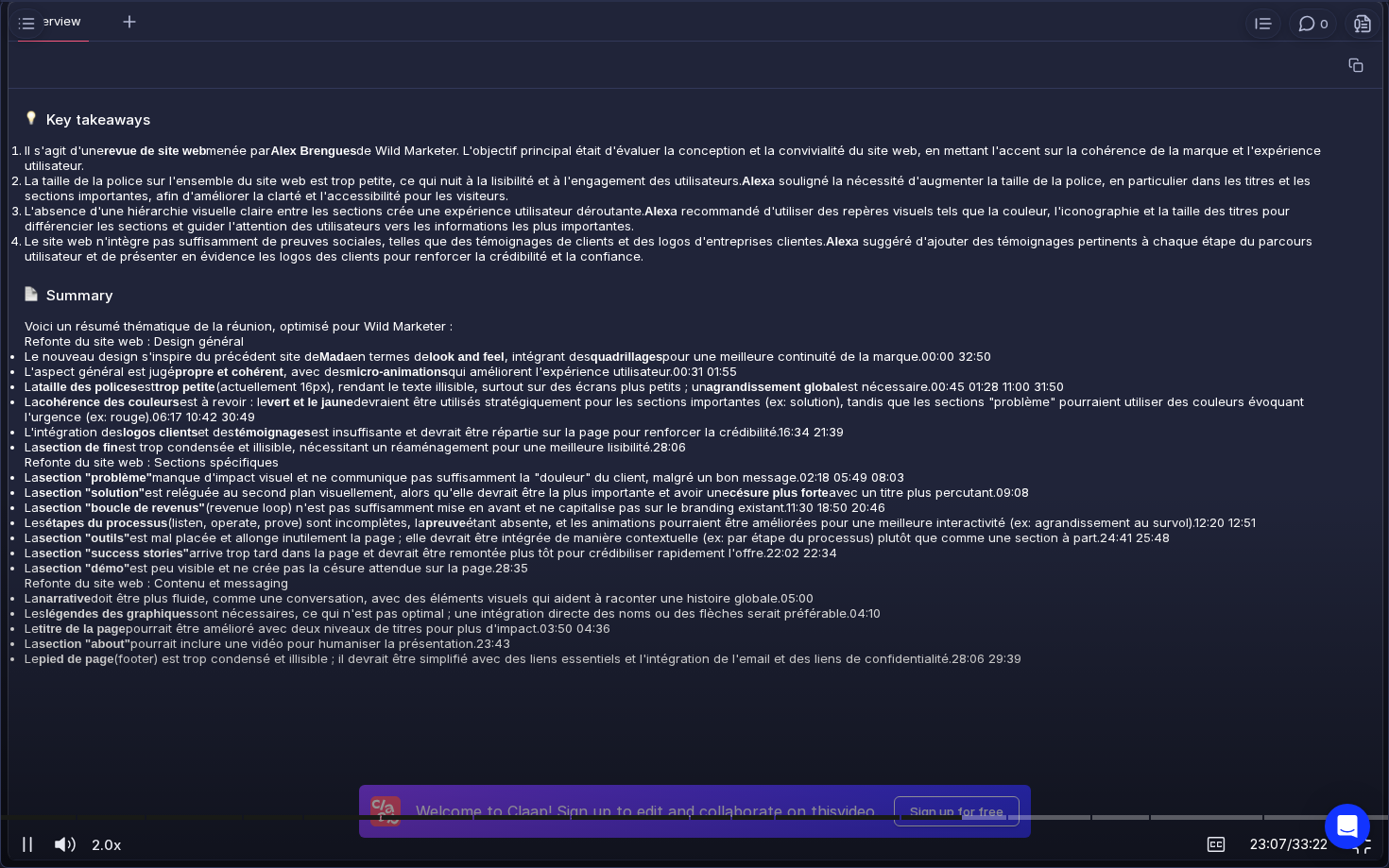 click at bounding box center (694, 434) 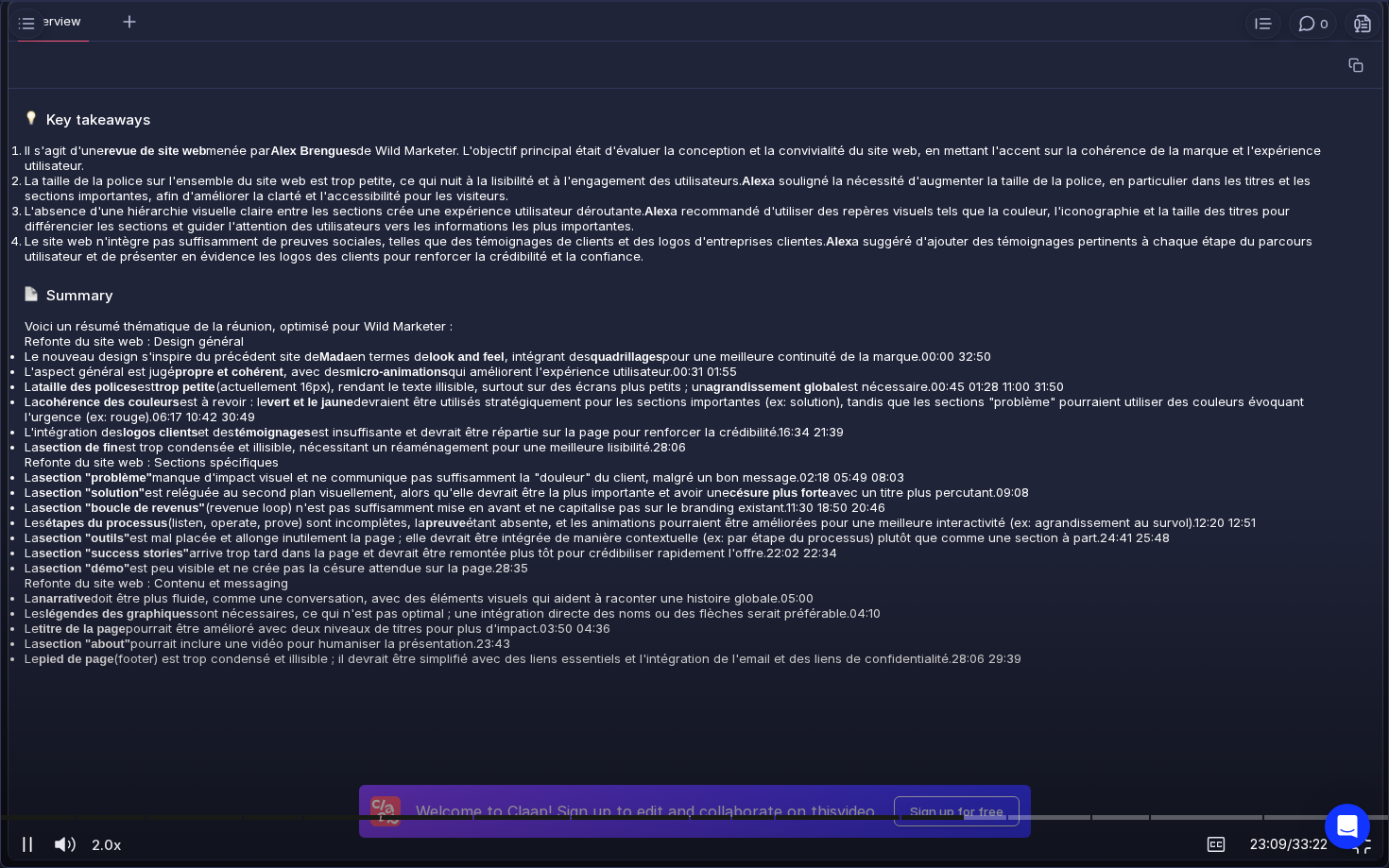 click at bounding box center (31, 844) 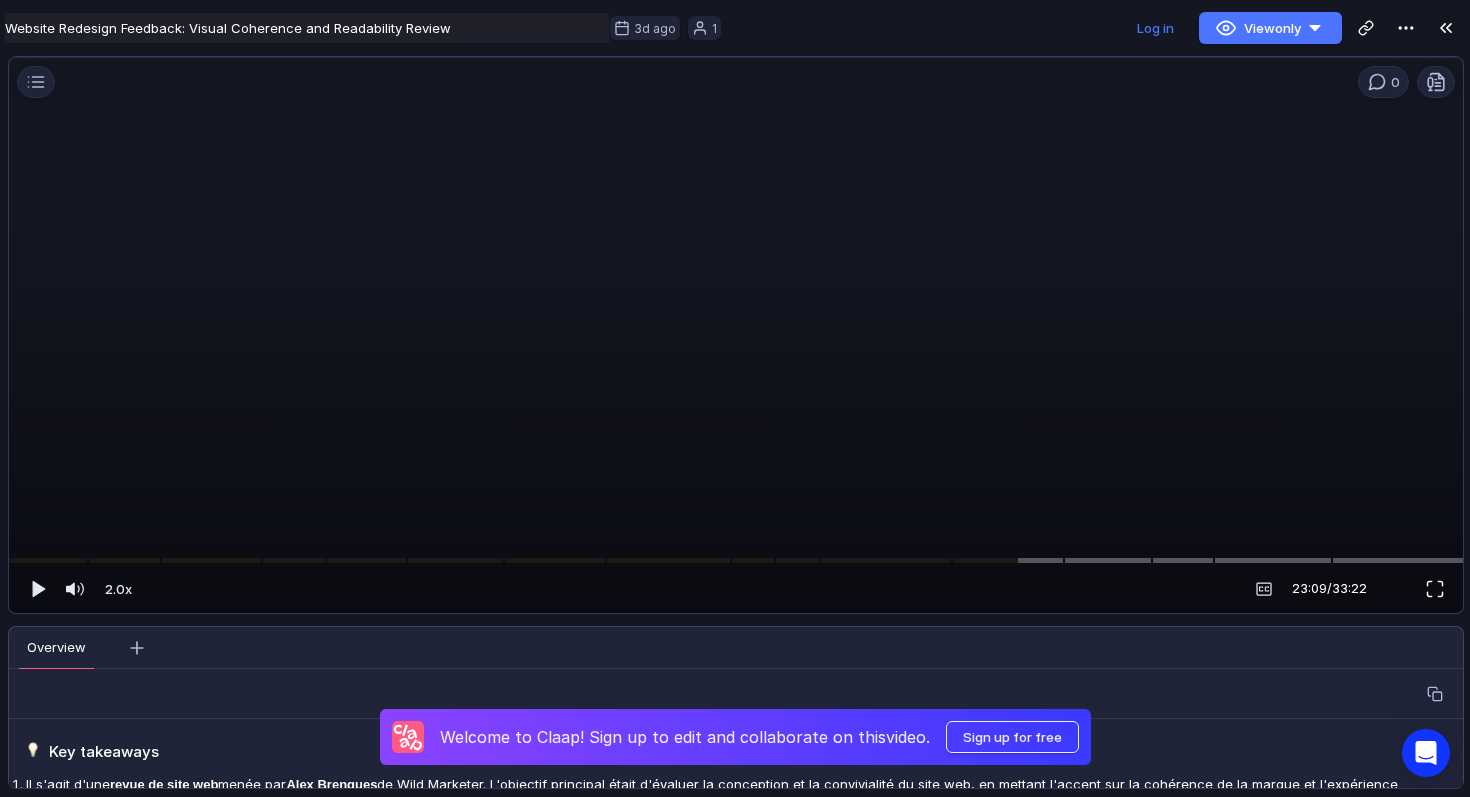 click at bounding box center (1435, 589) 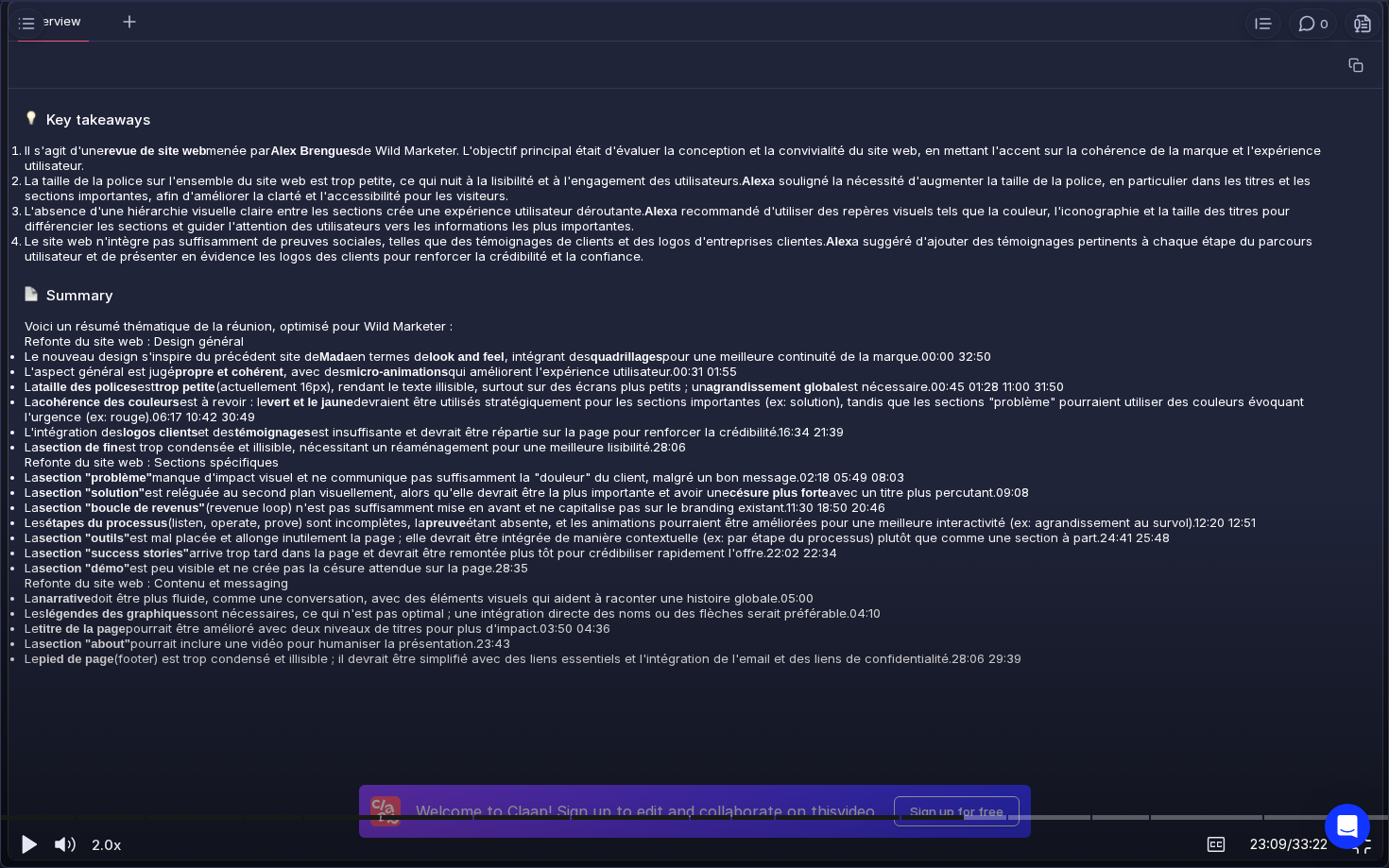 click at bounding box center [694, 434] 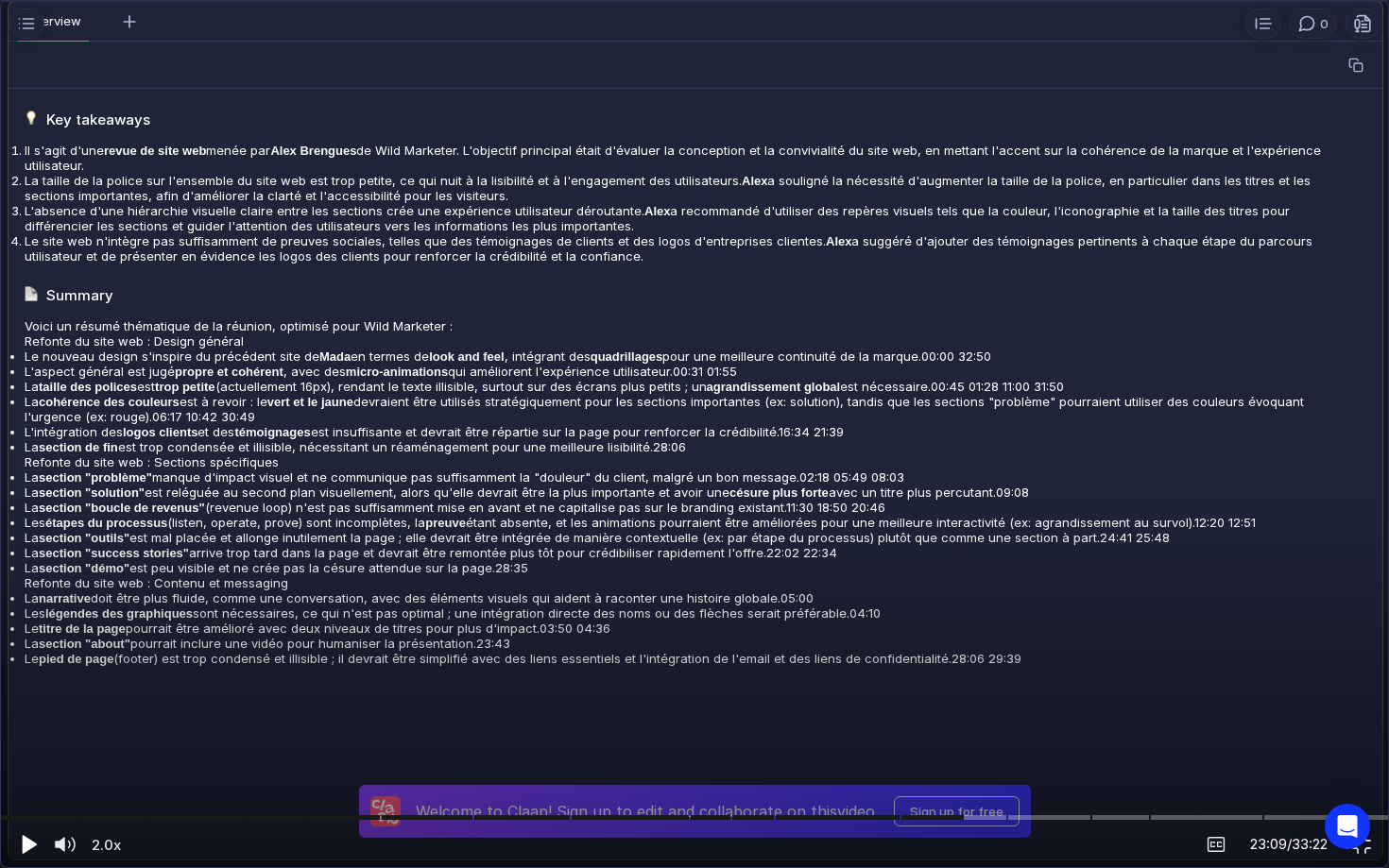 click at bounding box center (27, 844) 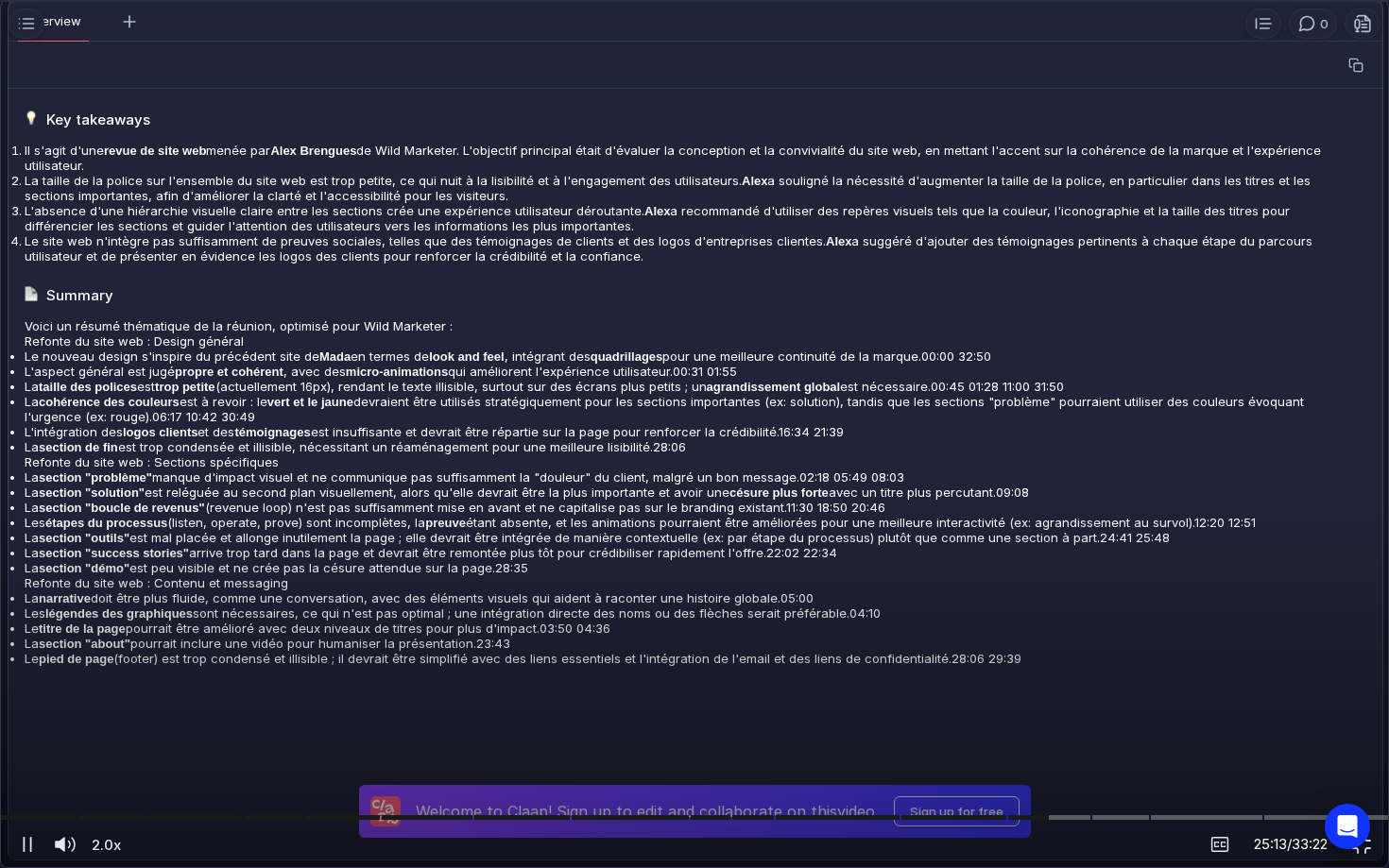 click at bounding box center (694, 434) 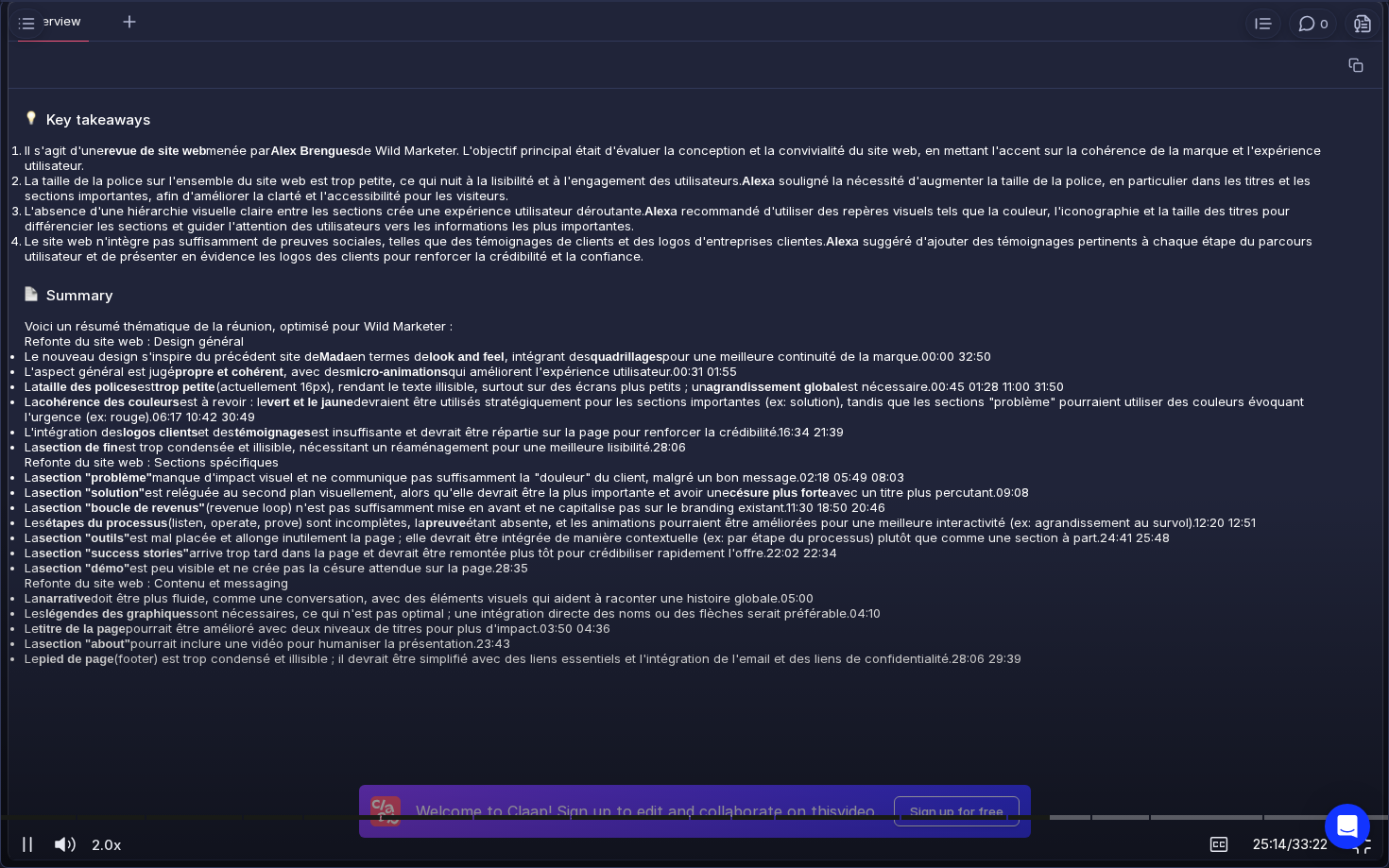 click at bounding box center (694, 434) 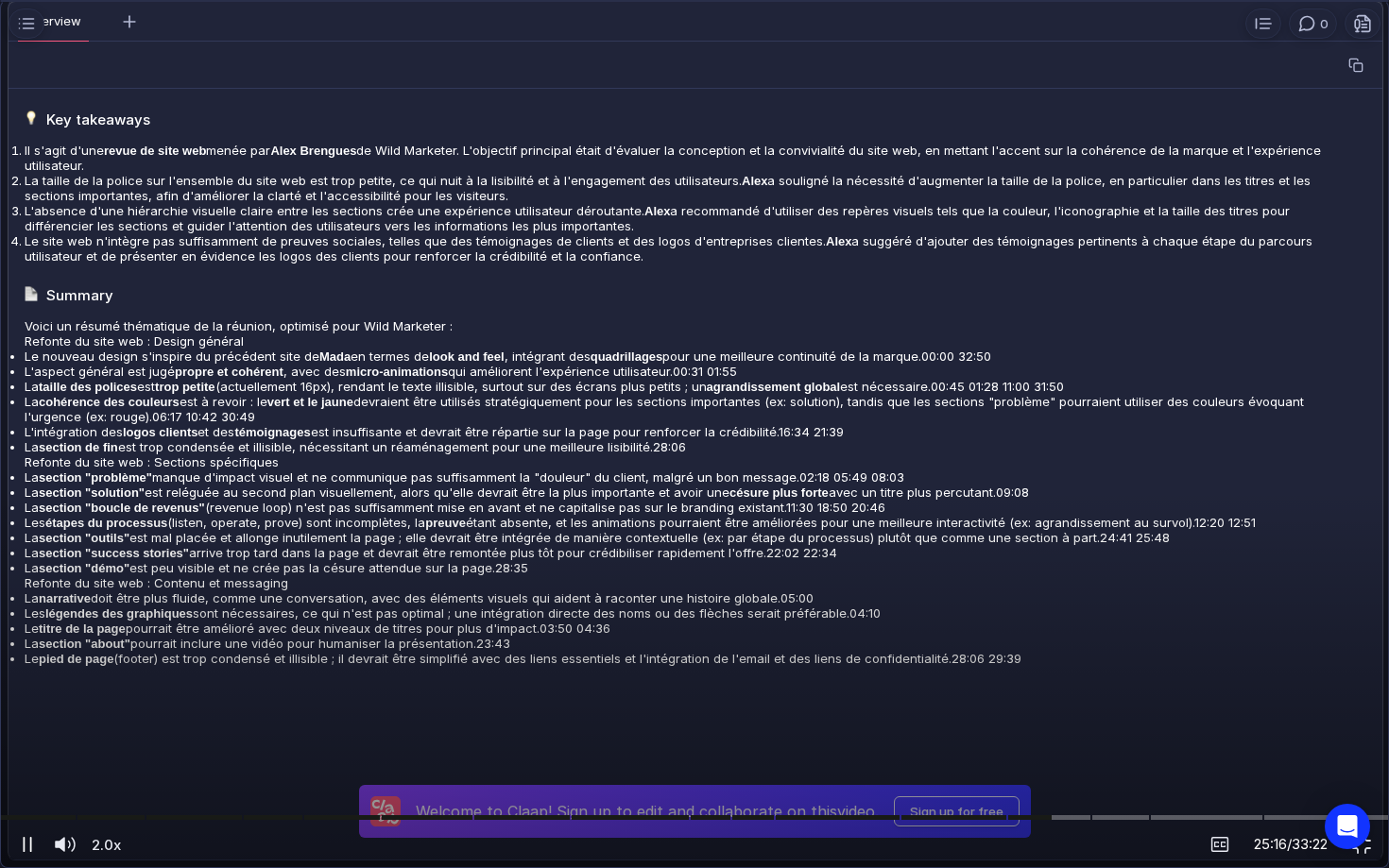 click at bounding box center [27, 844] 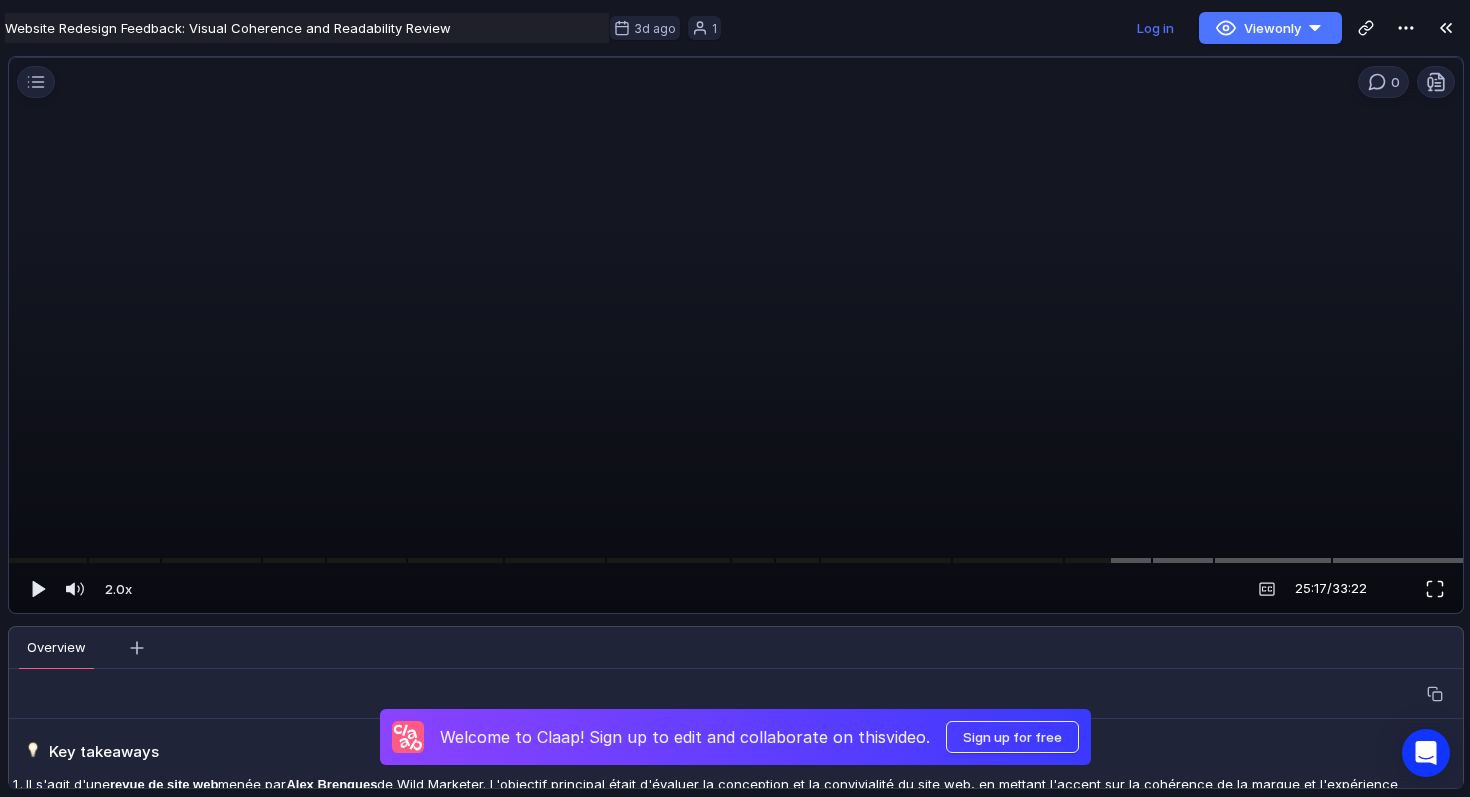 click at bounding box center (1435, 589) 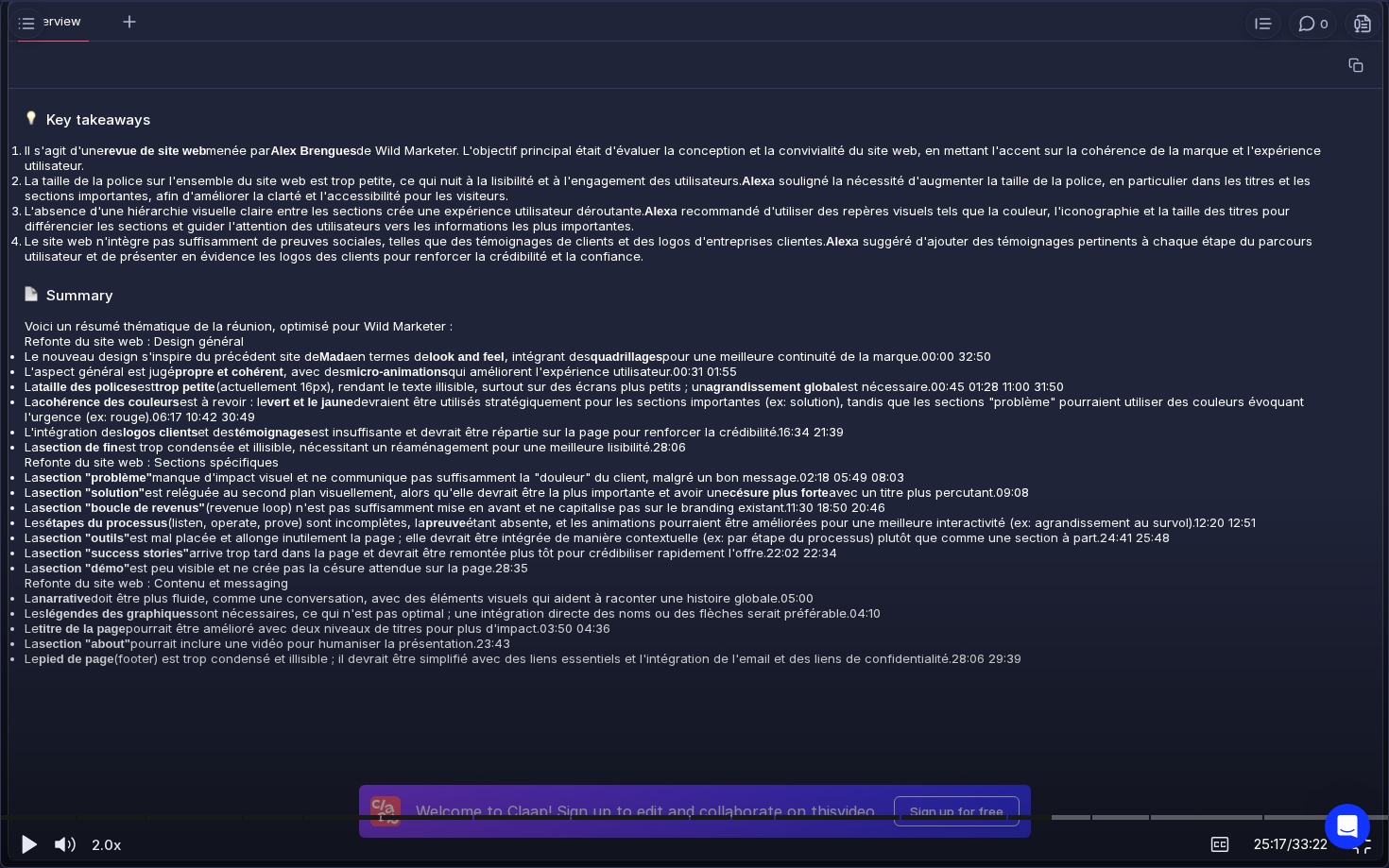 click at bounding box center (694, 434) 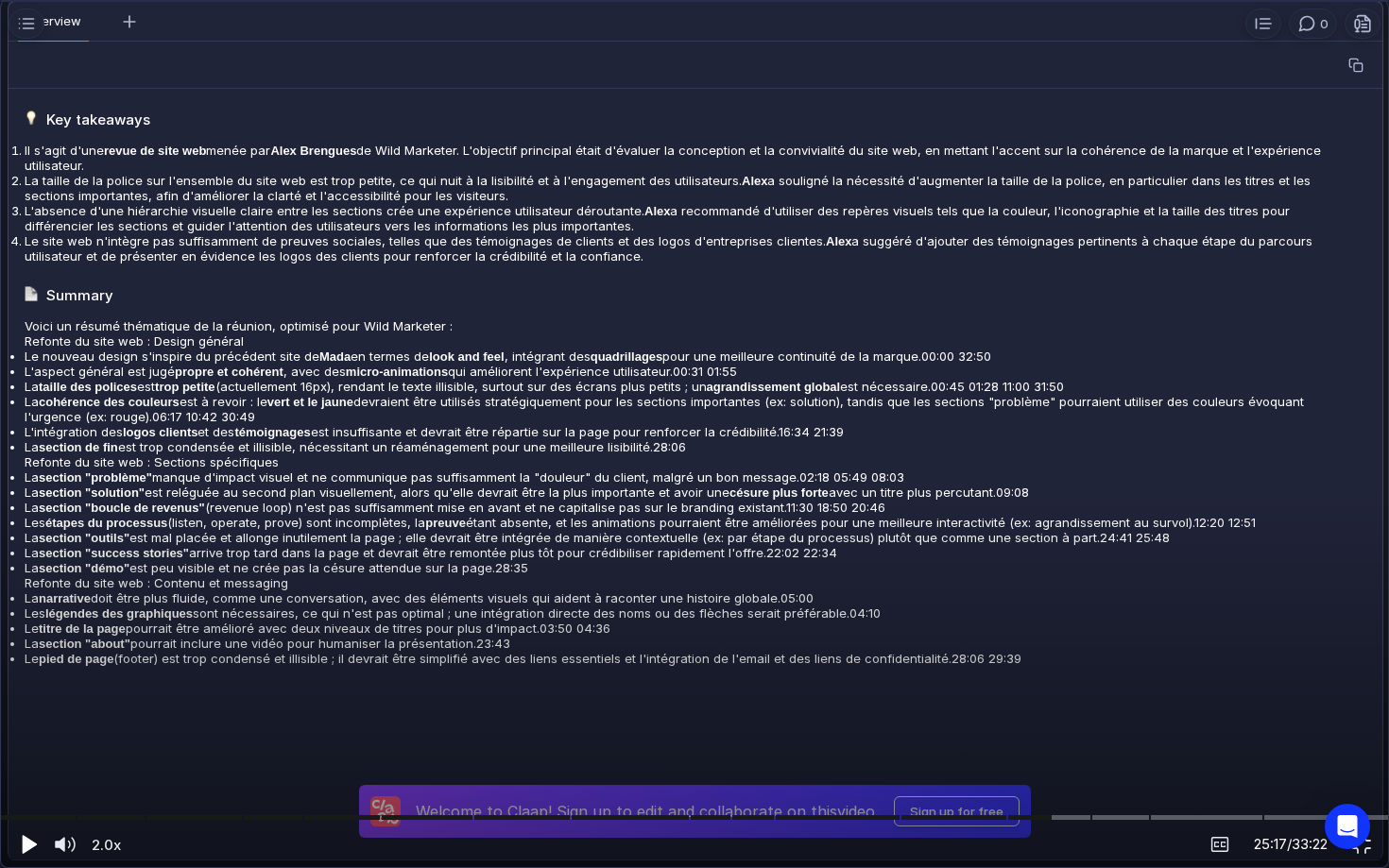 click at bounding box center [29, 844] 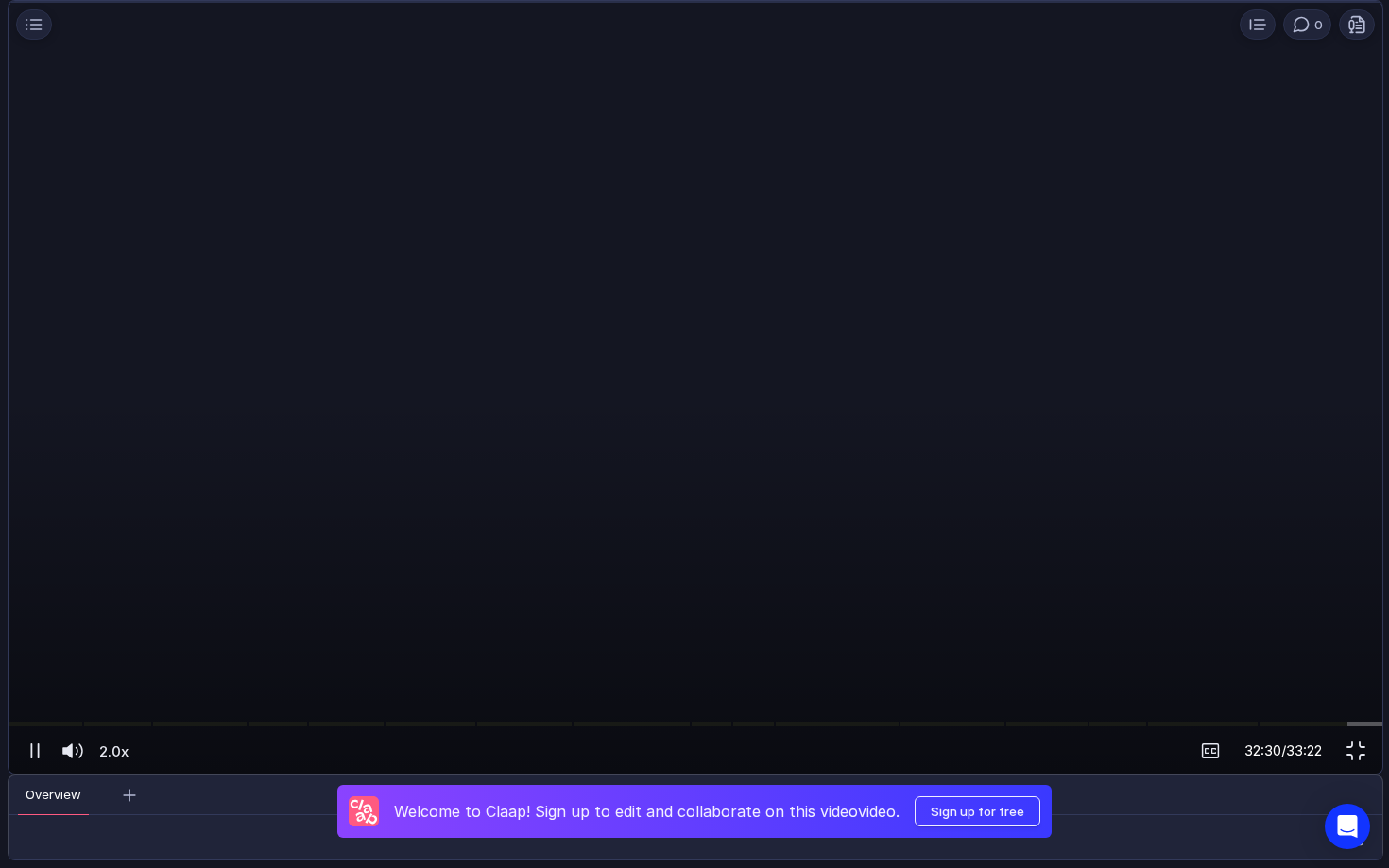 click at bounding box center [702, 435] 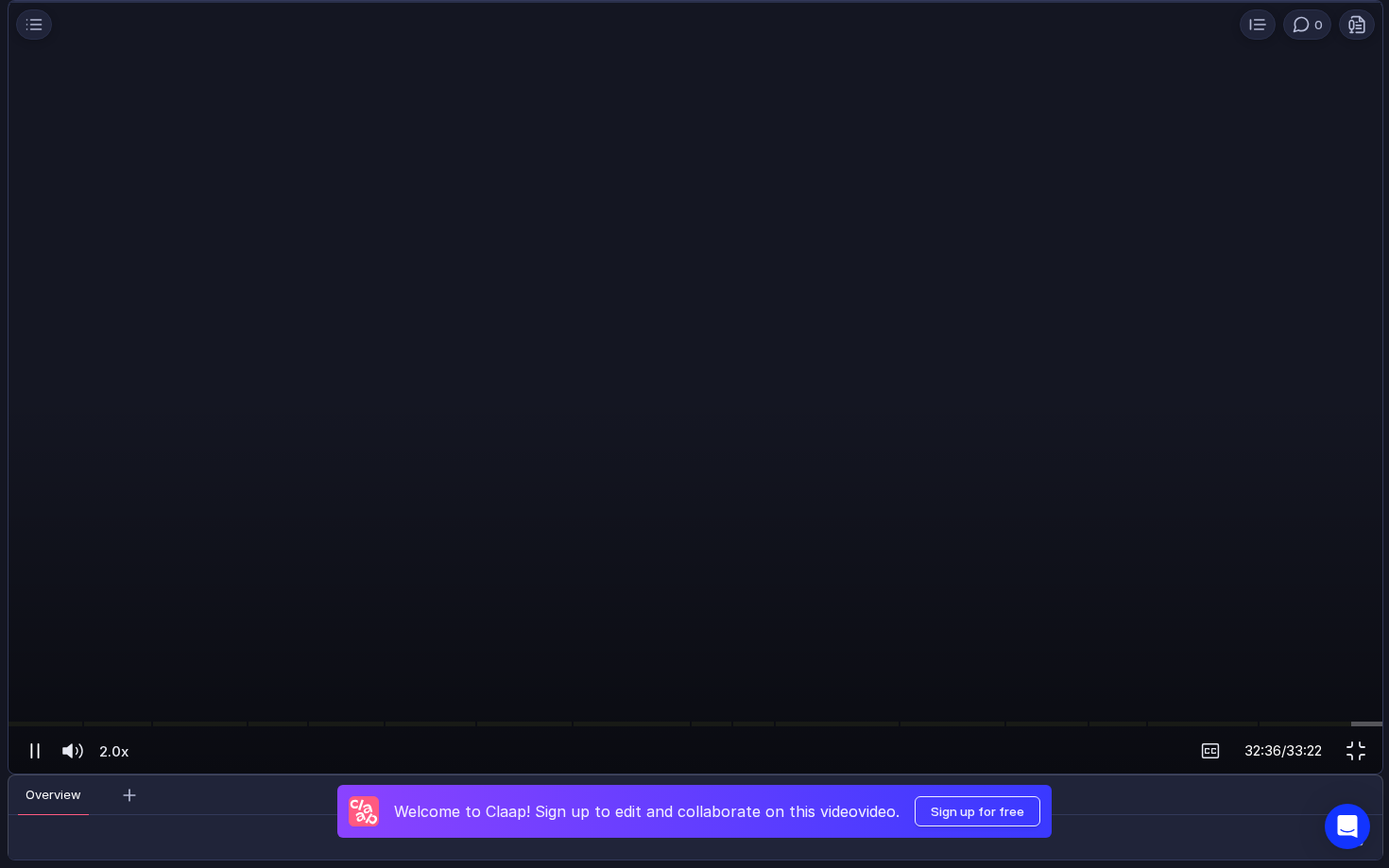 click at bounding box center [31, 751] 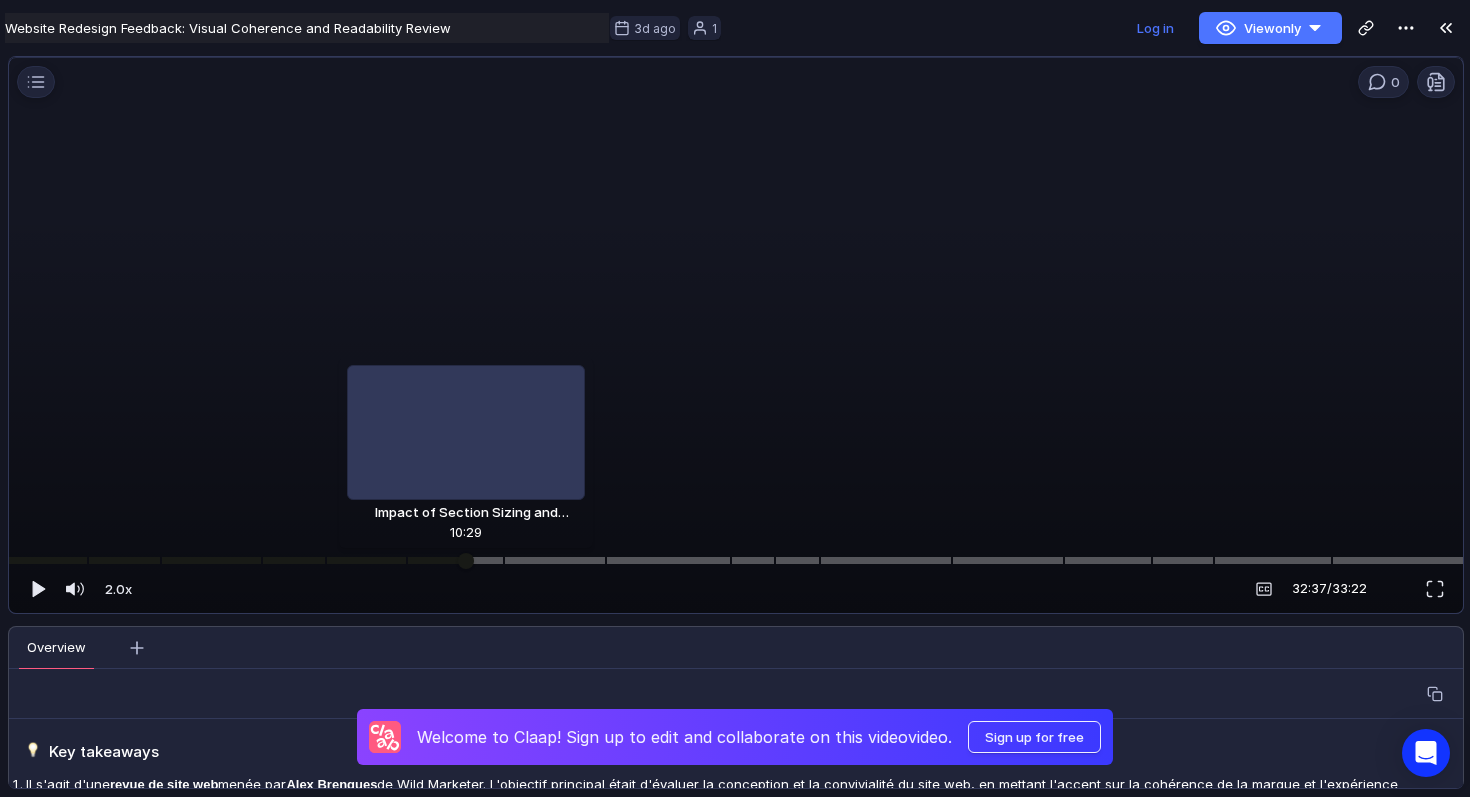 click at bounding box center [736, 560] 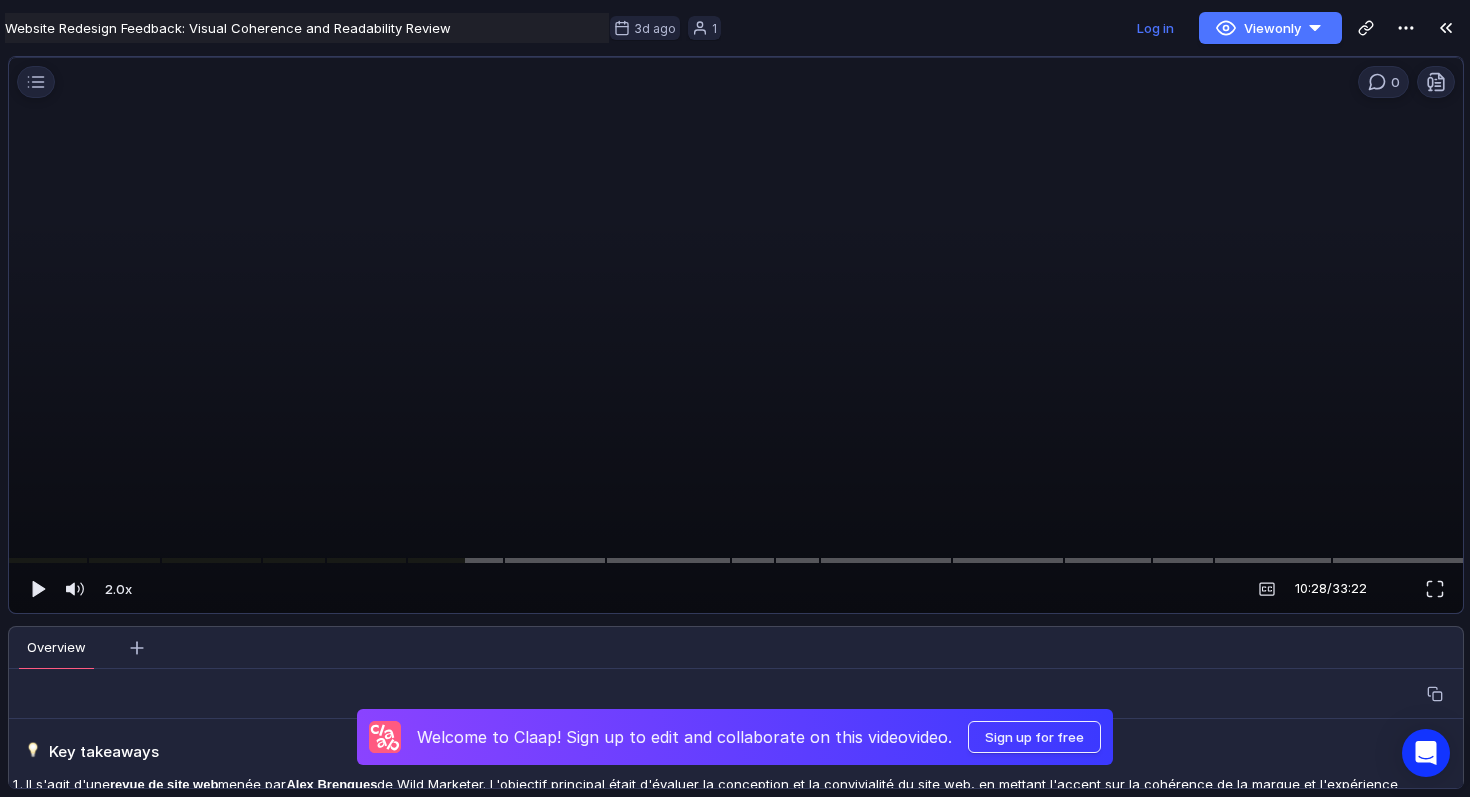 click at bounding box center (736, 342) 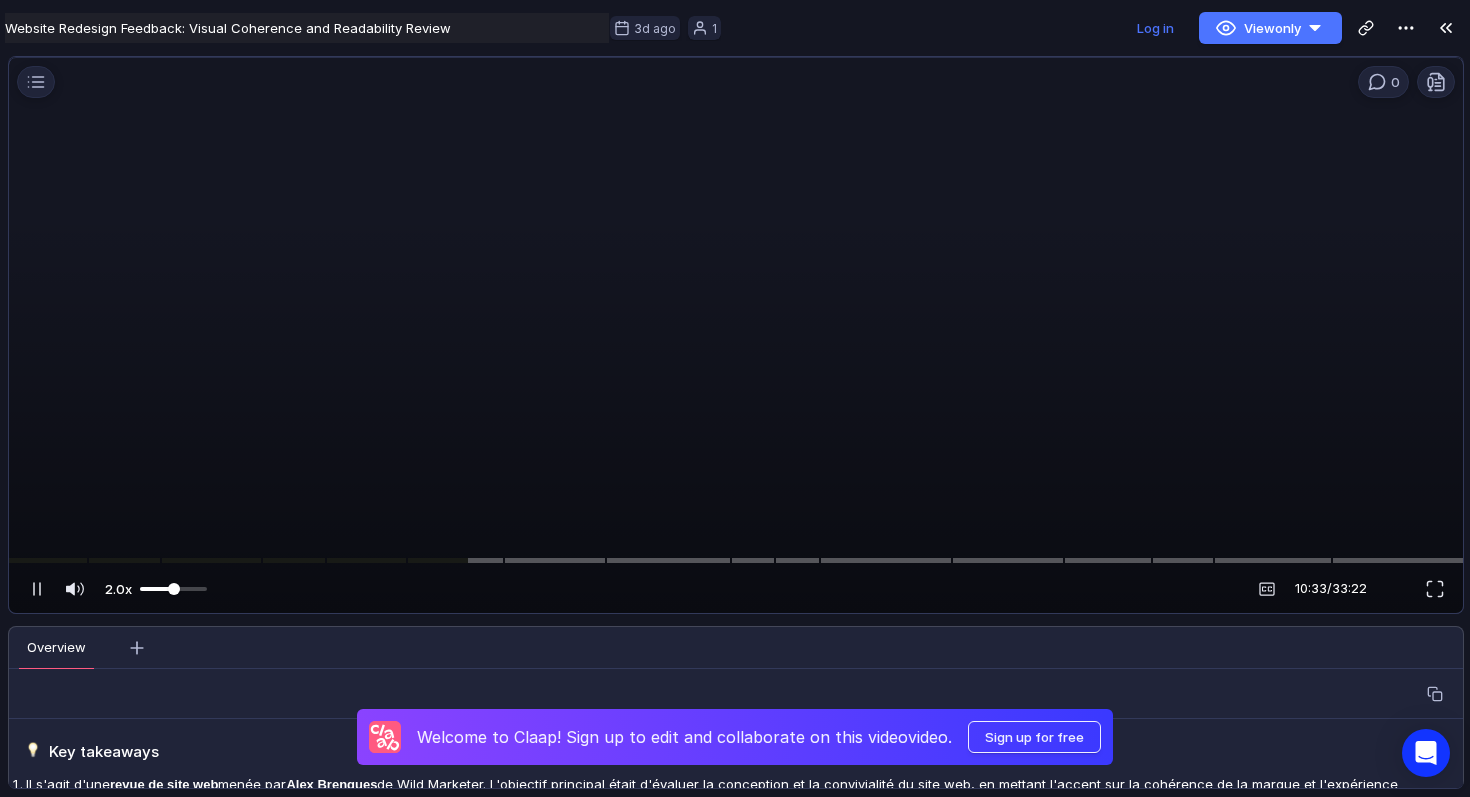 click on "2.0x" at bounding box center [118, 589] 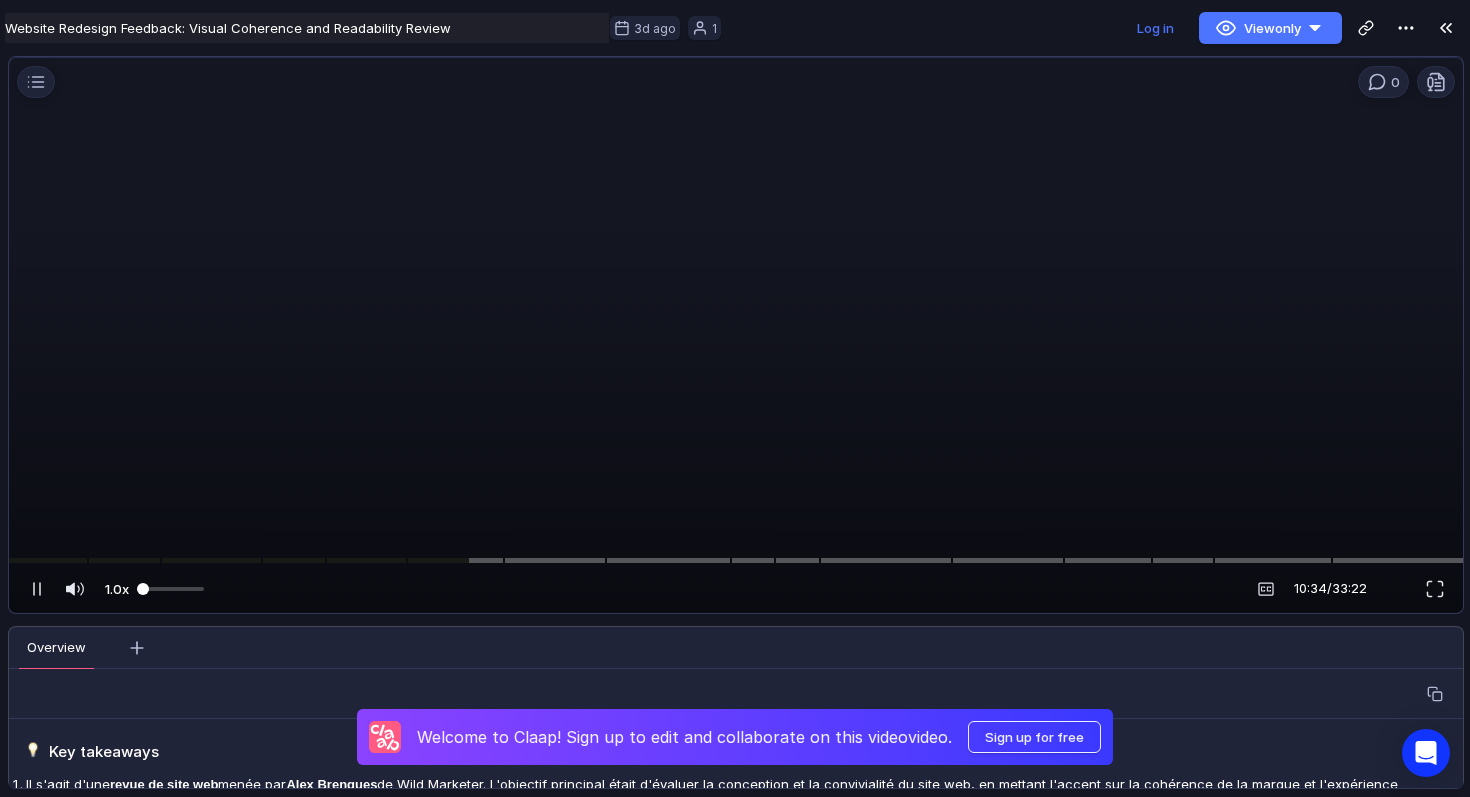 click on "1.0x" at bounding box center (117, 589) 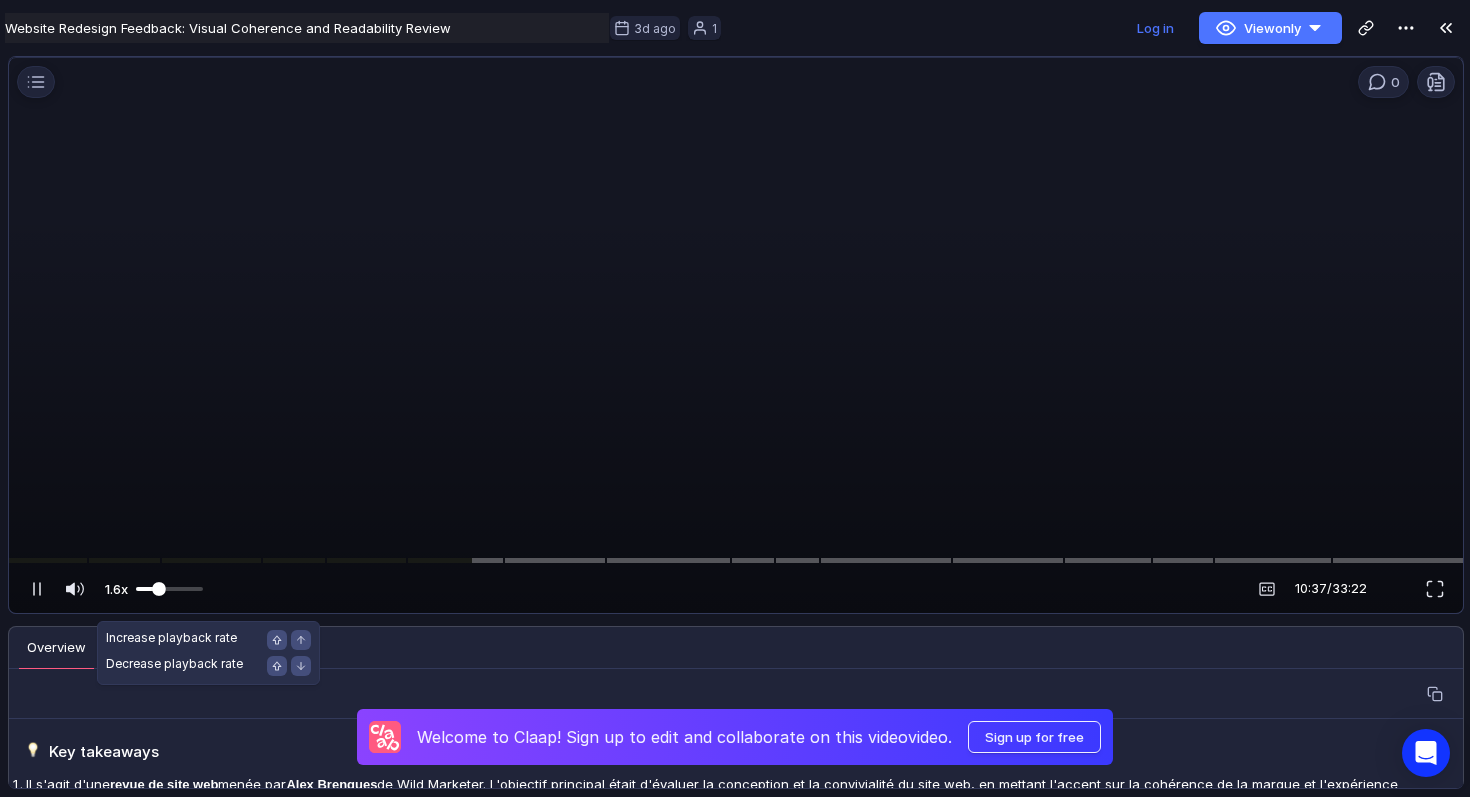 click at bounding box center [159, 589] 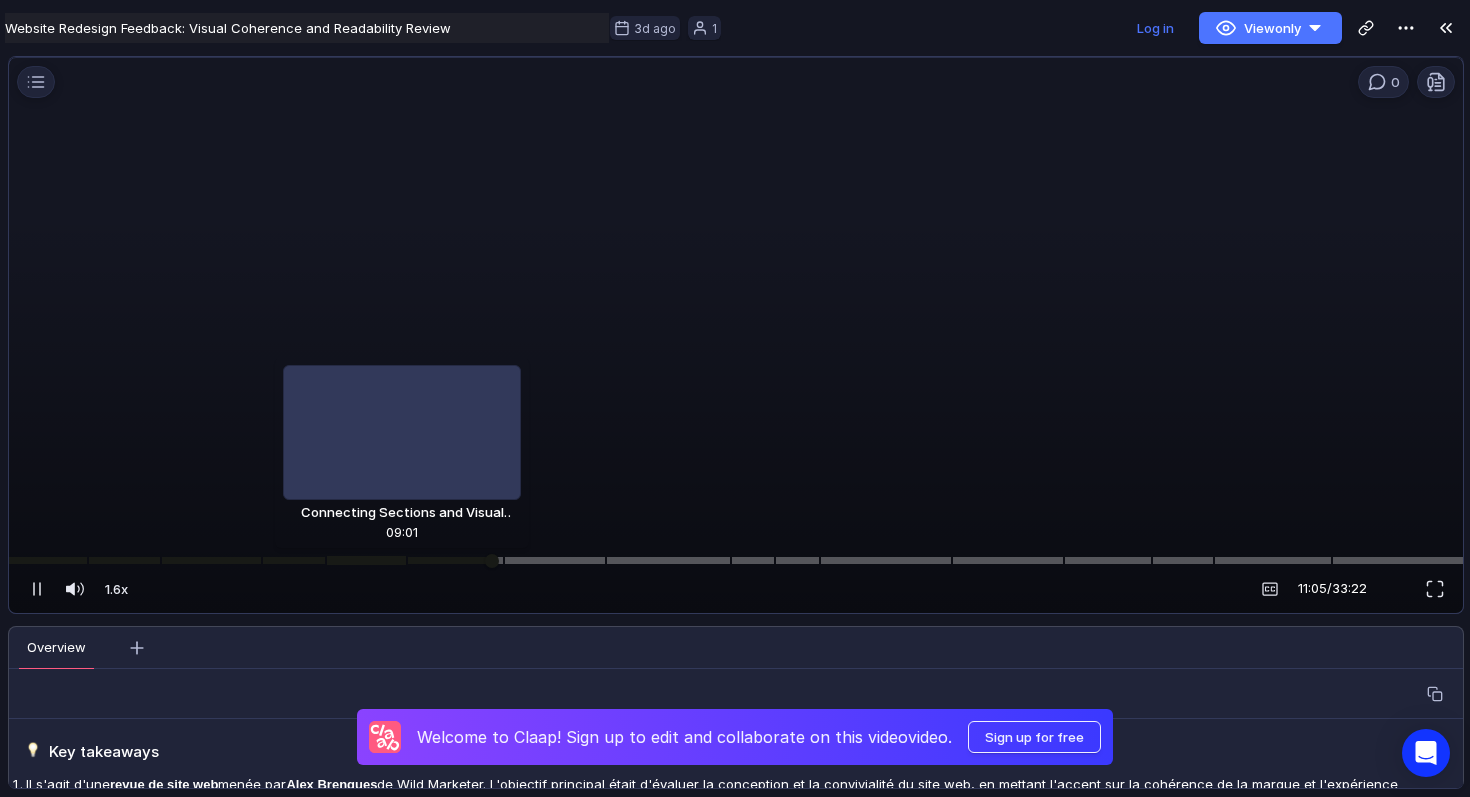 click at bounding box center (736, 560) 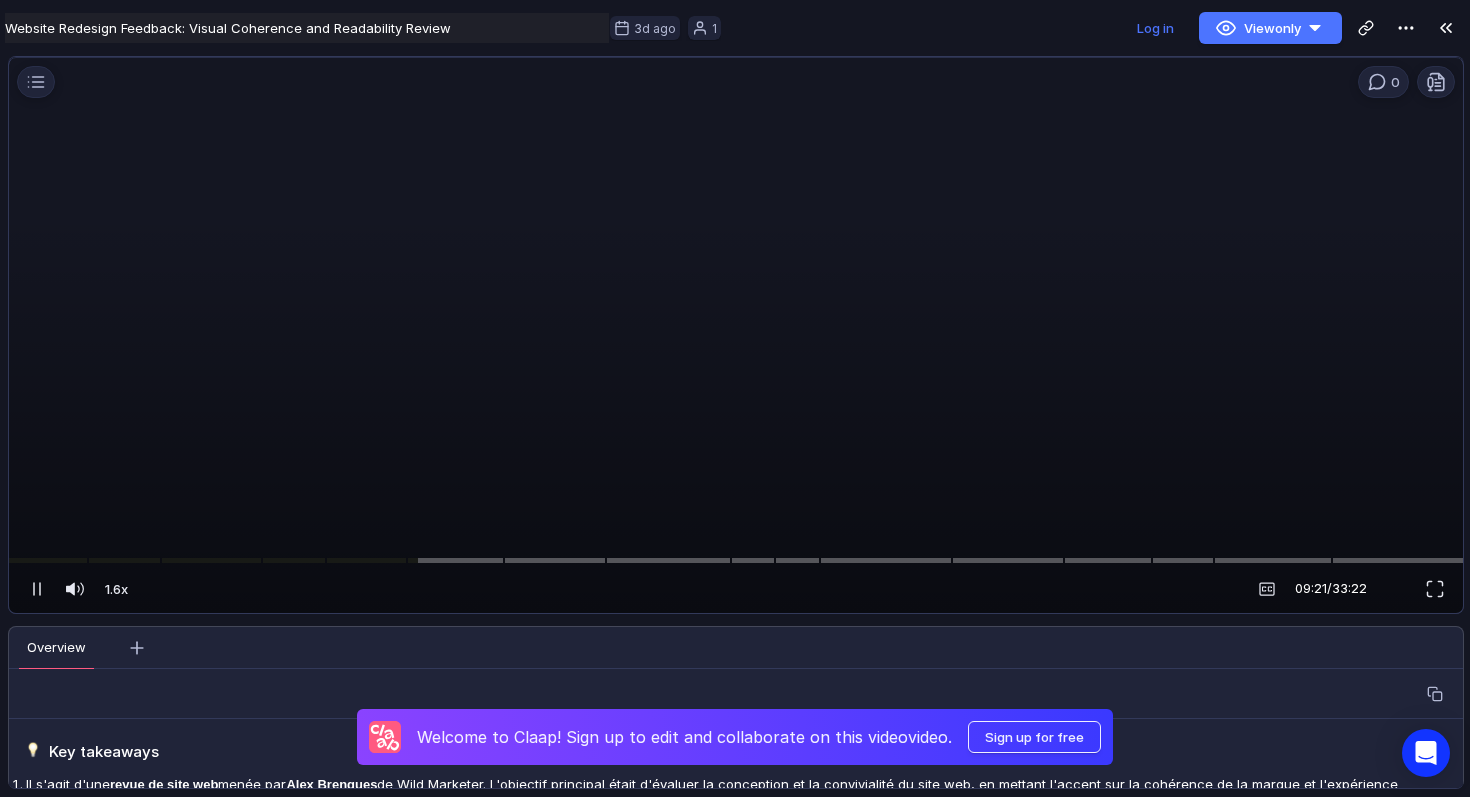 click at bounding box center (736, 342) 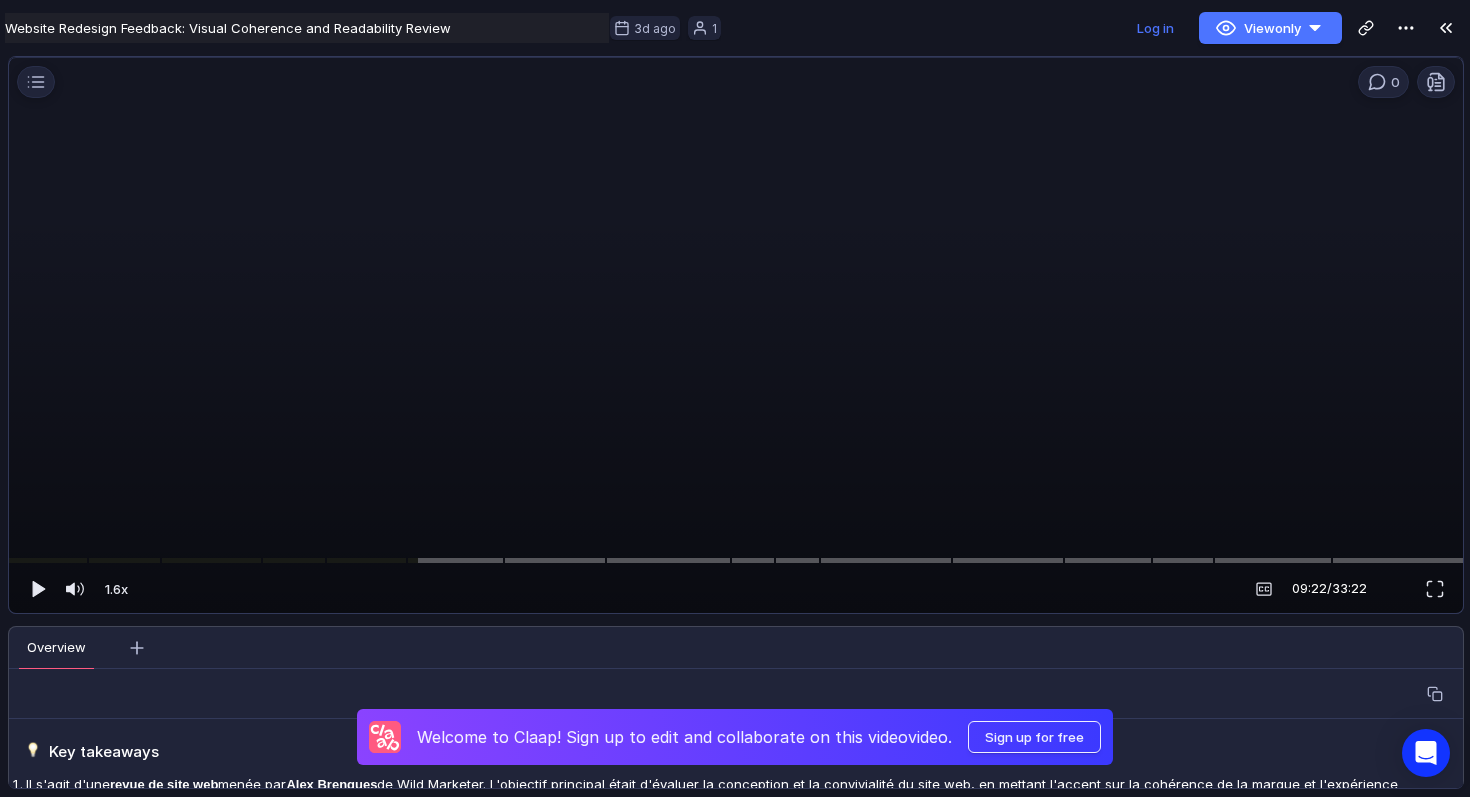click at bounding box center (736, 342) 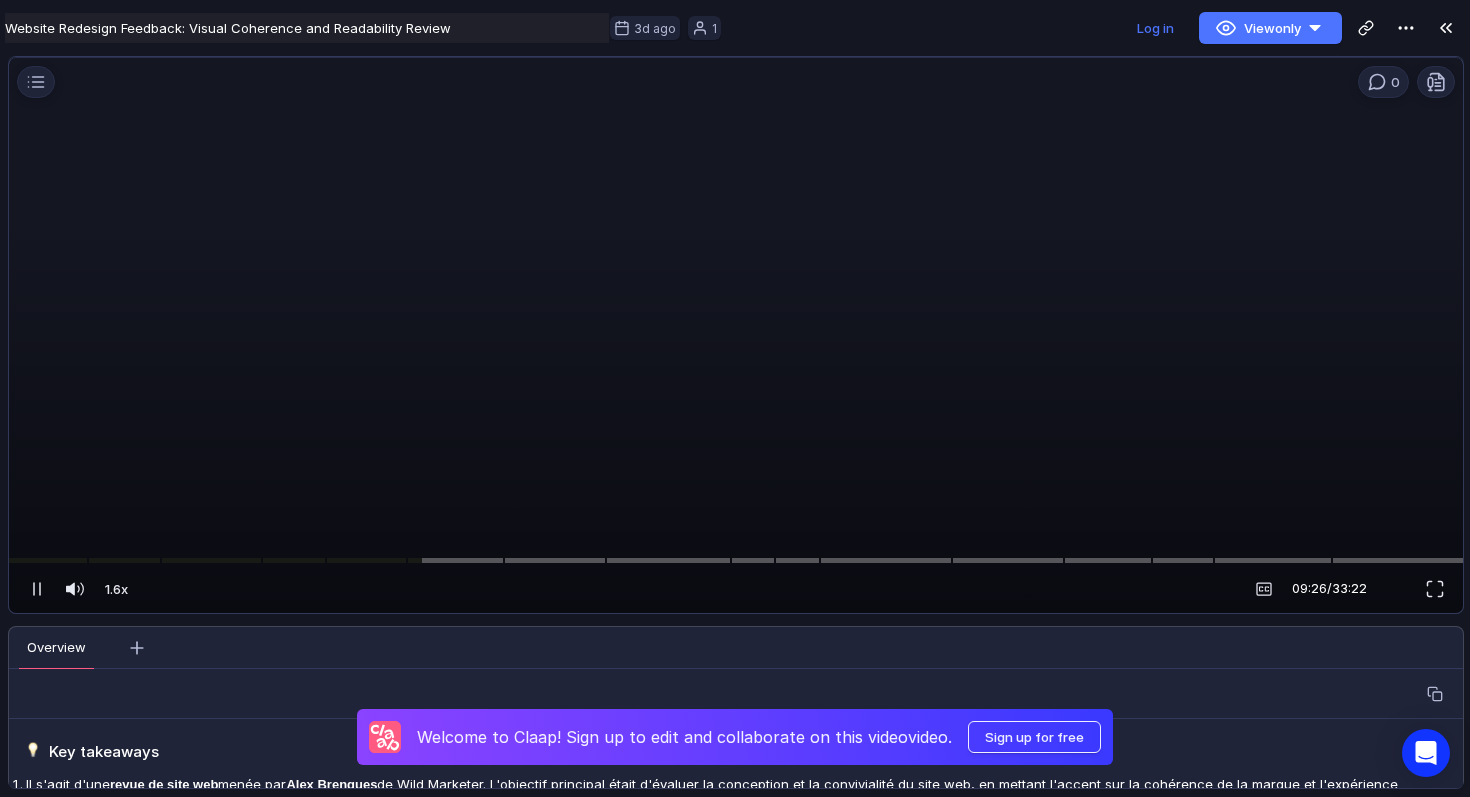 click at bounding box center (736, 342) 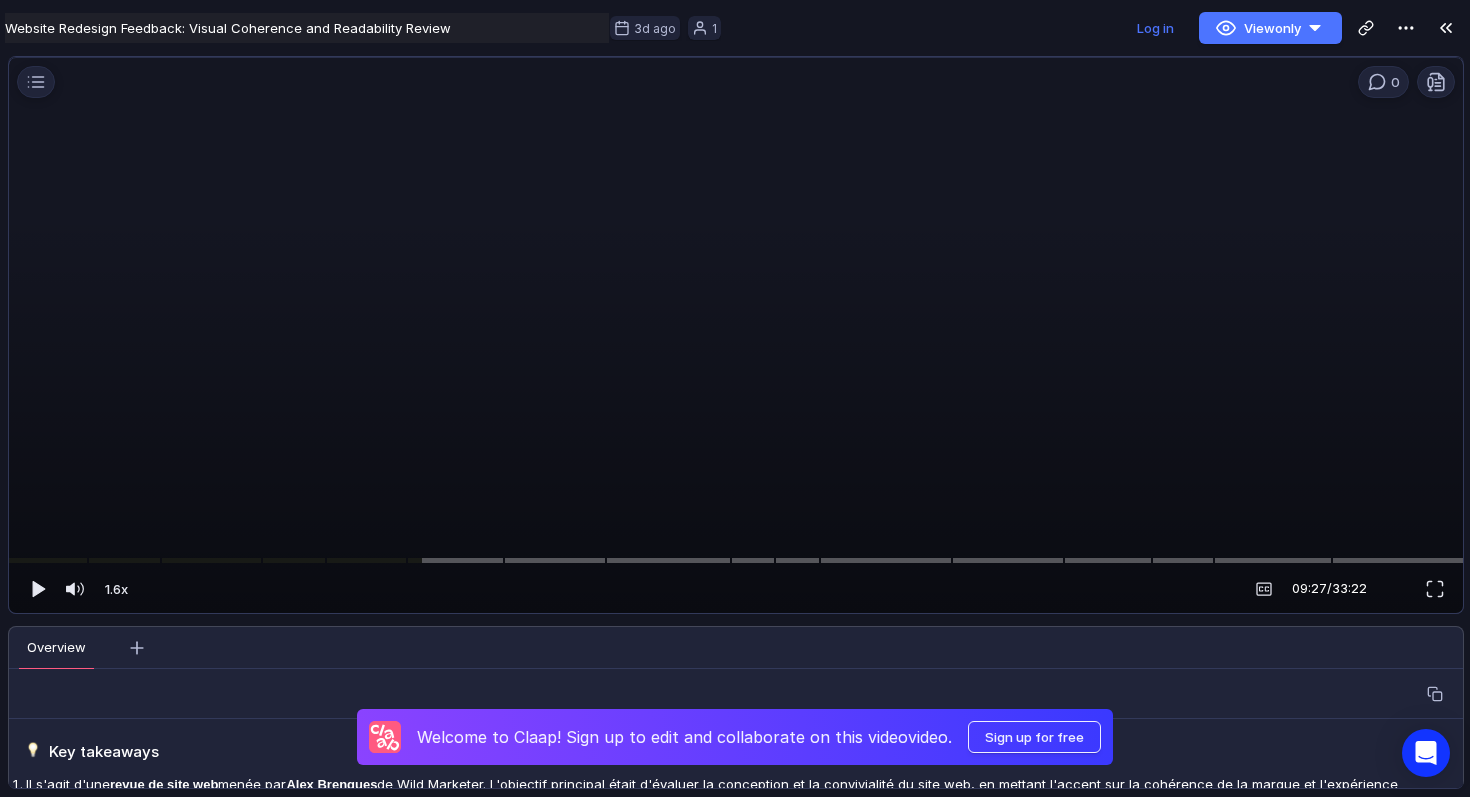 click at bounding box center (736, 342) 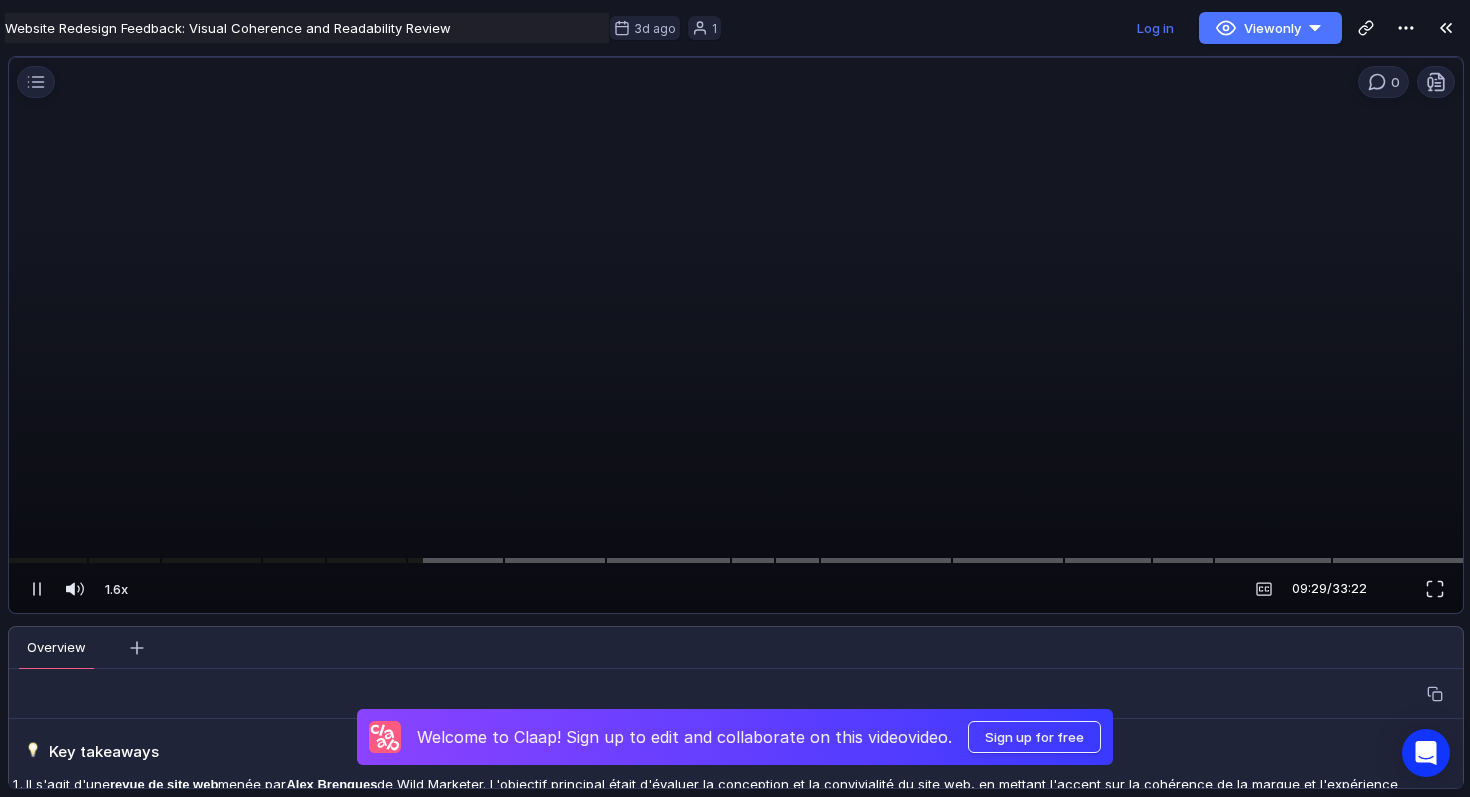 click at bounding box center (736, 342) 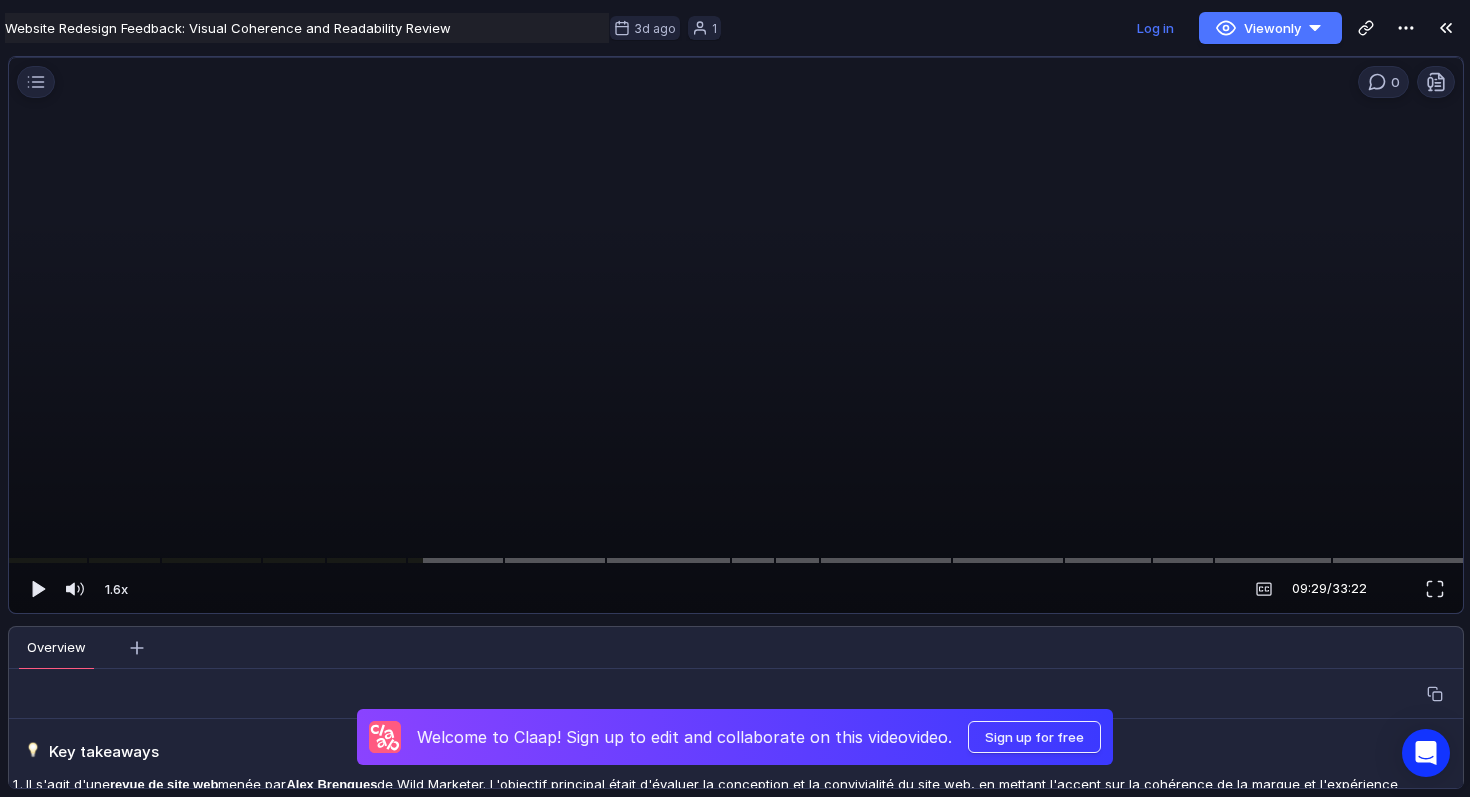 click at bounding box center (736, 342) 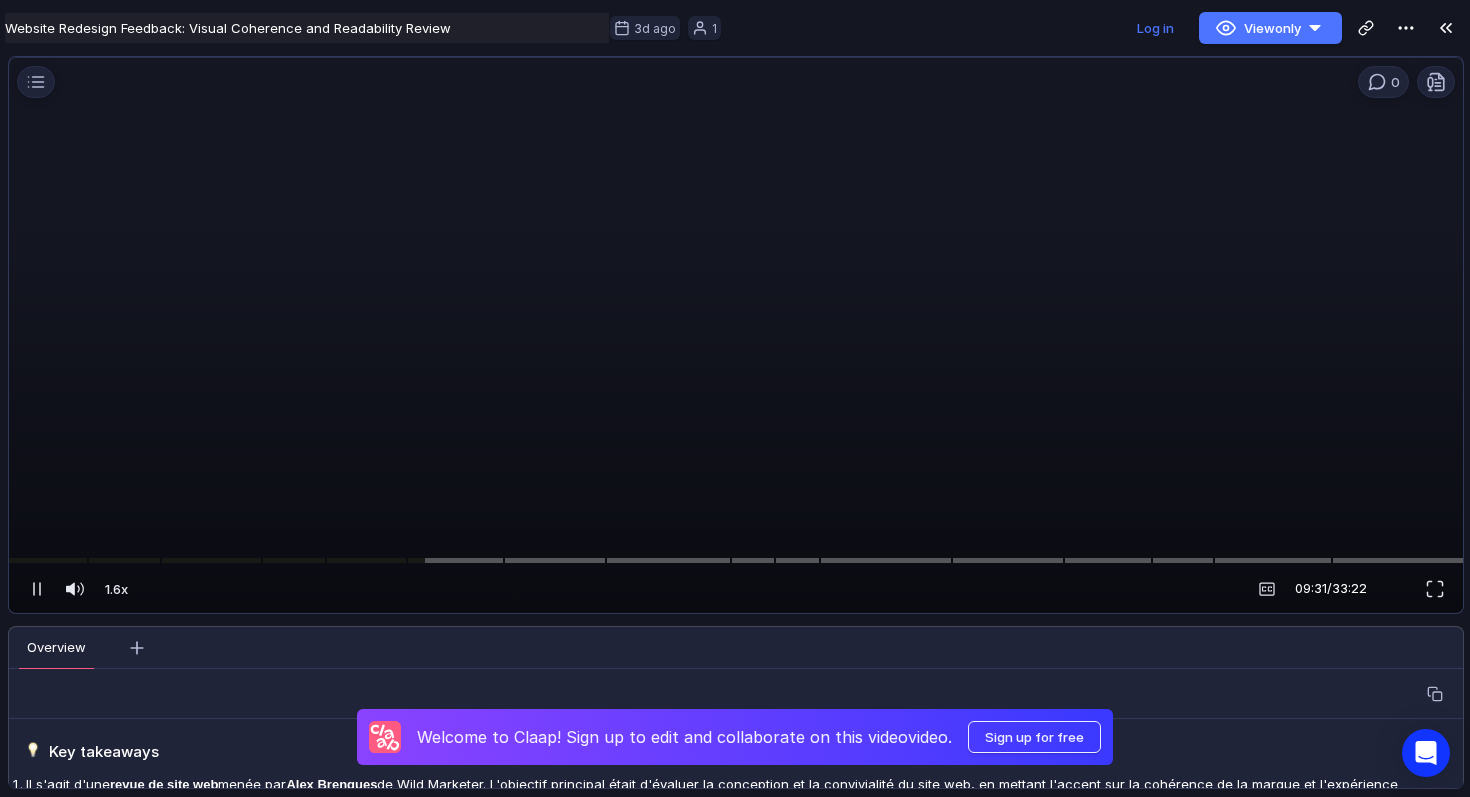 click at bounding box center (736, 342) 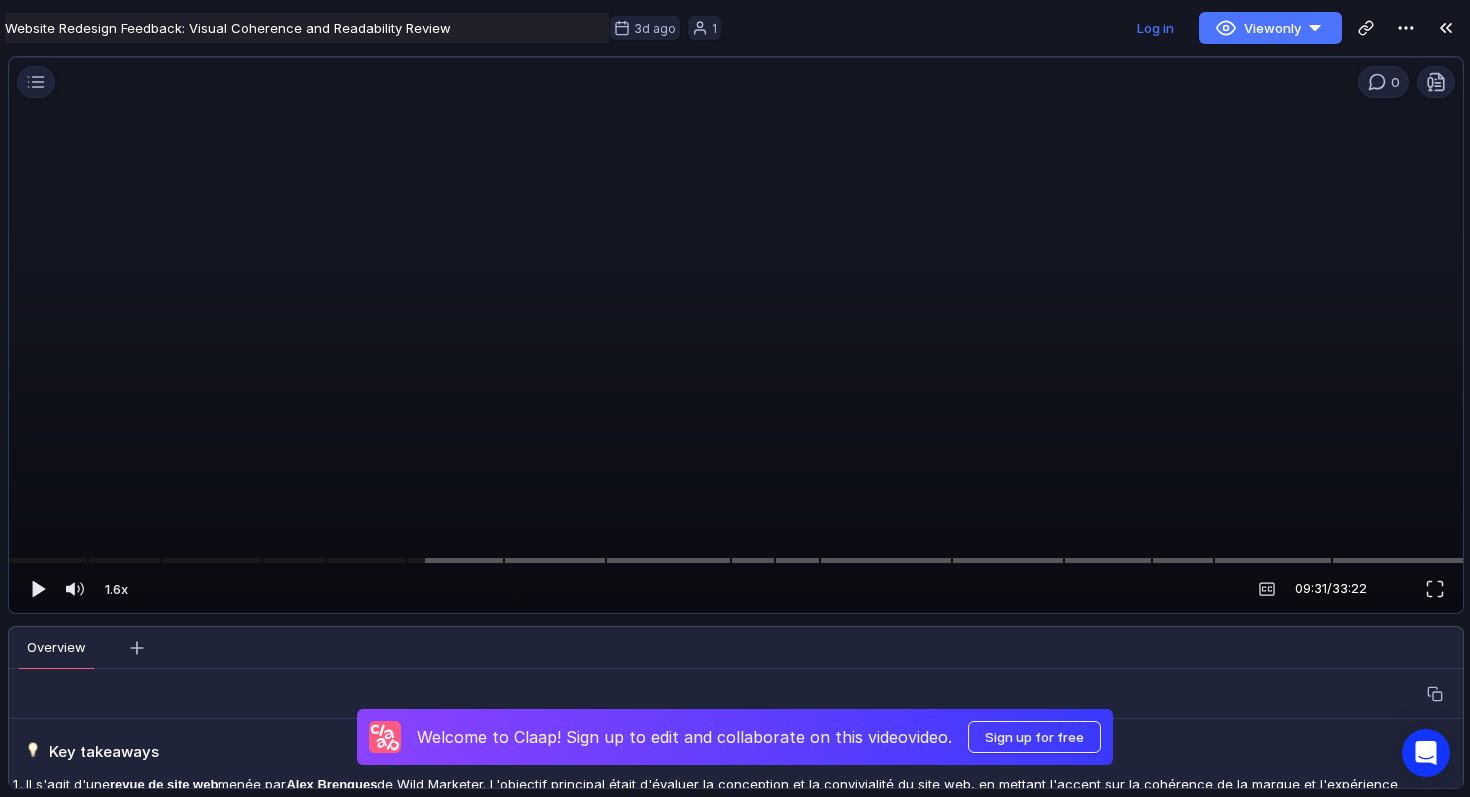 click at bounding box center (736, 342) 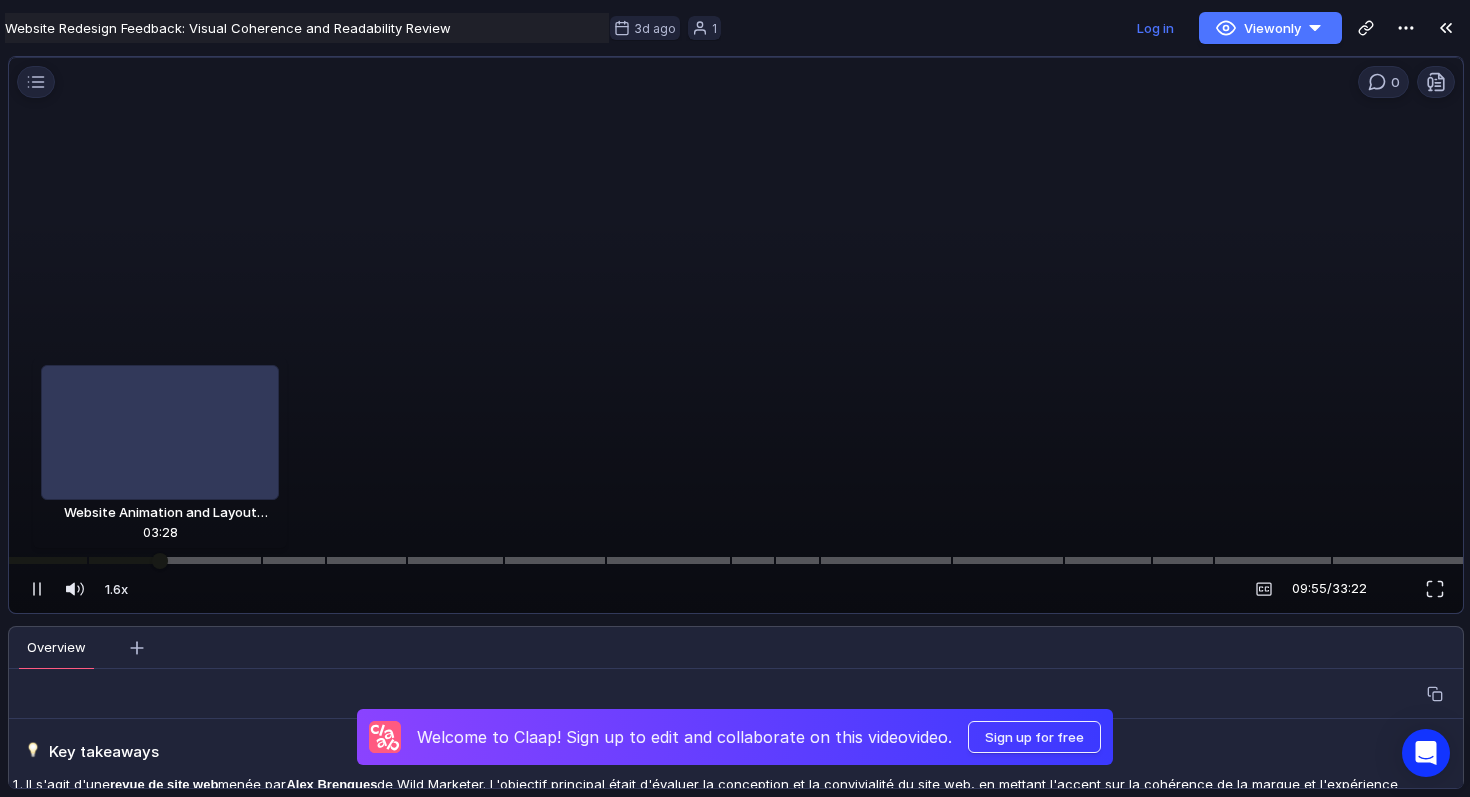 click at bounding box center (736, 560) 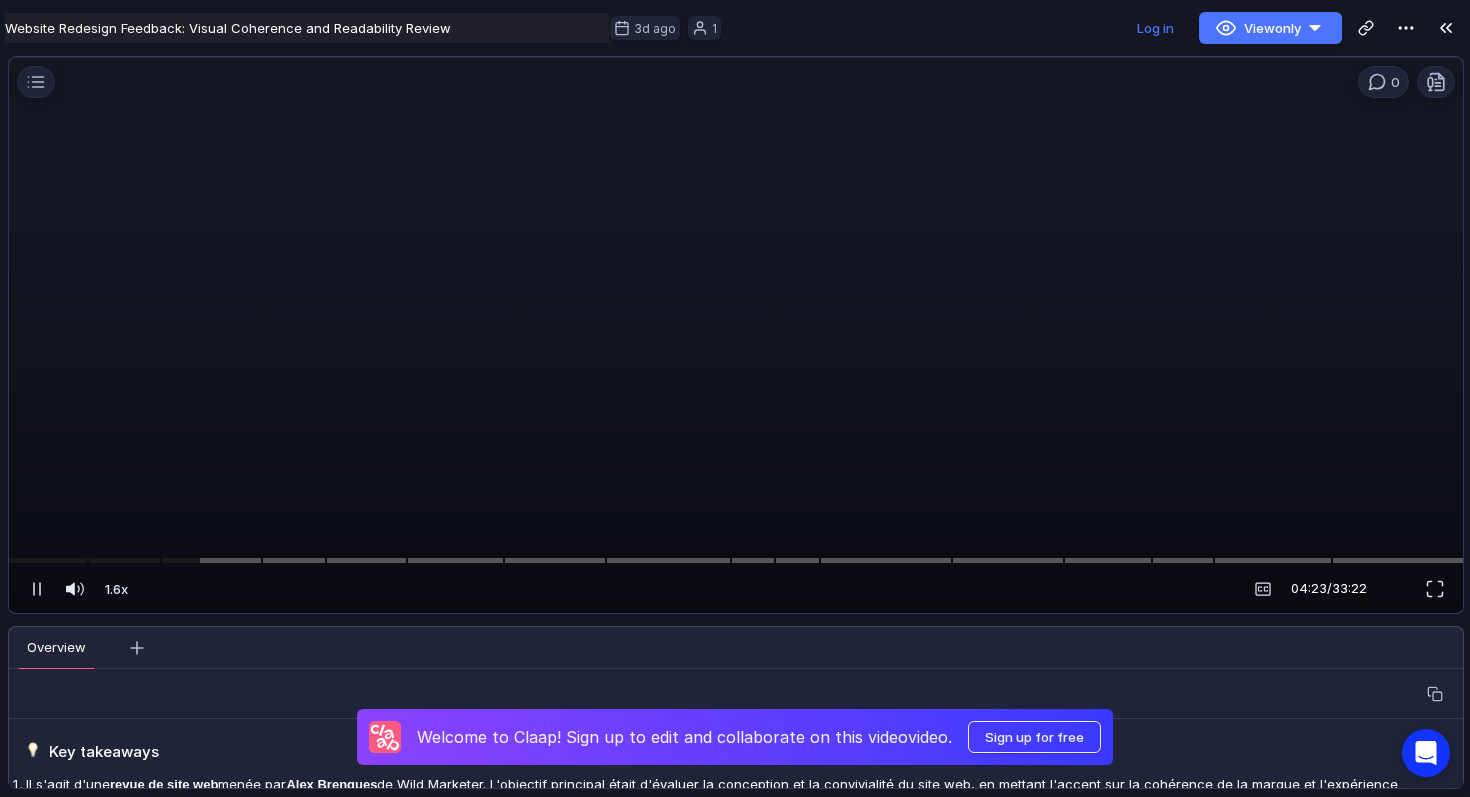 click at bounding box center [736, 342] 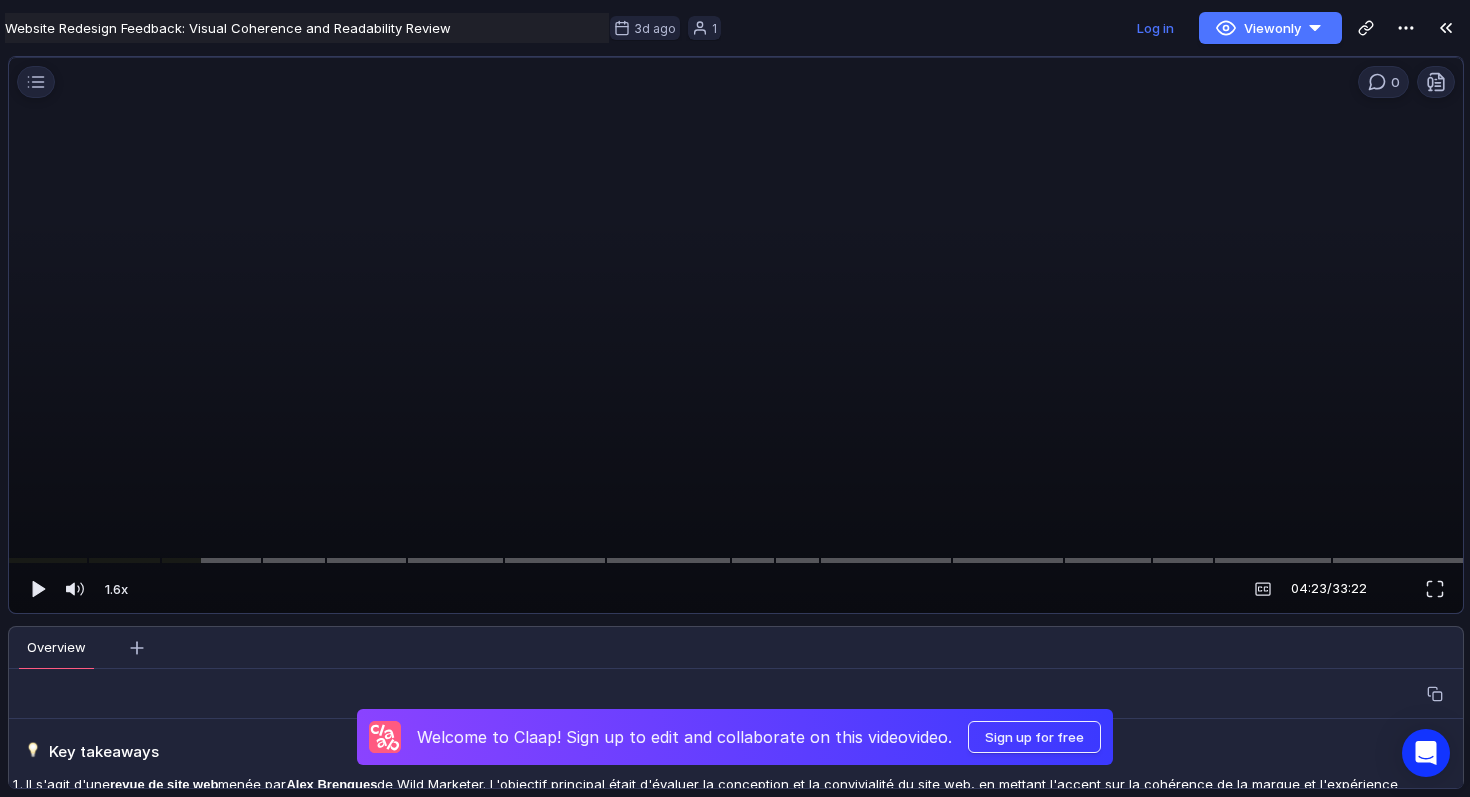 click at bounding box center [736, 342] 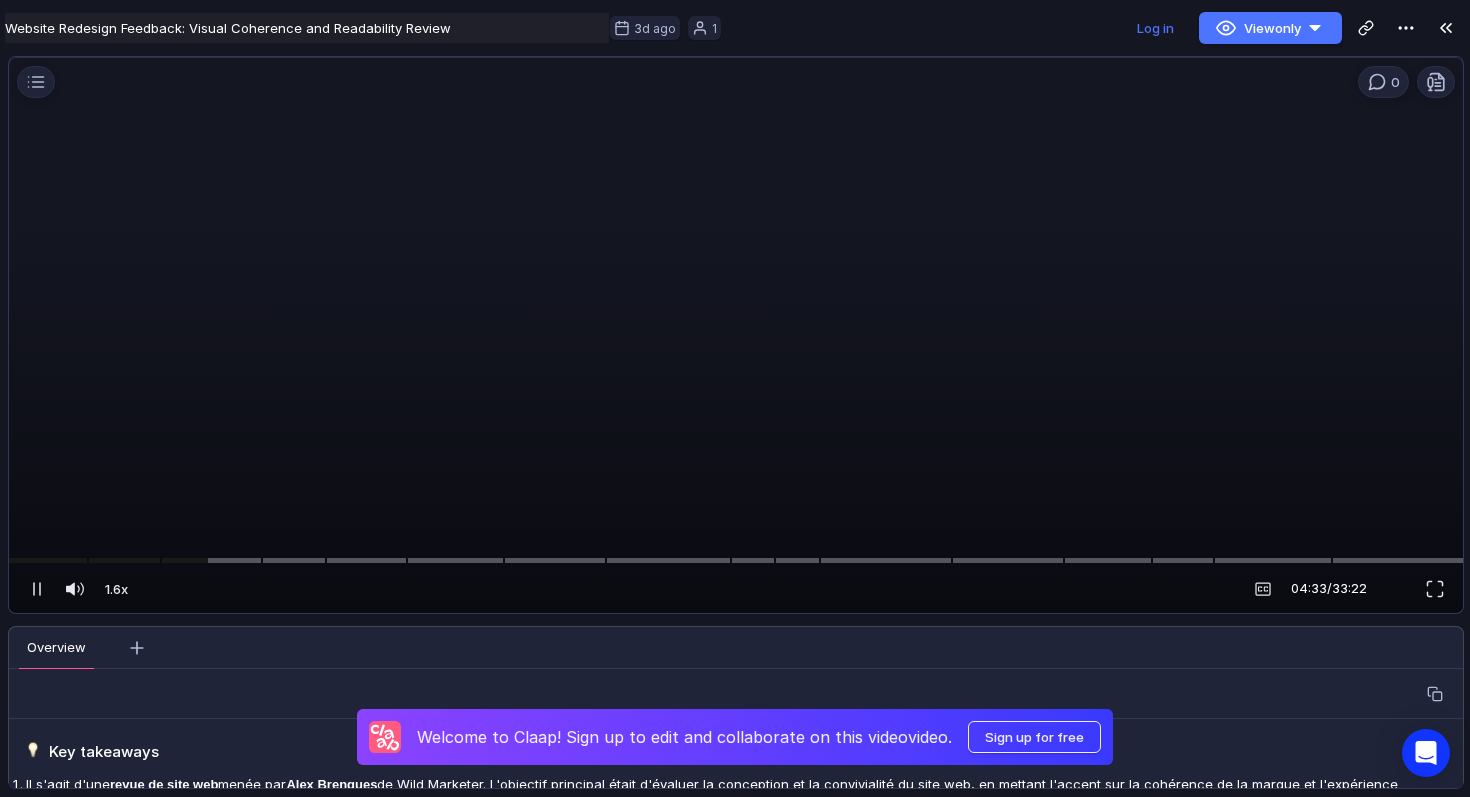 click at bounding box center (736, 342) 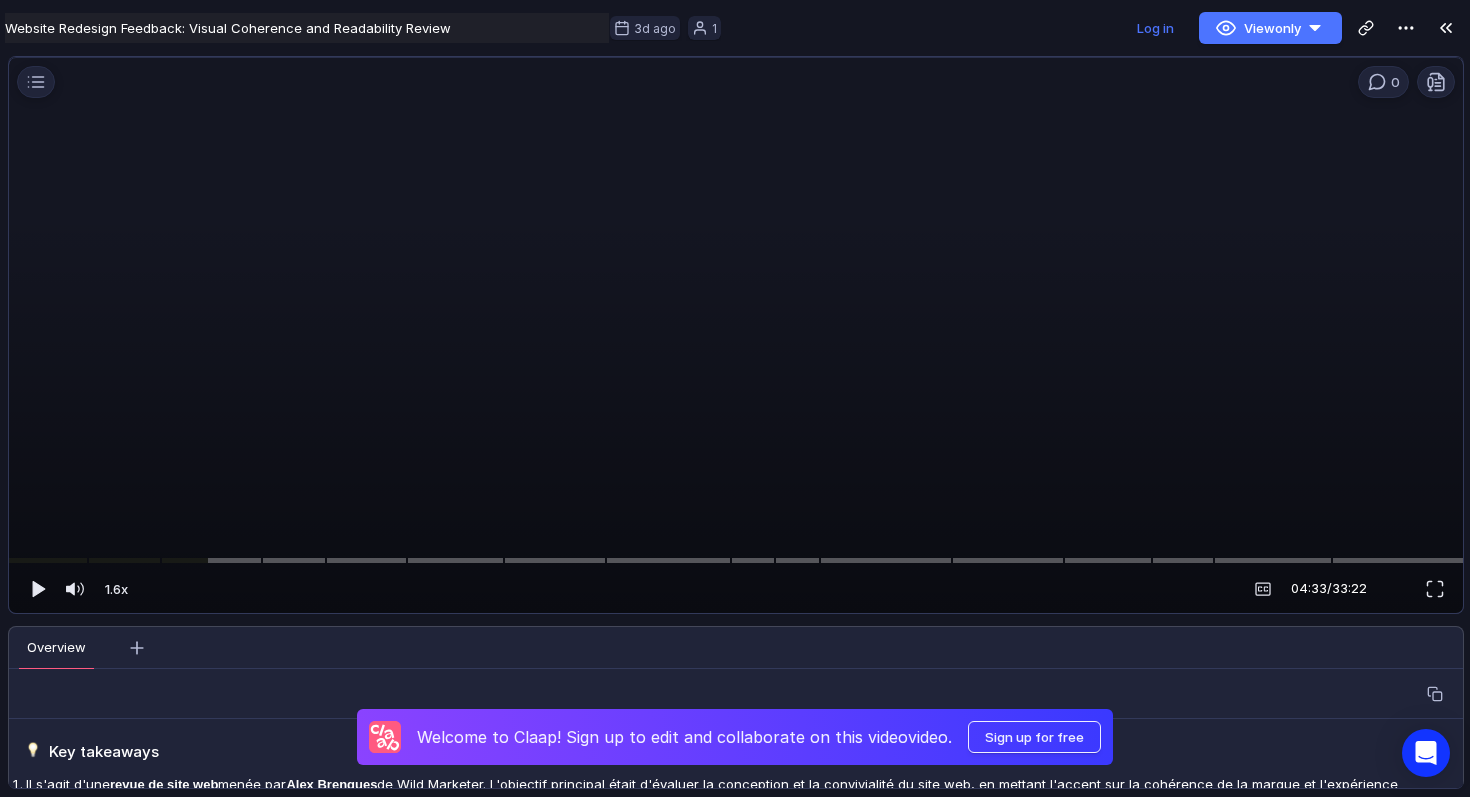 click at bounding box center [736, 342] 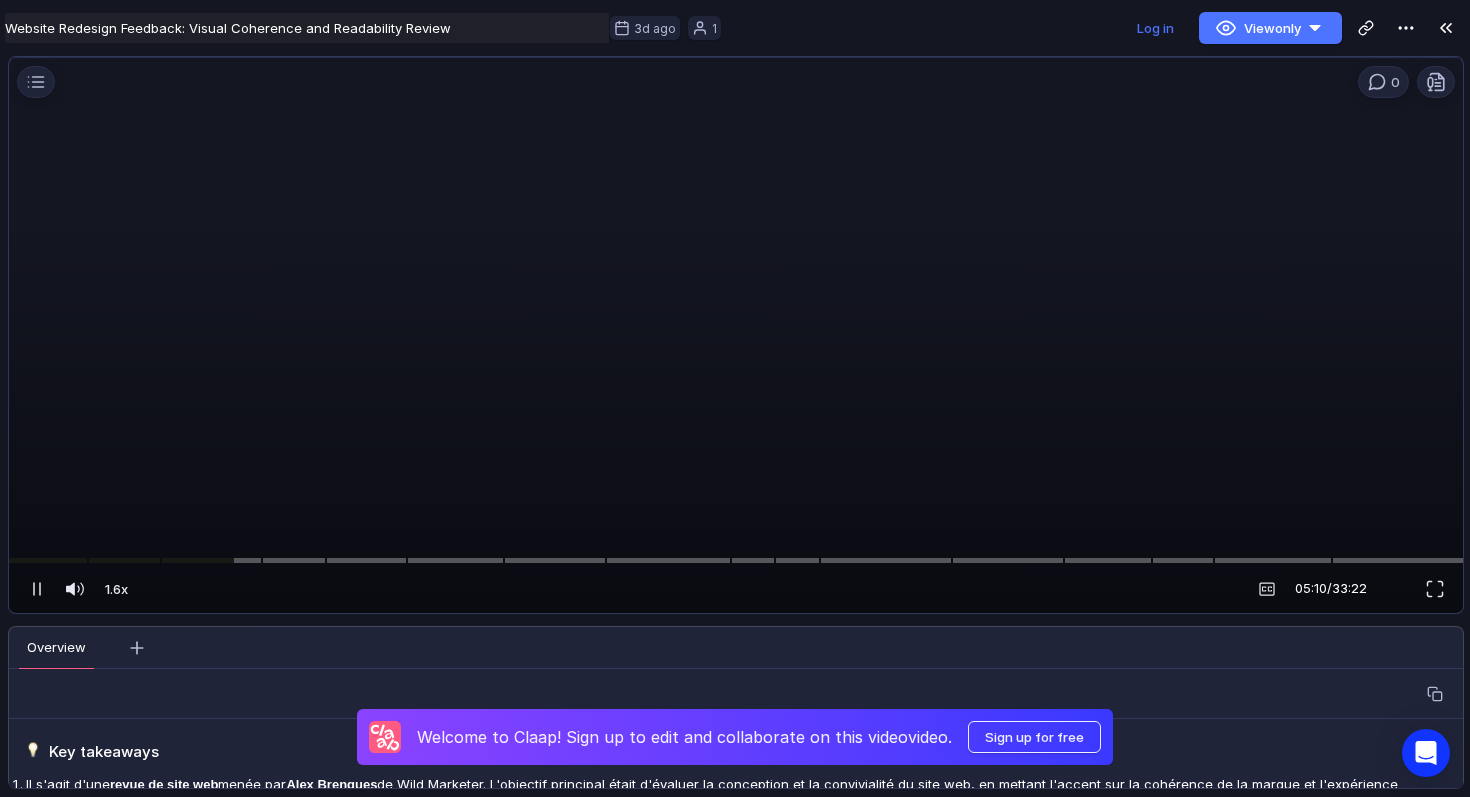 click at bounding box center [736, 342] 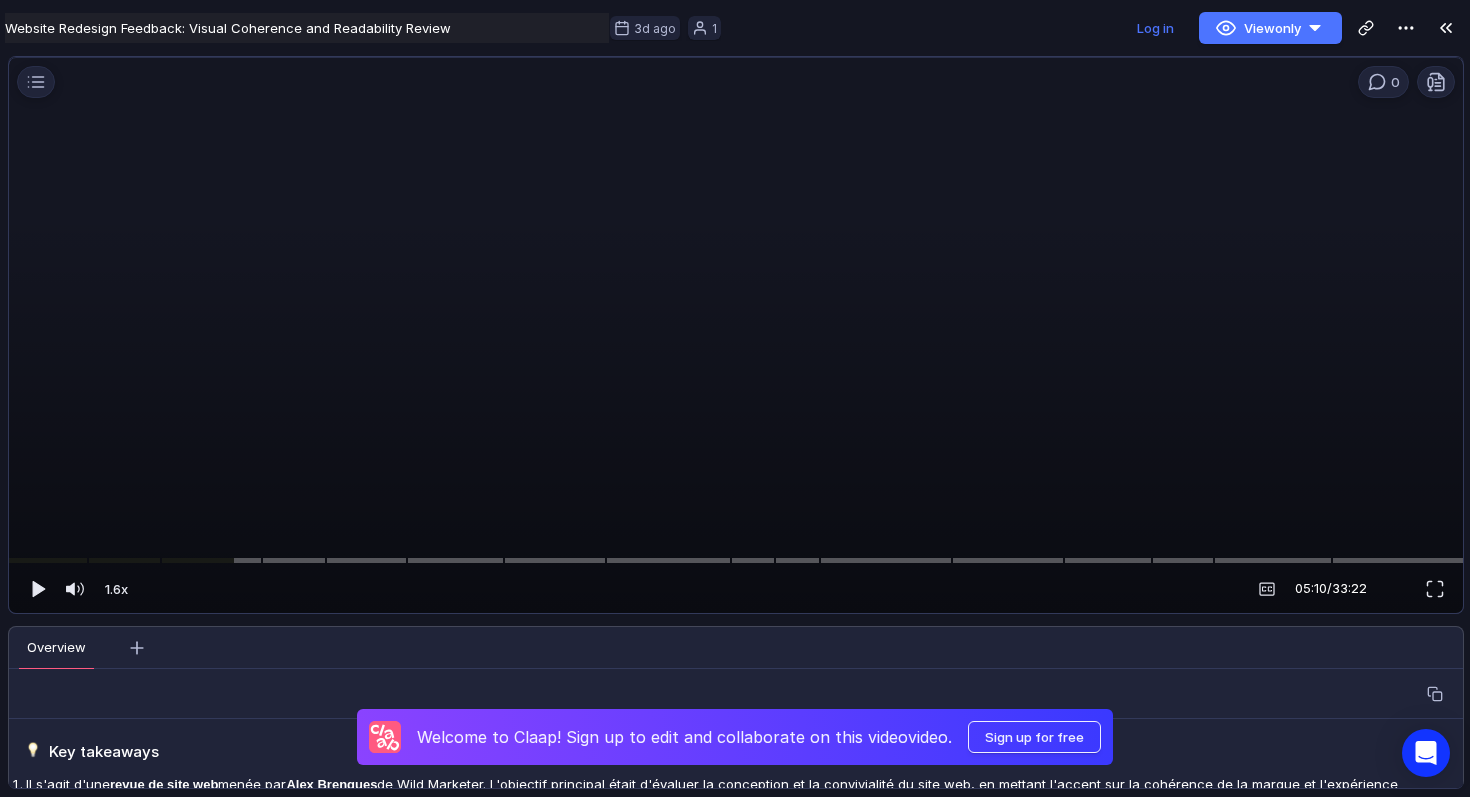 click at bounding box center [736, 342] 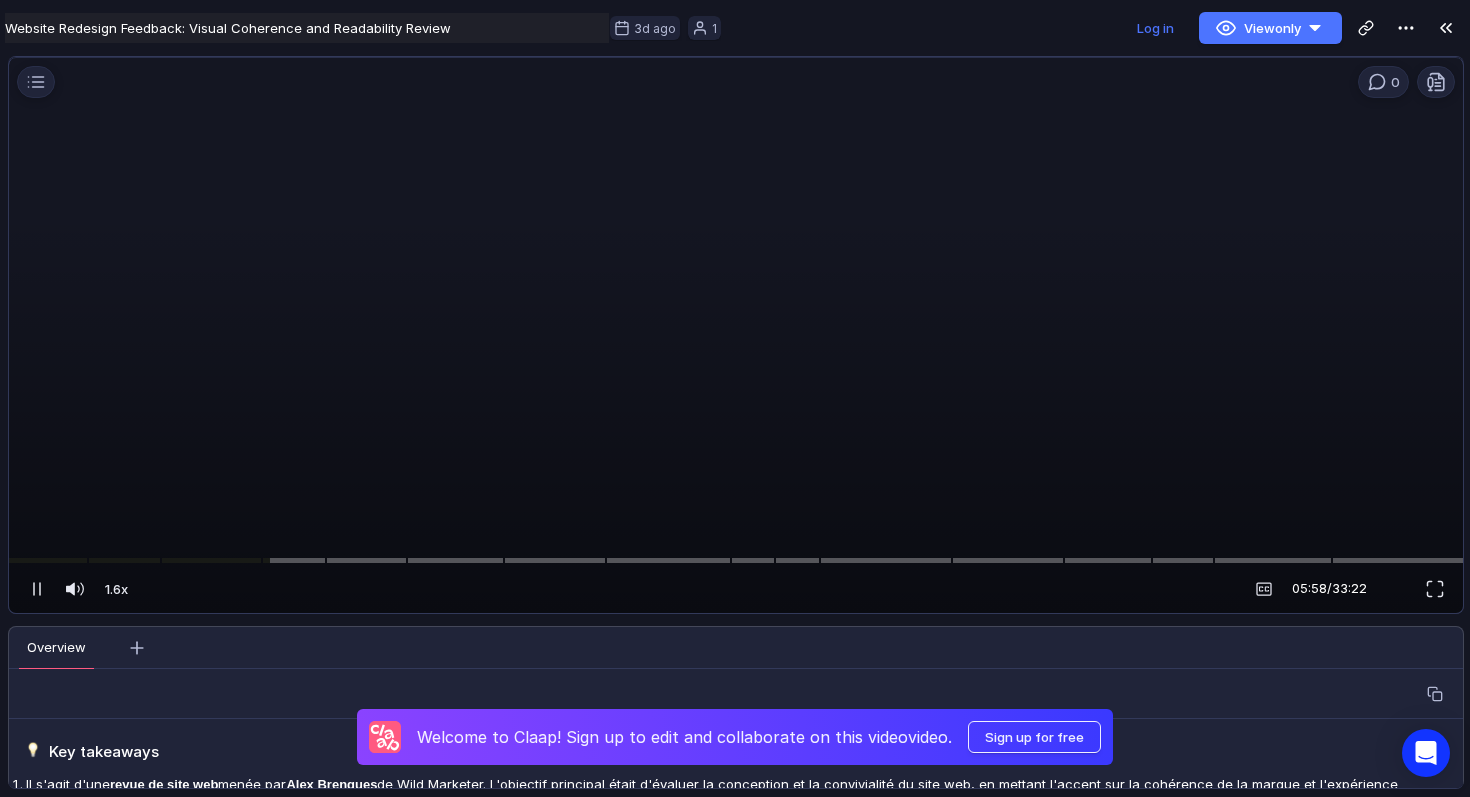 click at bounding box center [736, 342] 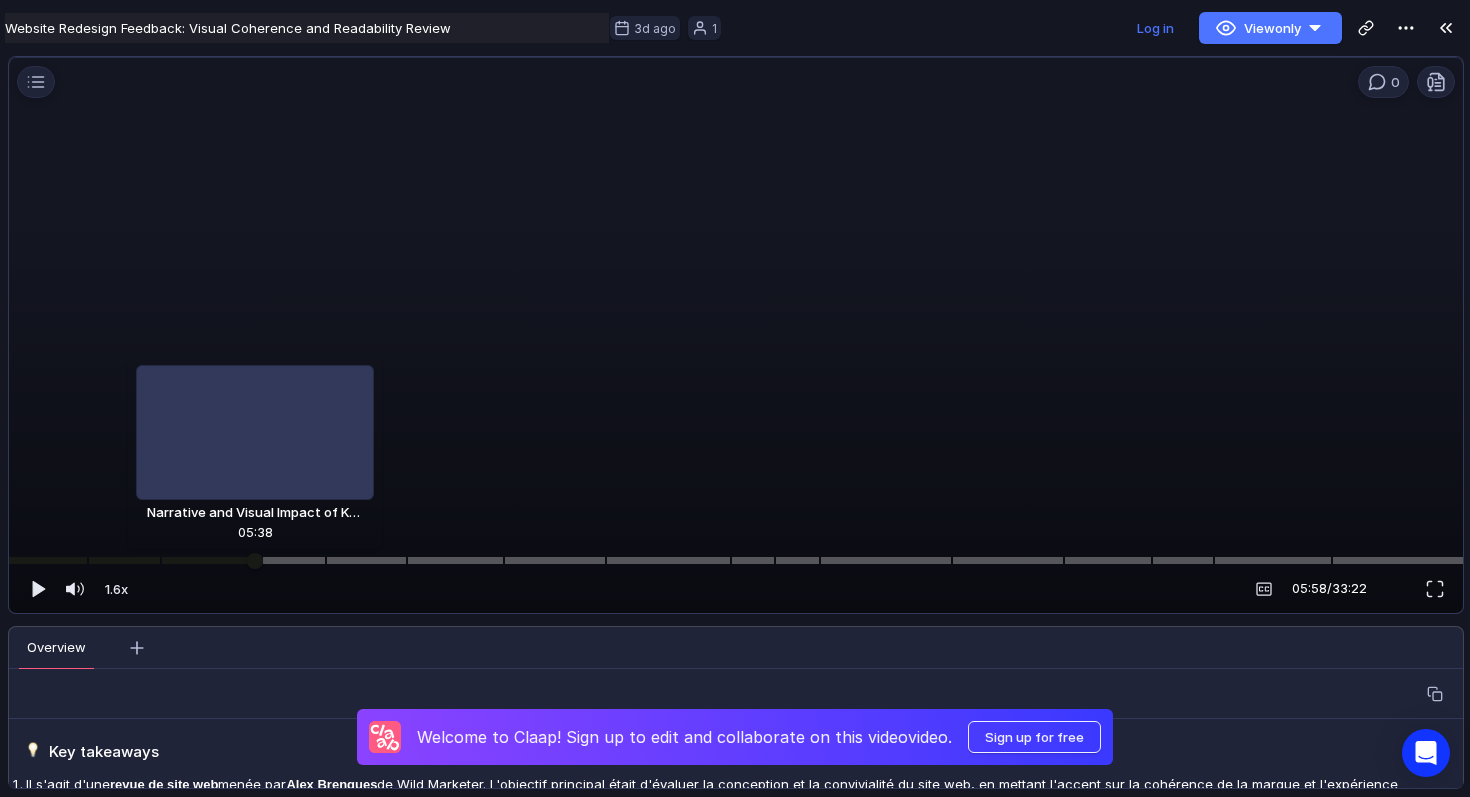 click at bounding box center [736, 560] 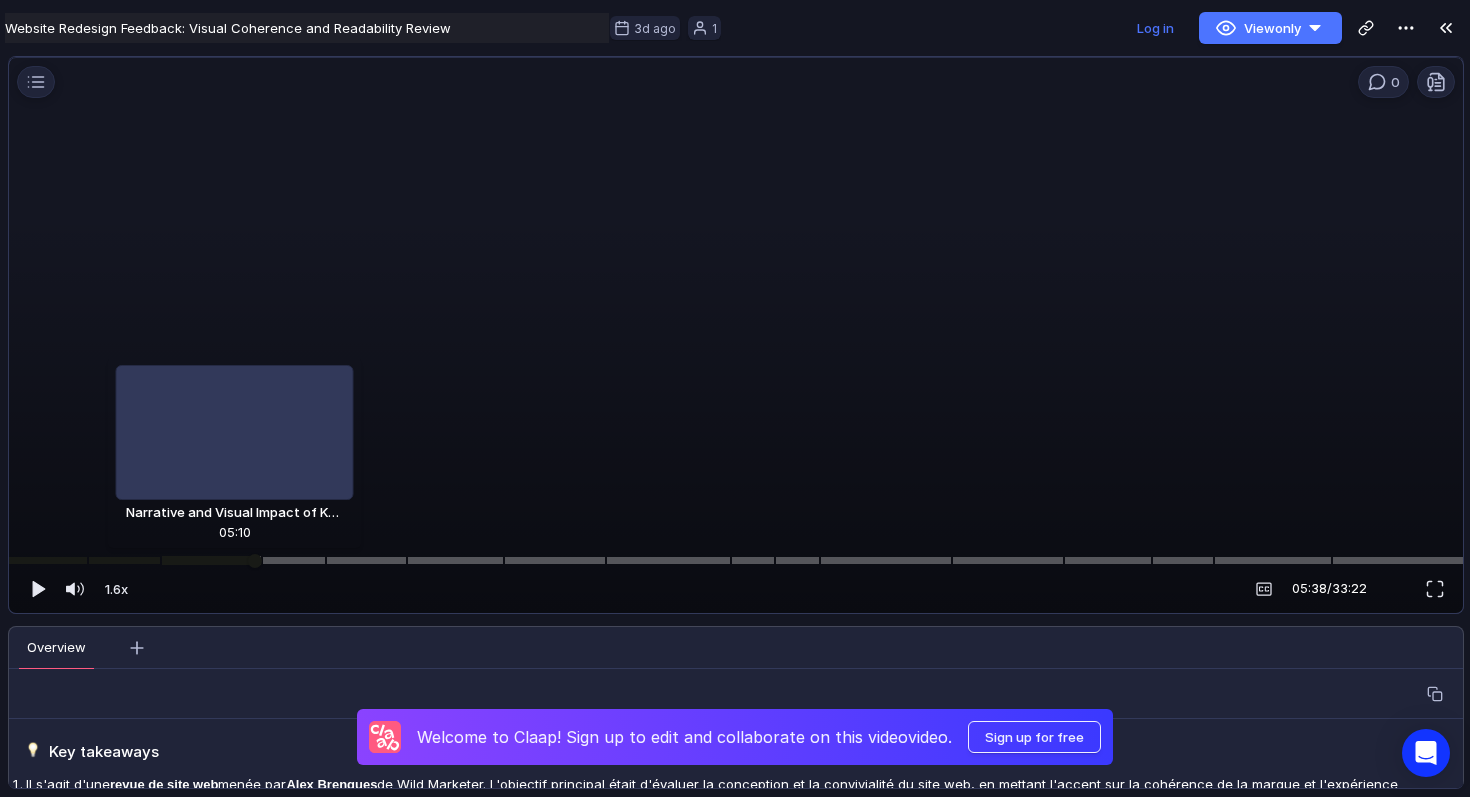 click at bounding box center [736, 560] 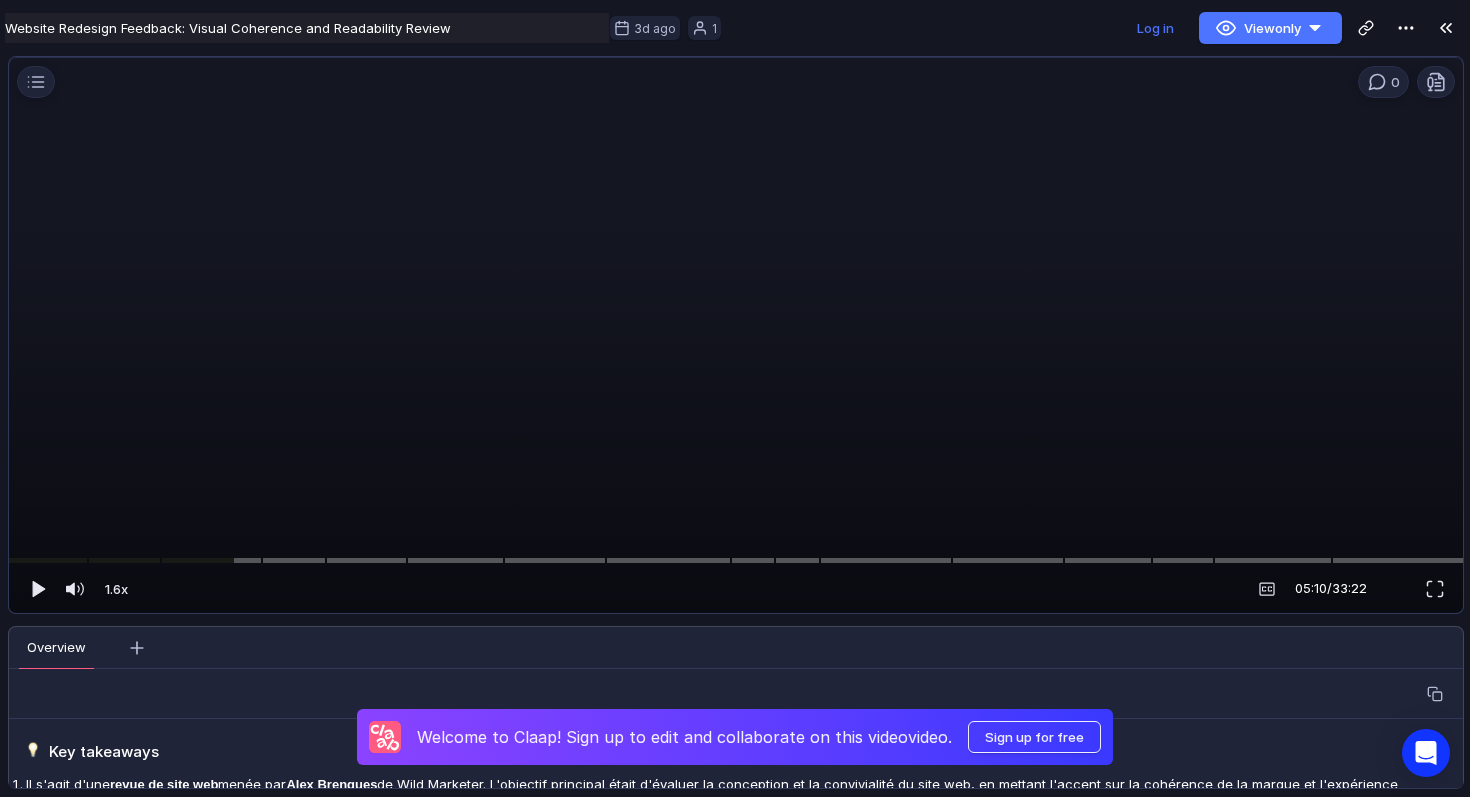 click at bounding box center [736, 342] 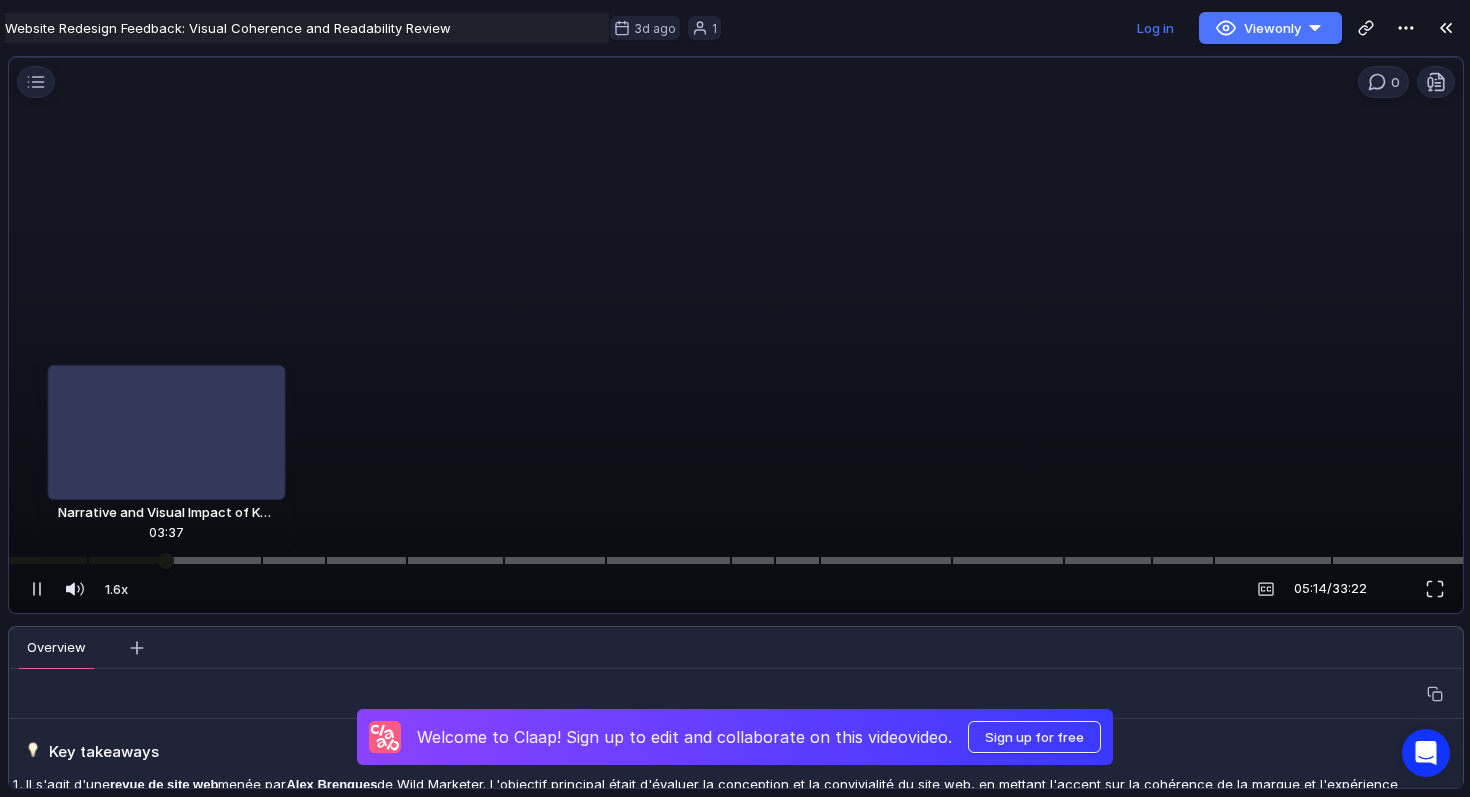 click at bounding box center [736, 560] 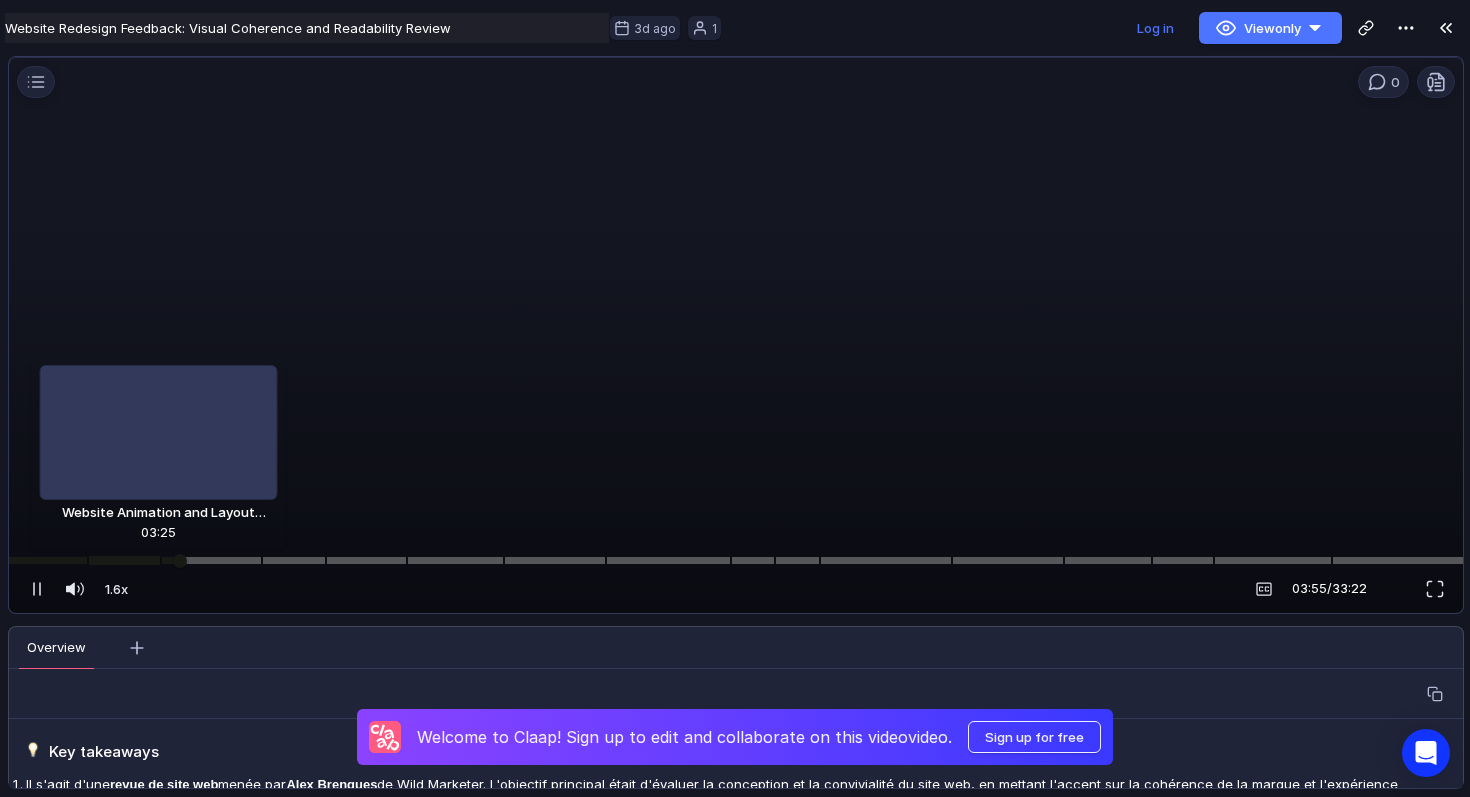 click at bounding box center [736, 560] 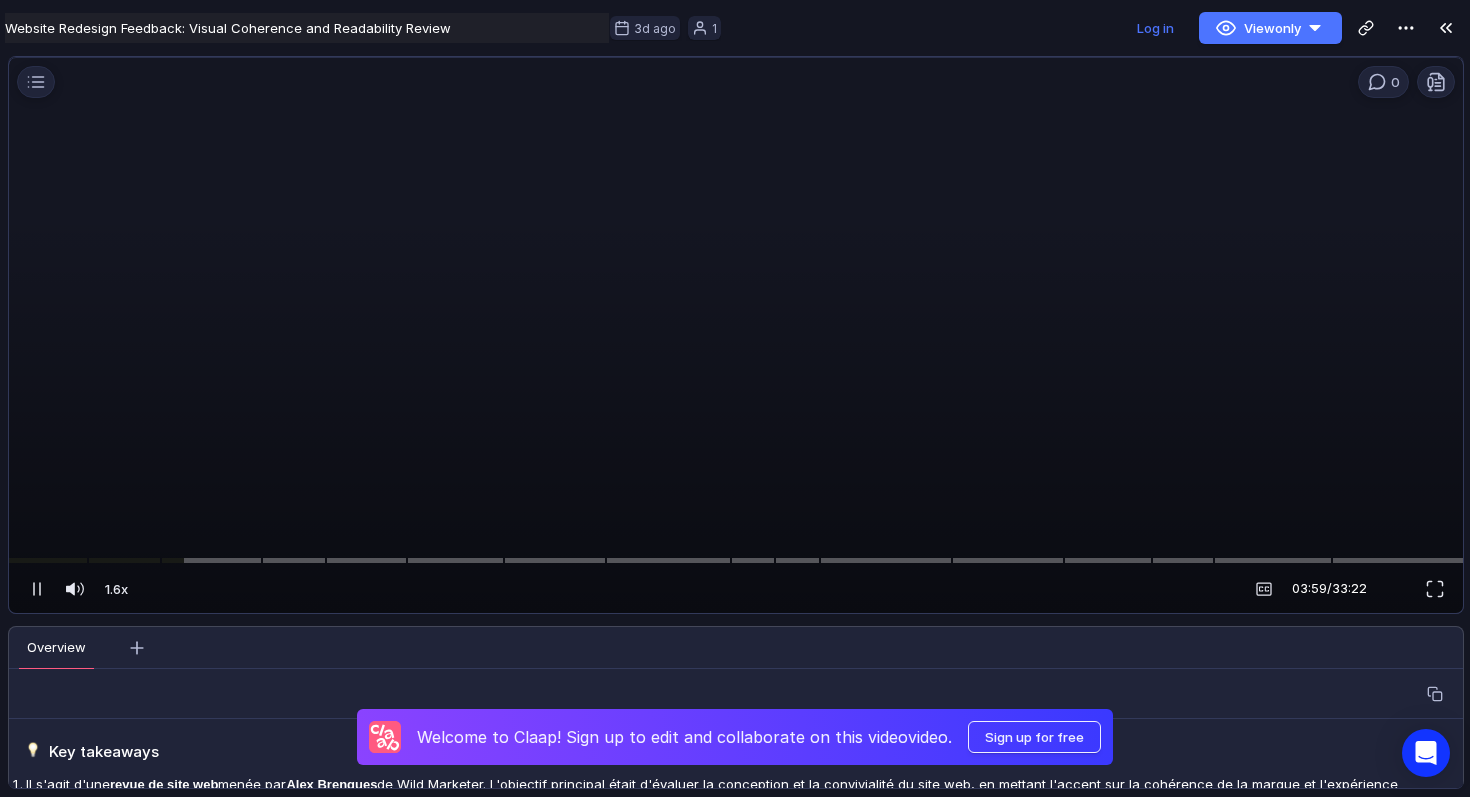 click at bounding box center (736, 342) 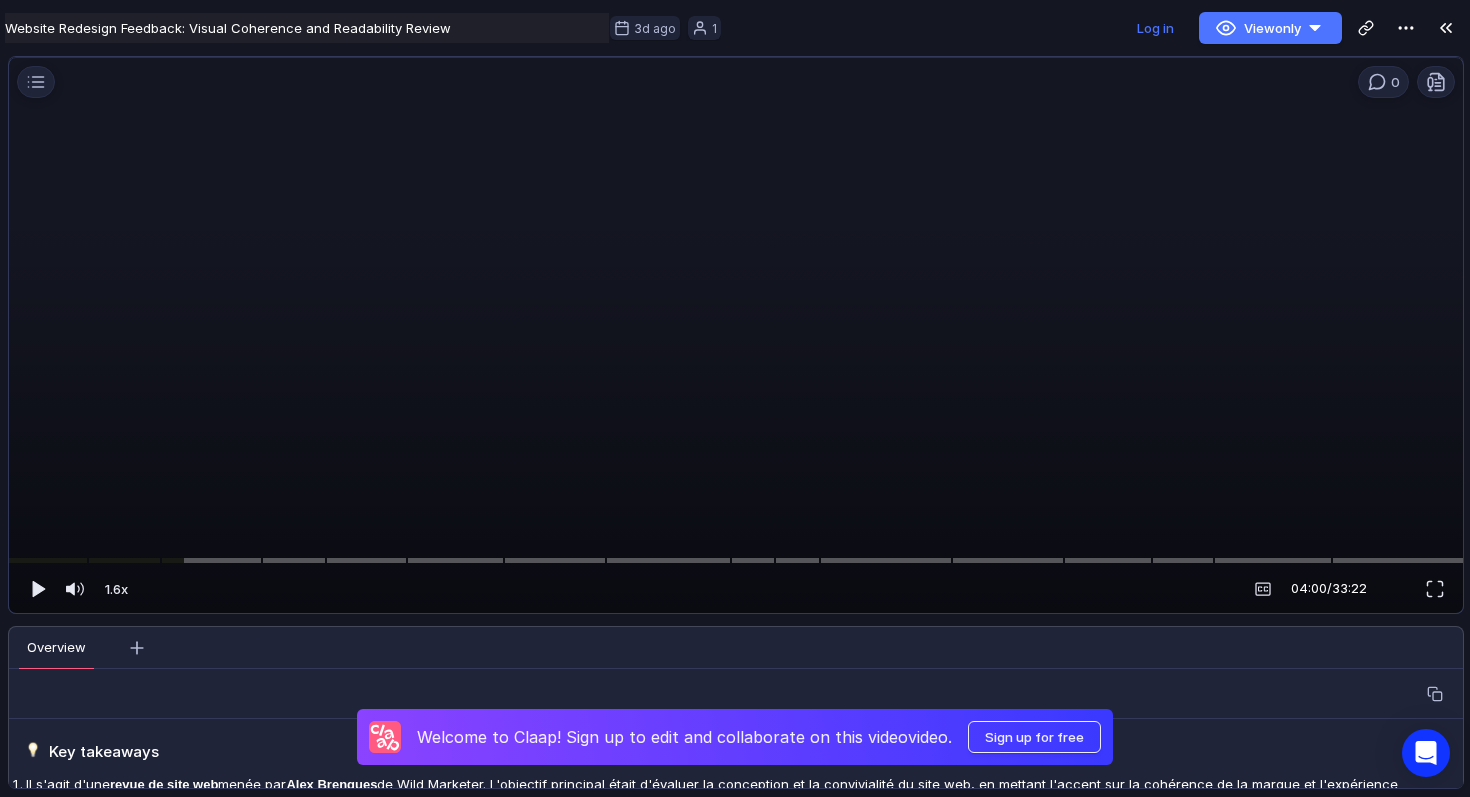 click at bounding box center [736, 342] 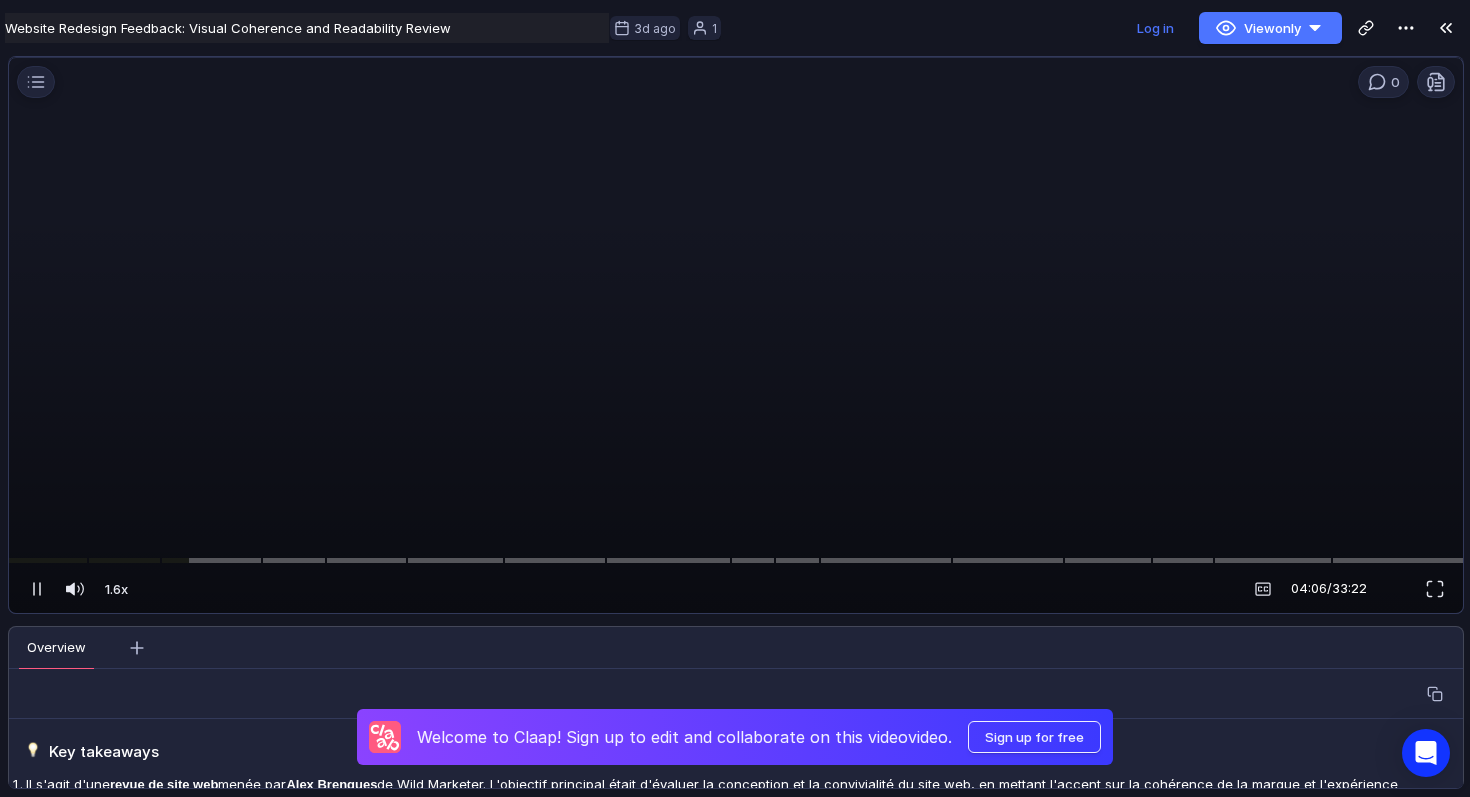 click at bounding box center (736, 342) 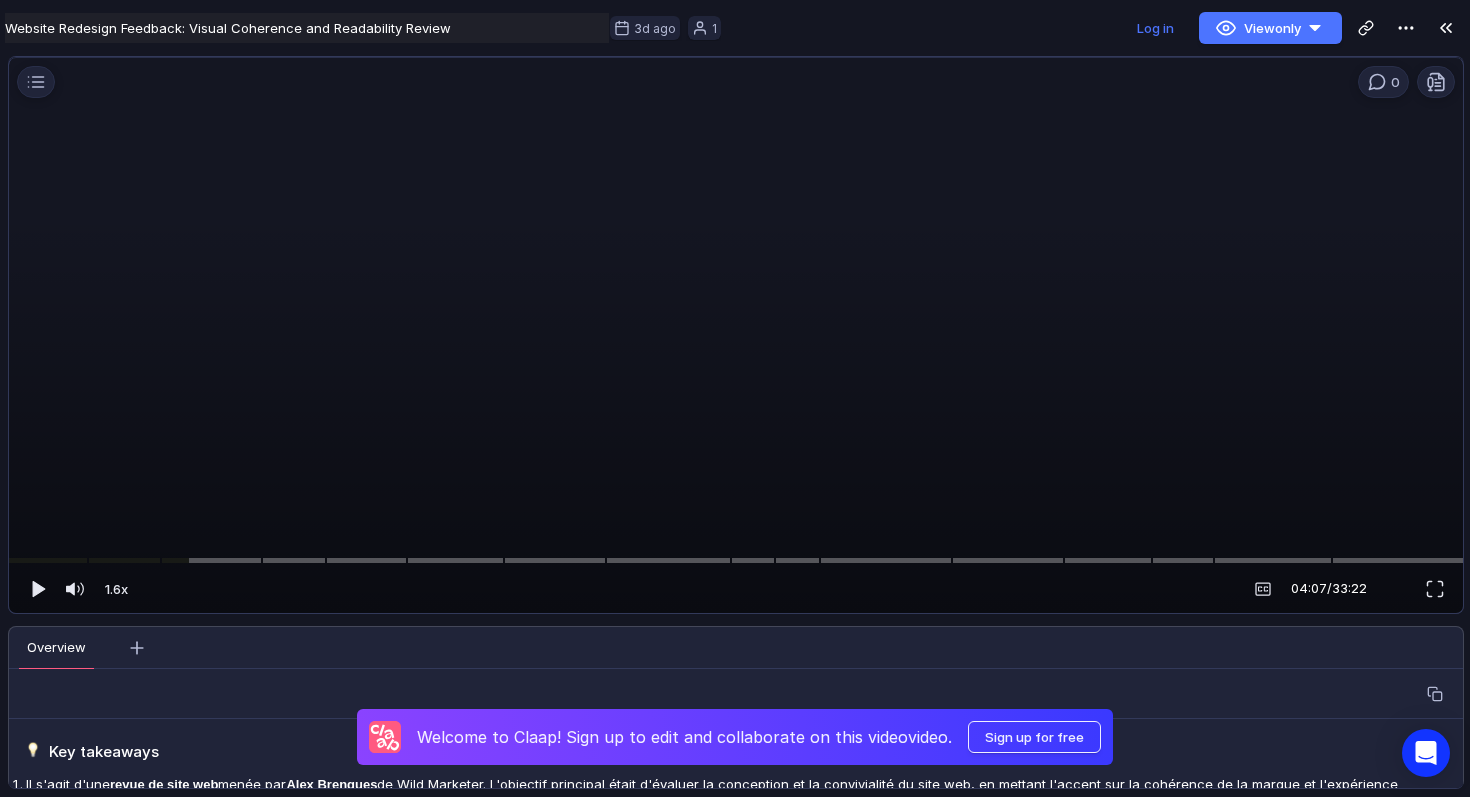 click at bounding box center (736, 342) 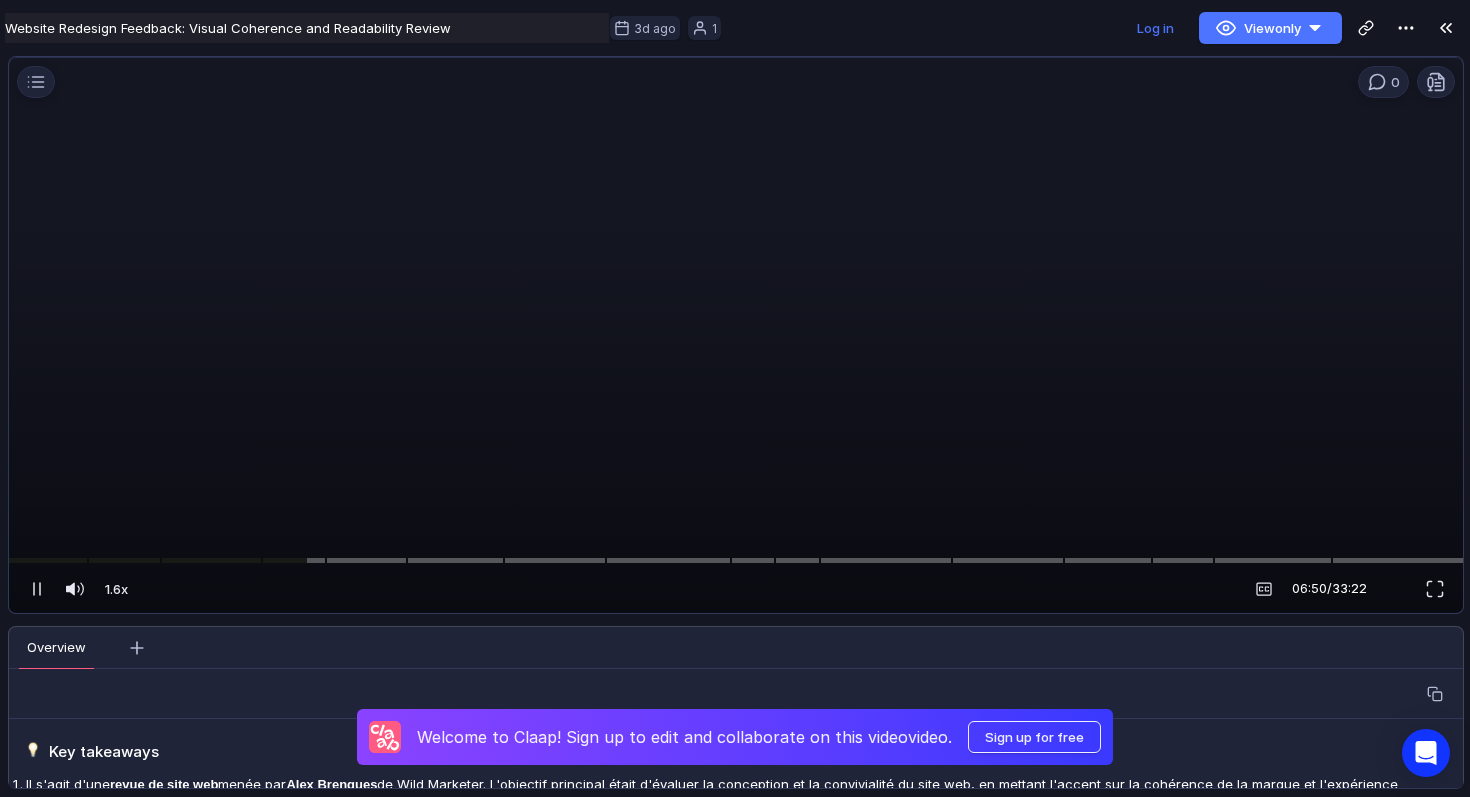 click at bounding box center [736, 342] 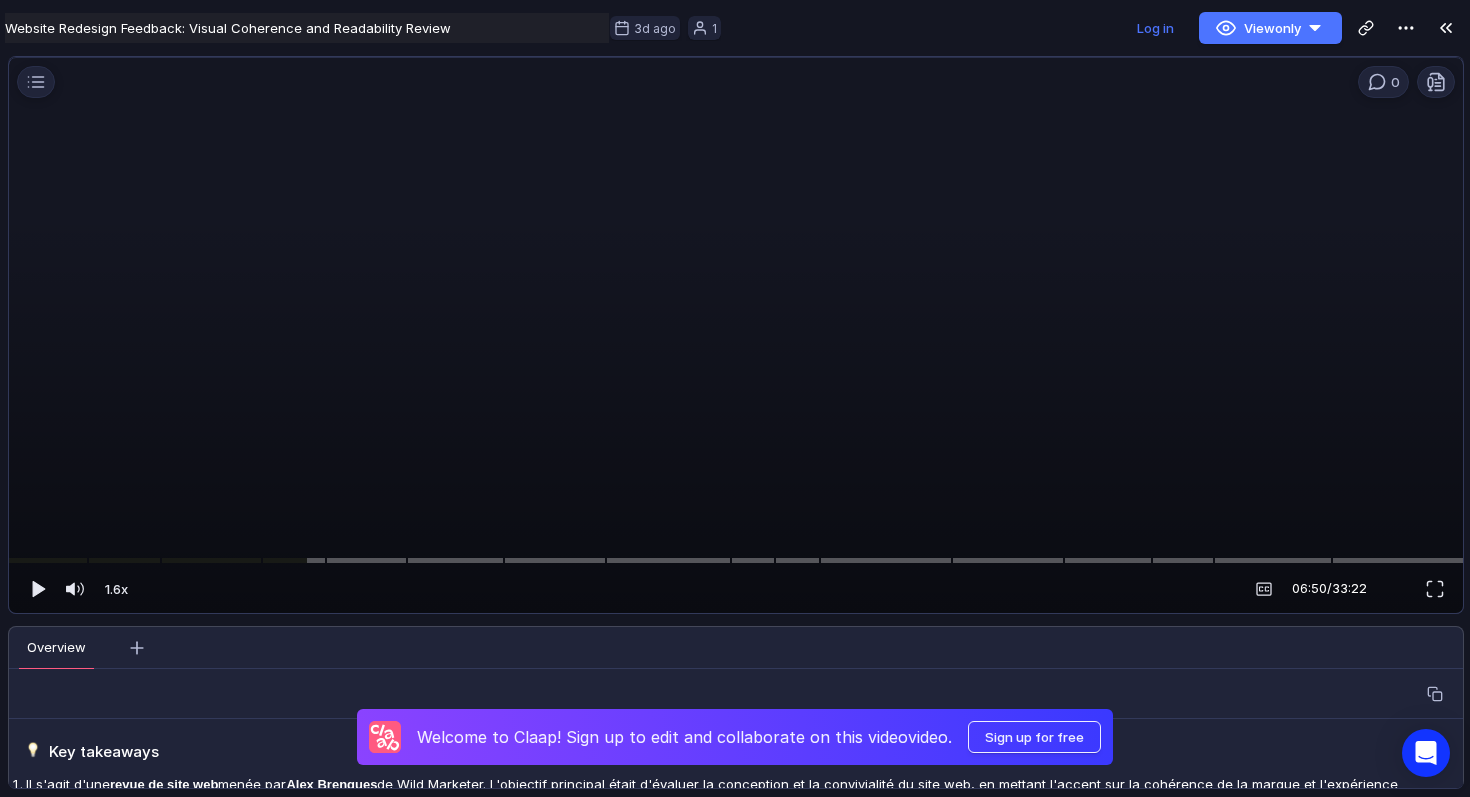 click at bounding box center [736, 342] 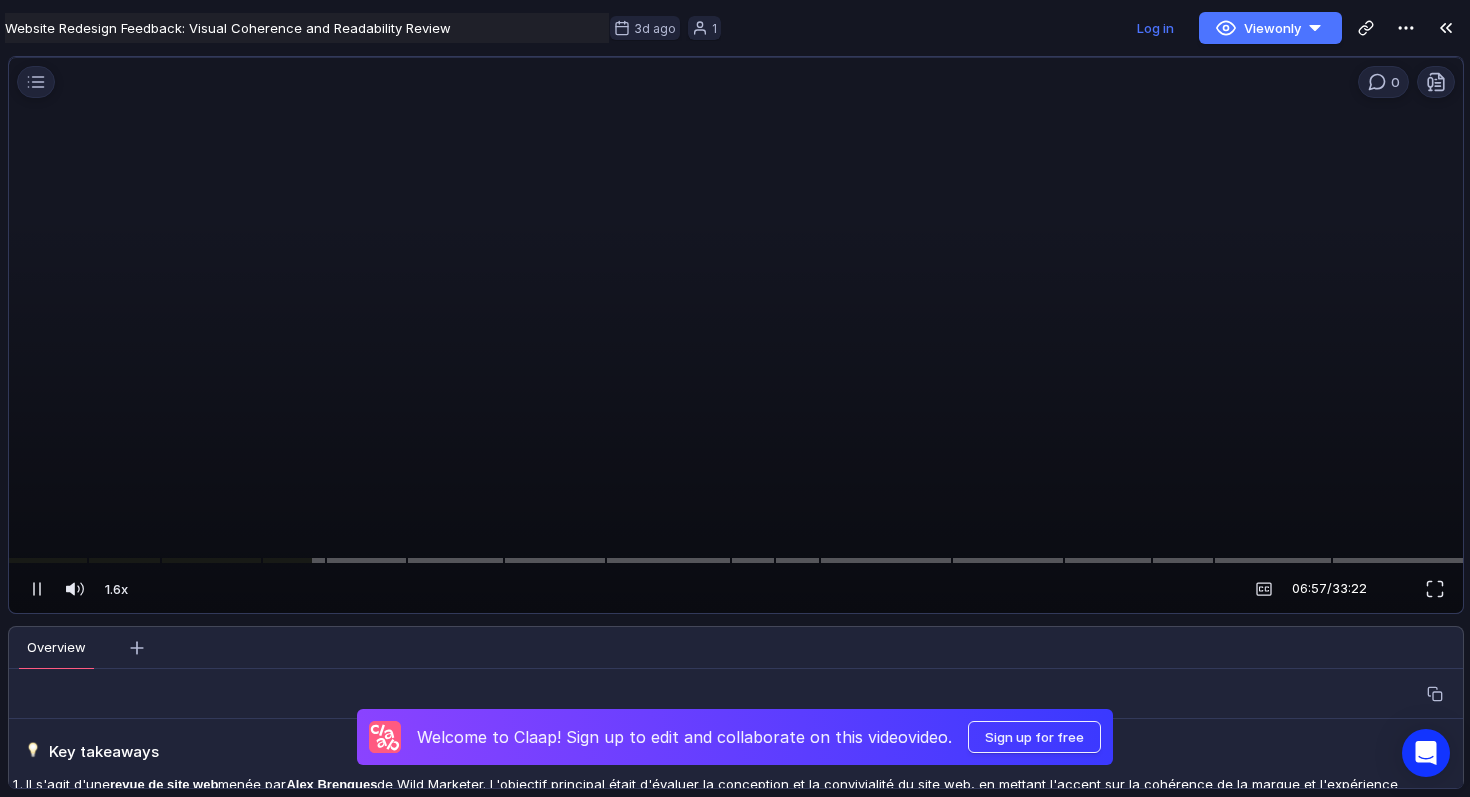 click at bounding box center [736, 342] 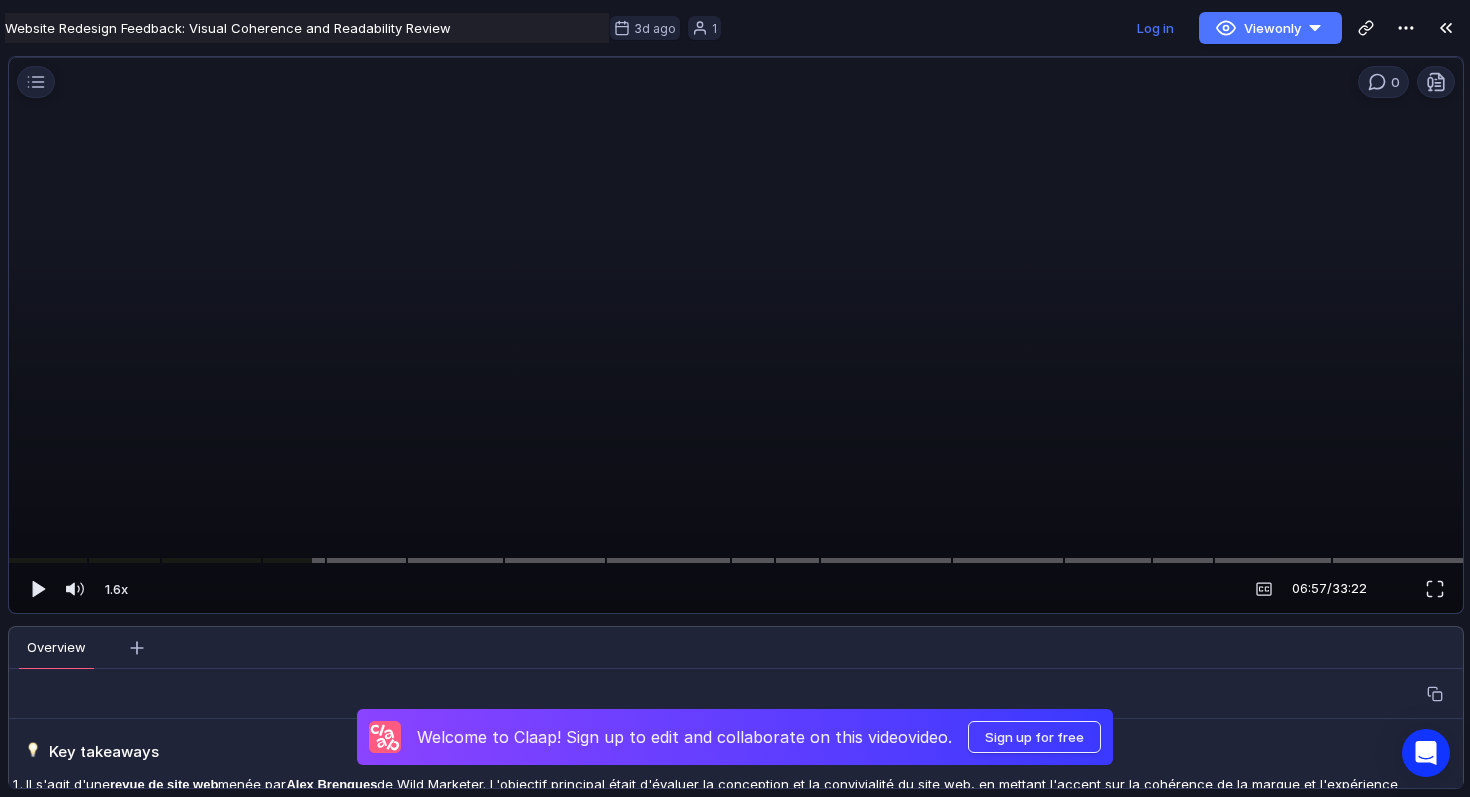 click at bounding box center [736, 342] 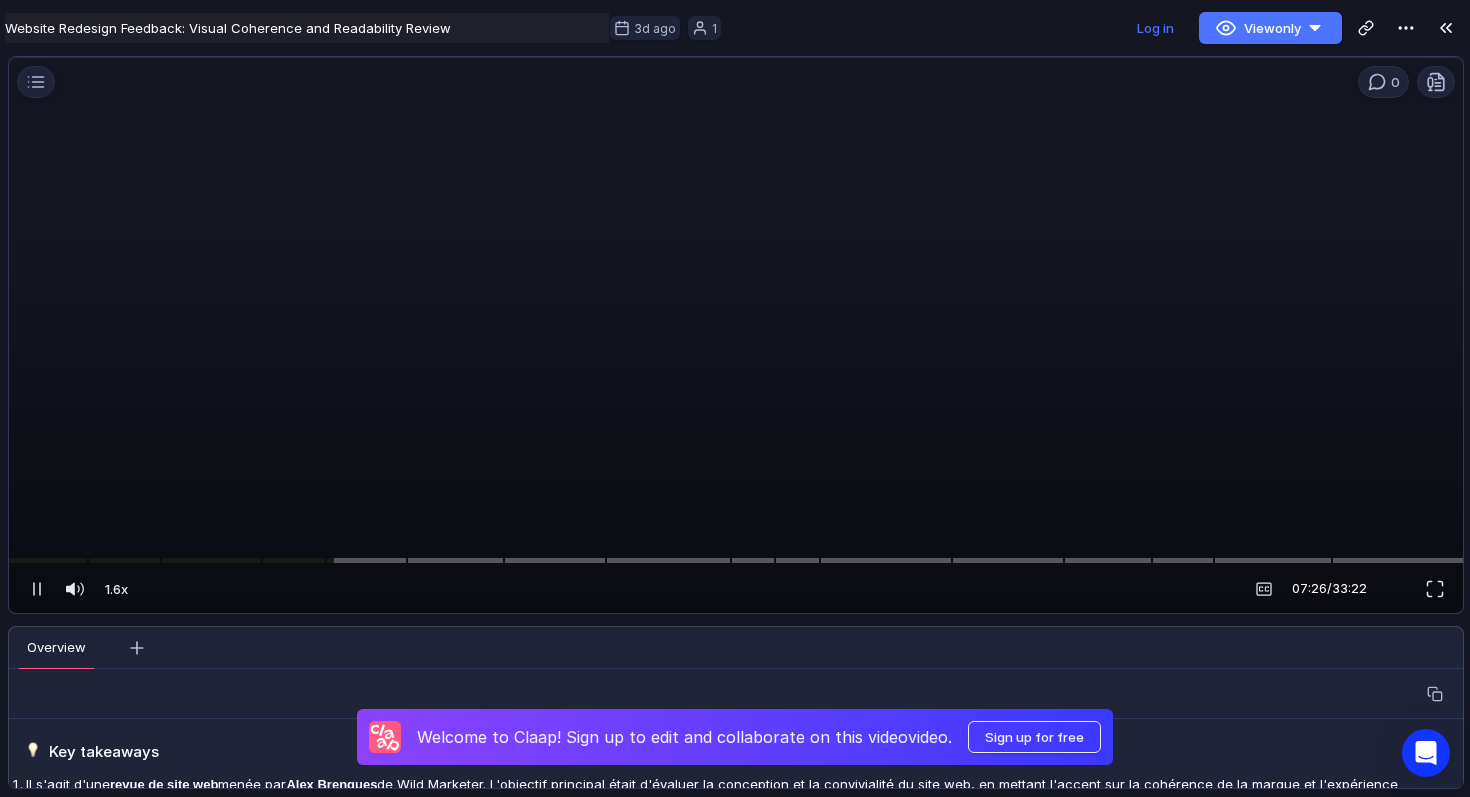 click at bounding box center [736, 342] 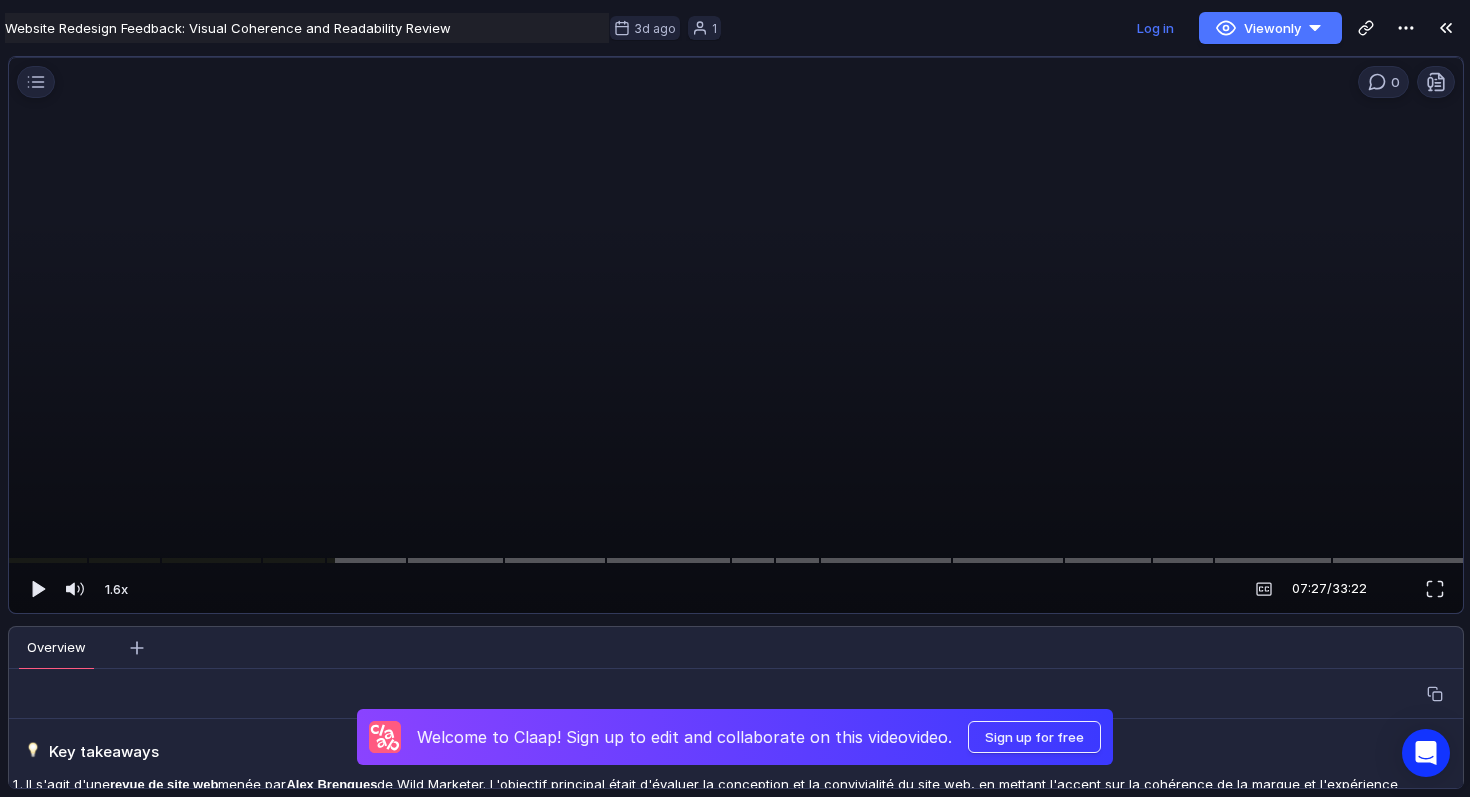 click at bounding box center [736, 342] 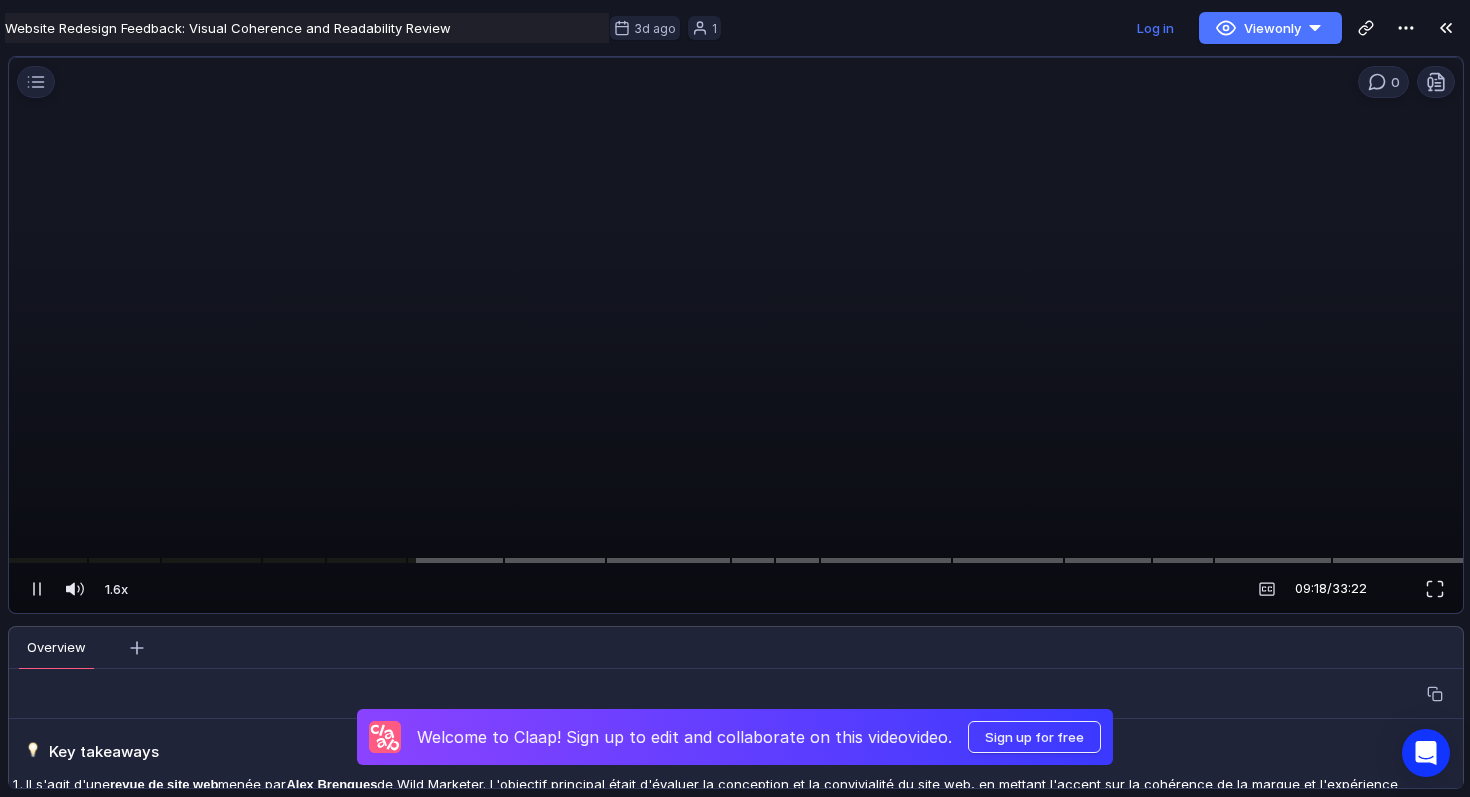 click at bounding box center (736, 342) 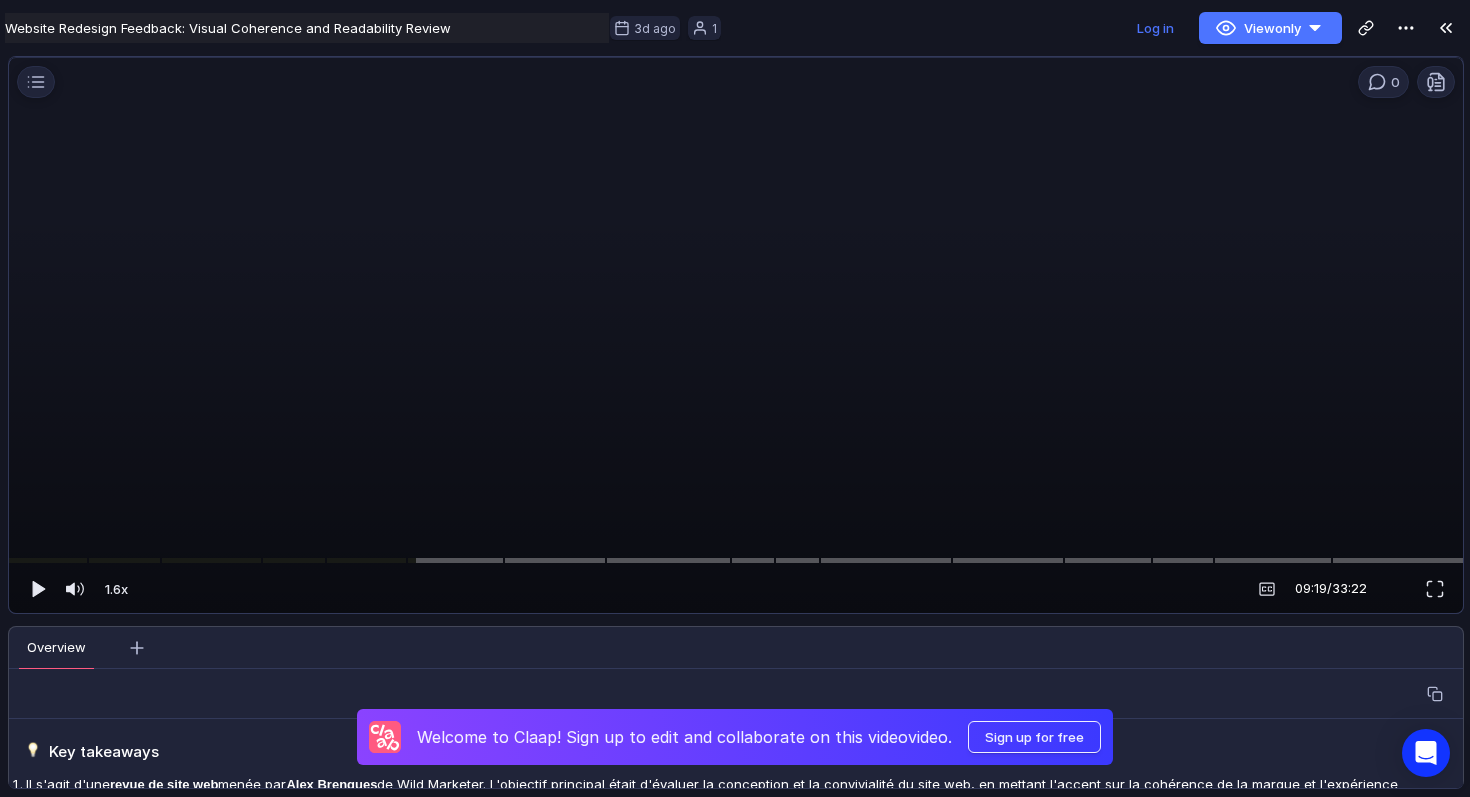 click at bounding box center (736, 342) 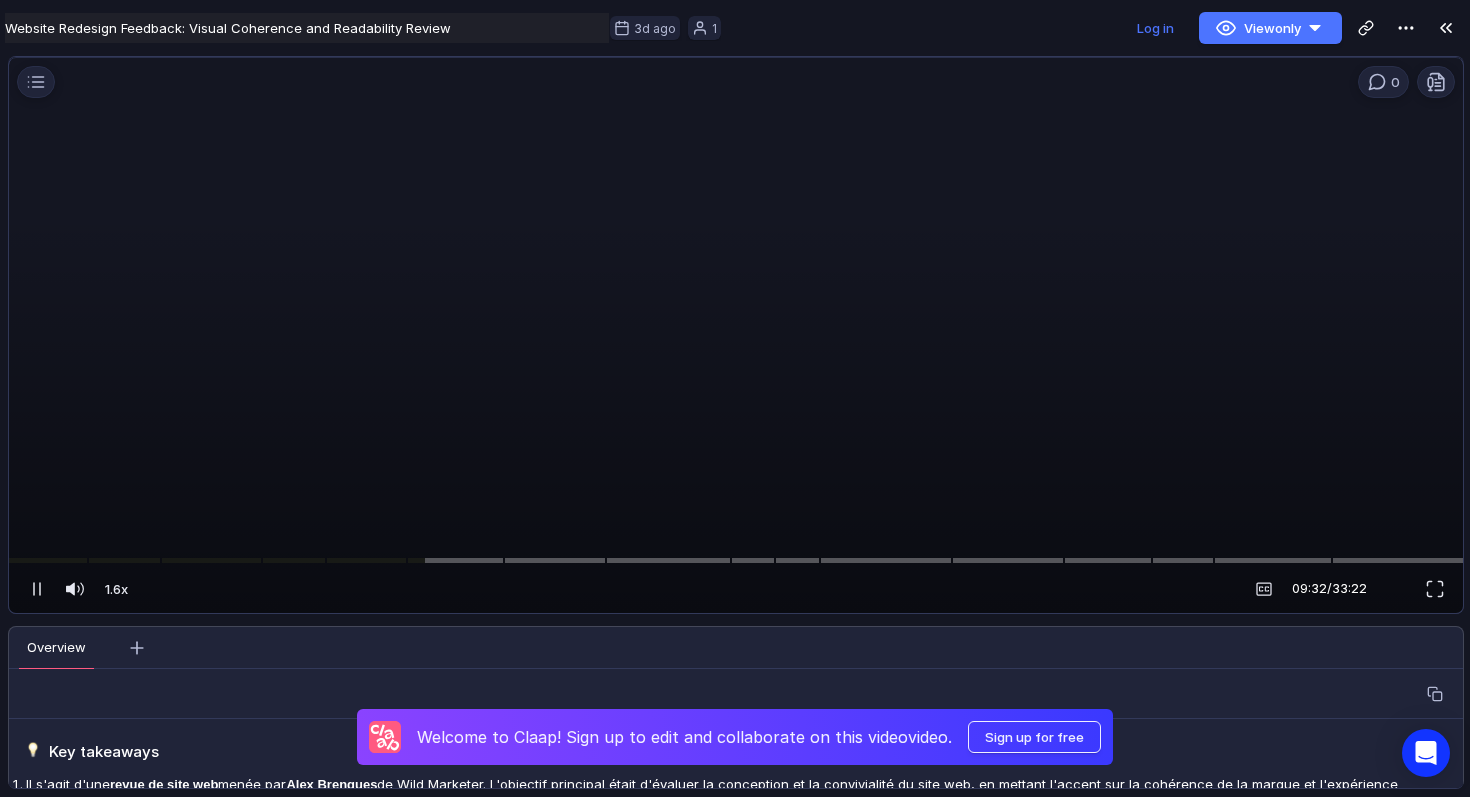 click at bounding box center [736, 342] 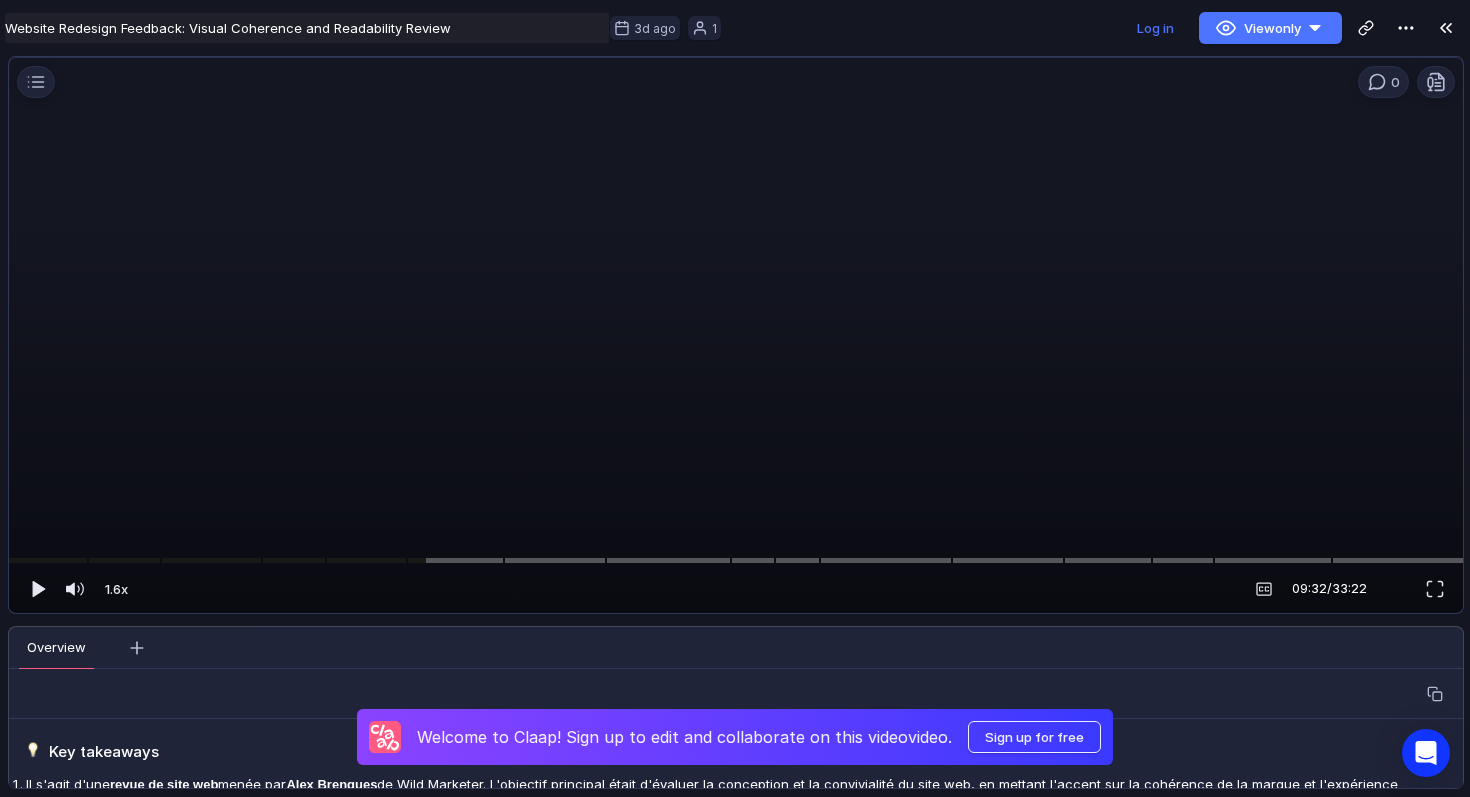 click at bounding box center [736, 342] 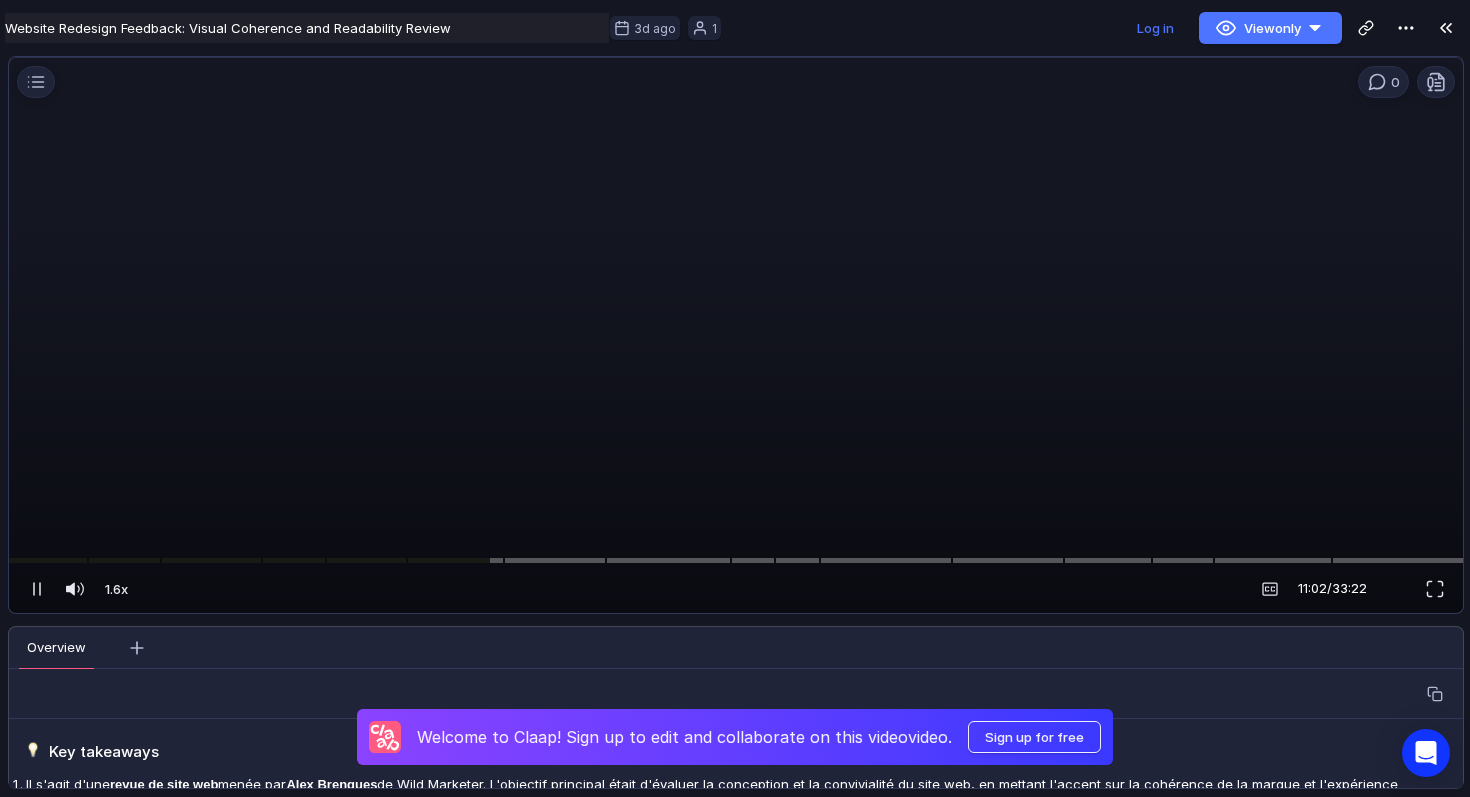 click at bounding box center [736, 342] 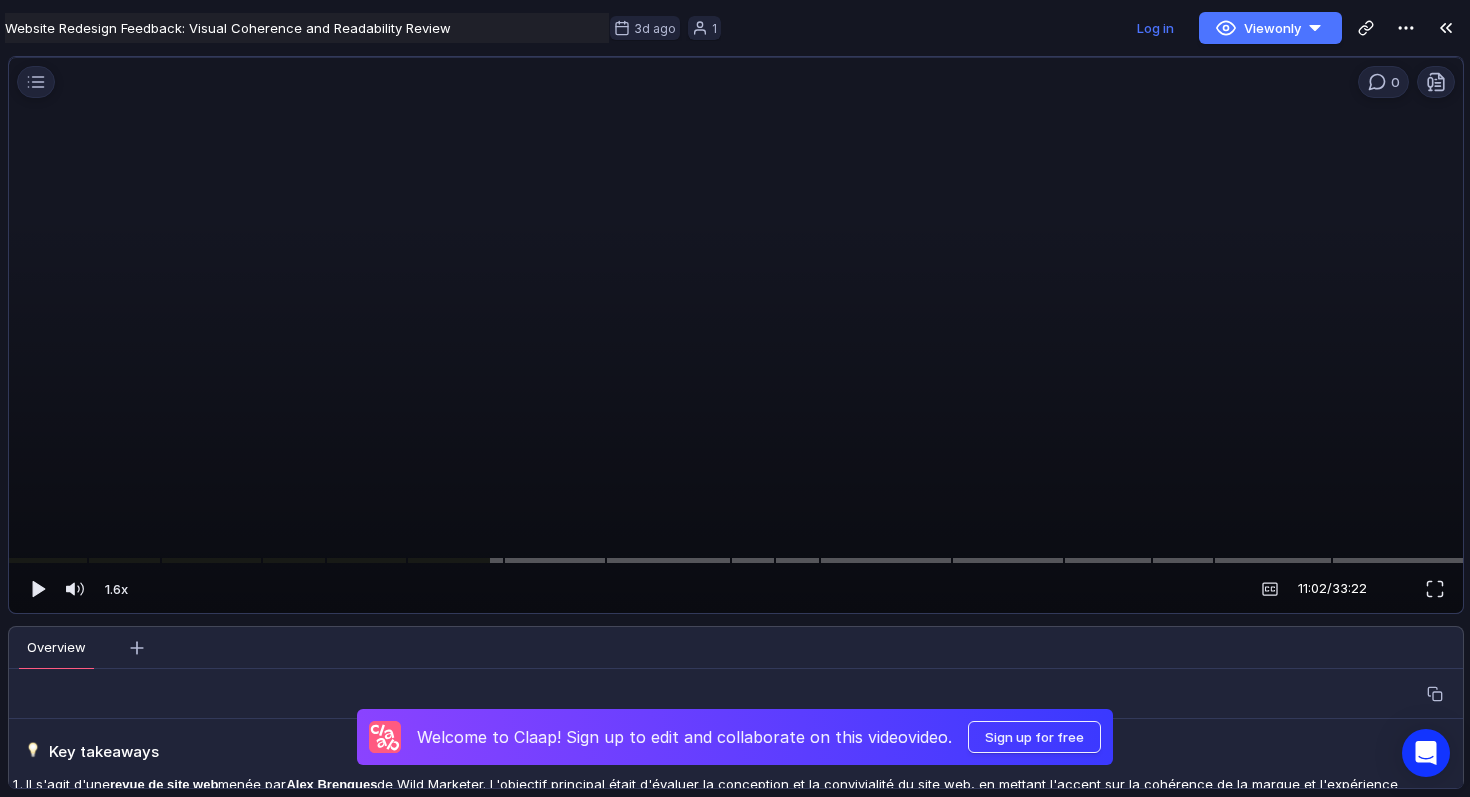 click at bounding box center (736, 342) 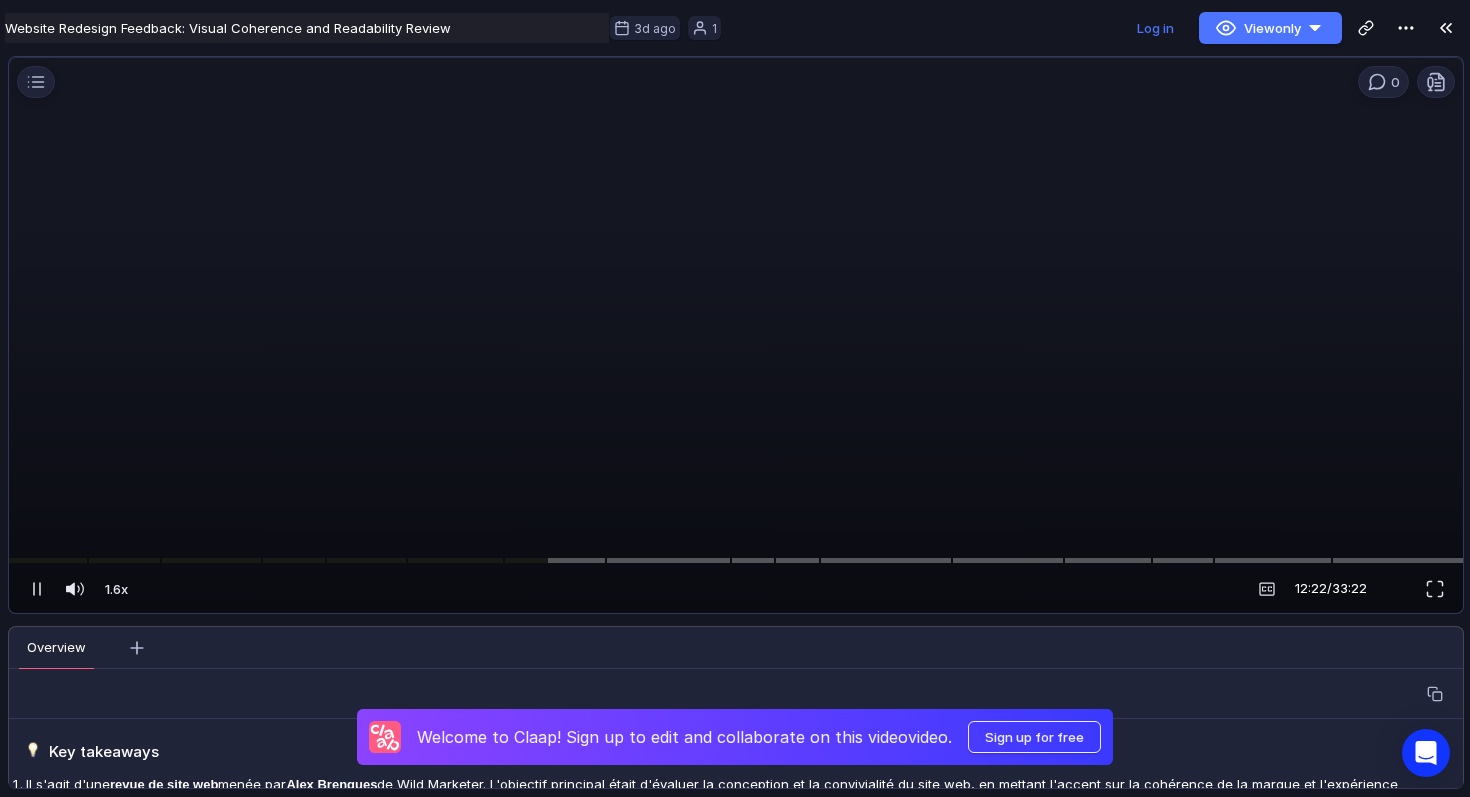 click at bounding box center (736, 342) 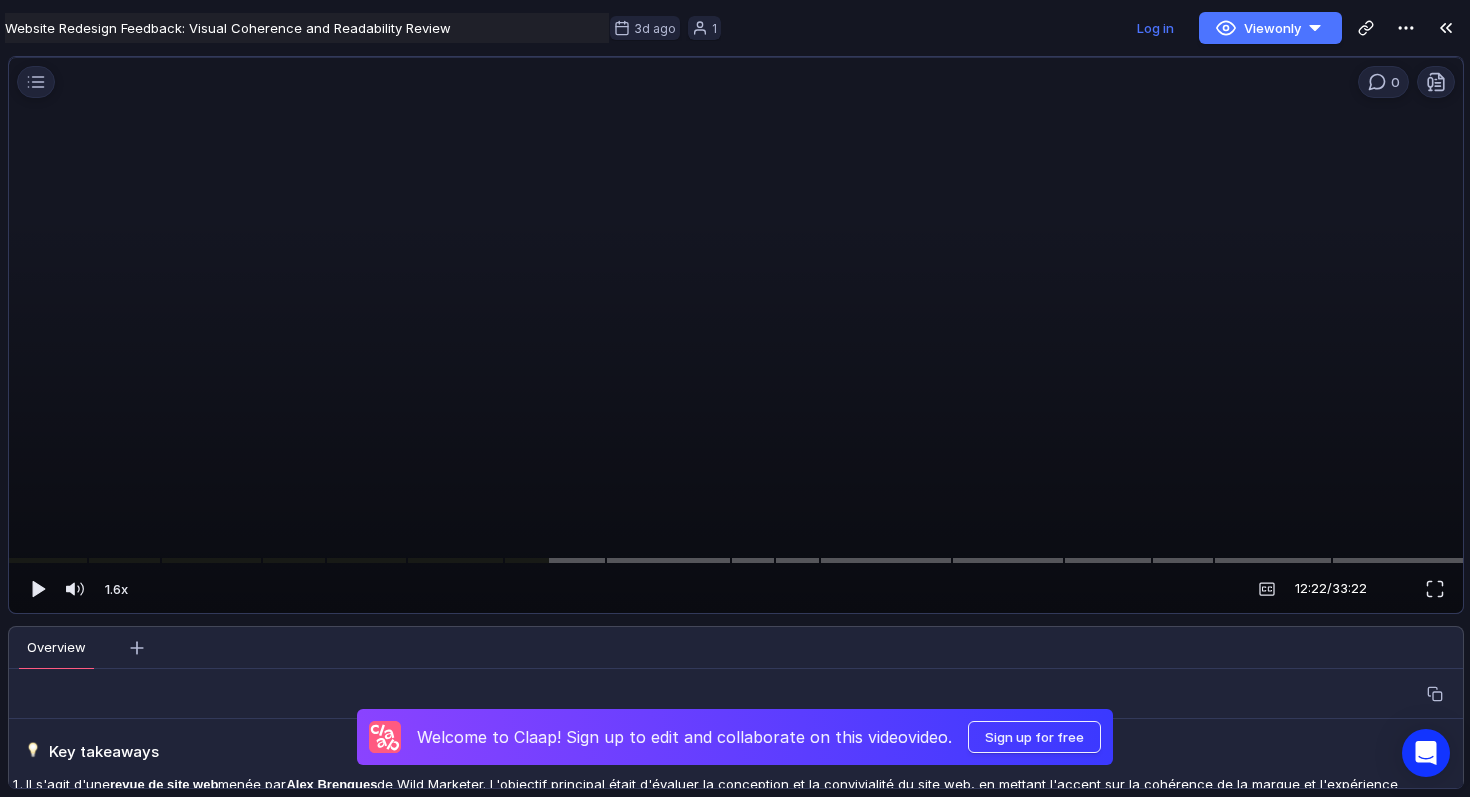 click at bounding box center [736, 342] 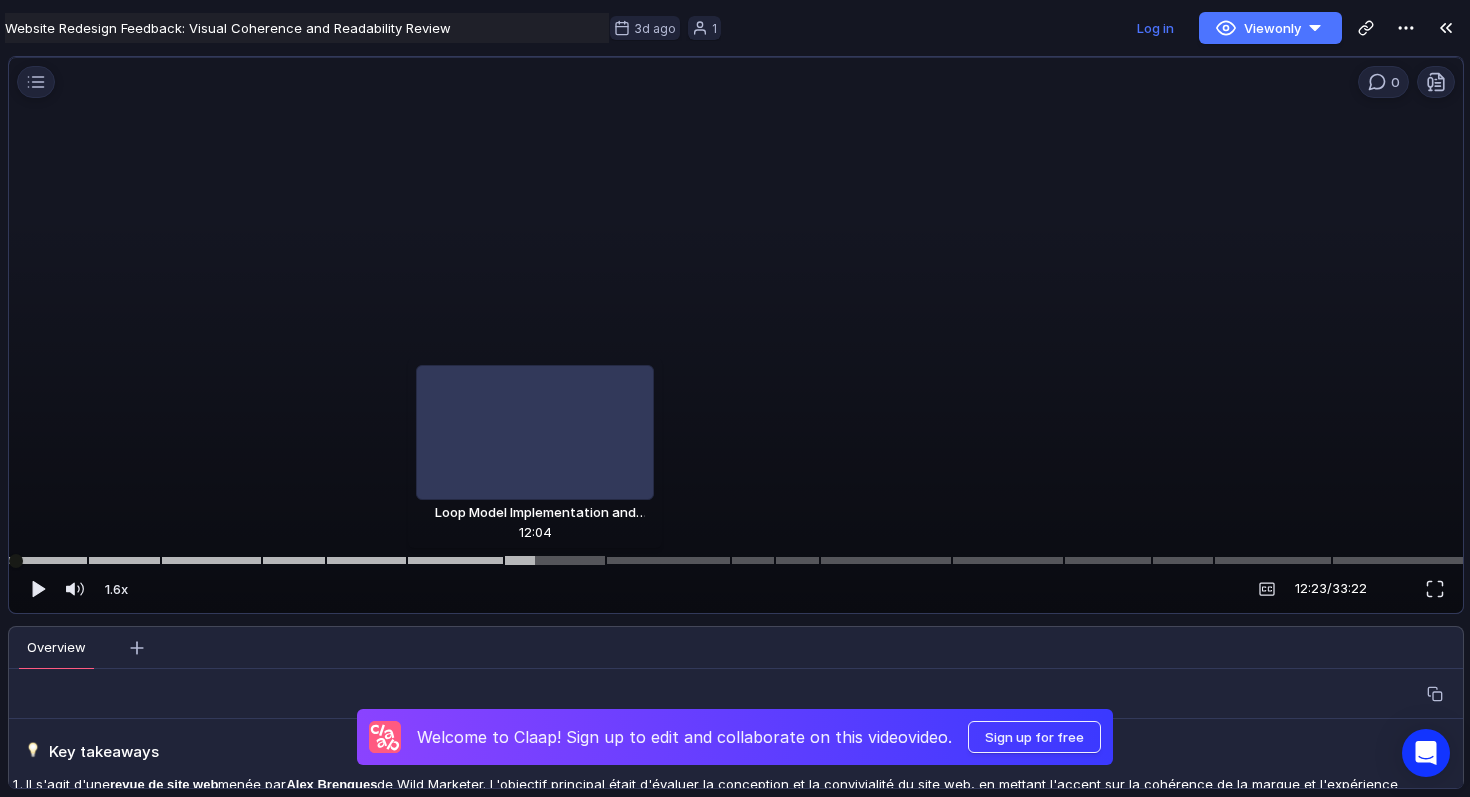click at bounding box center [736, 560] 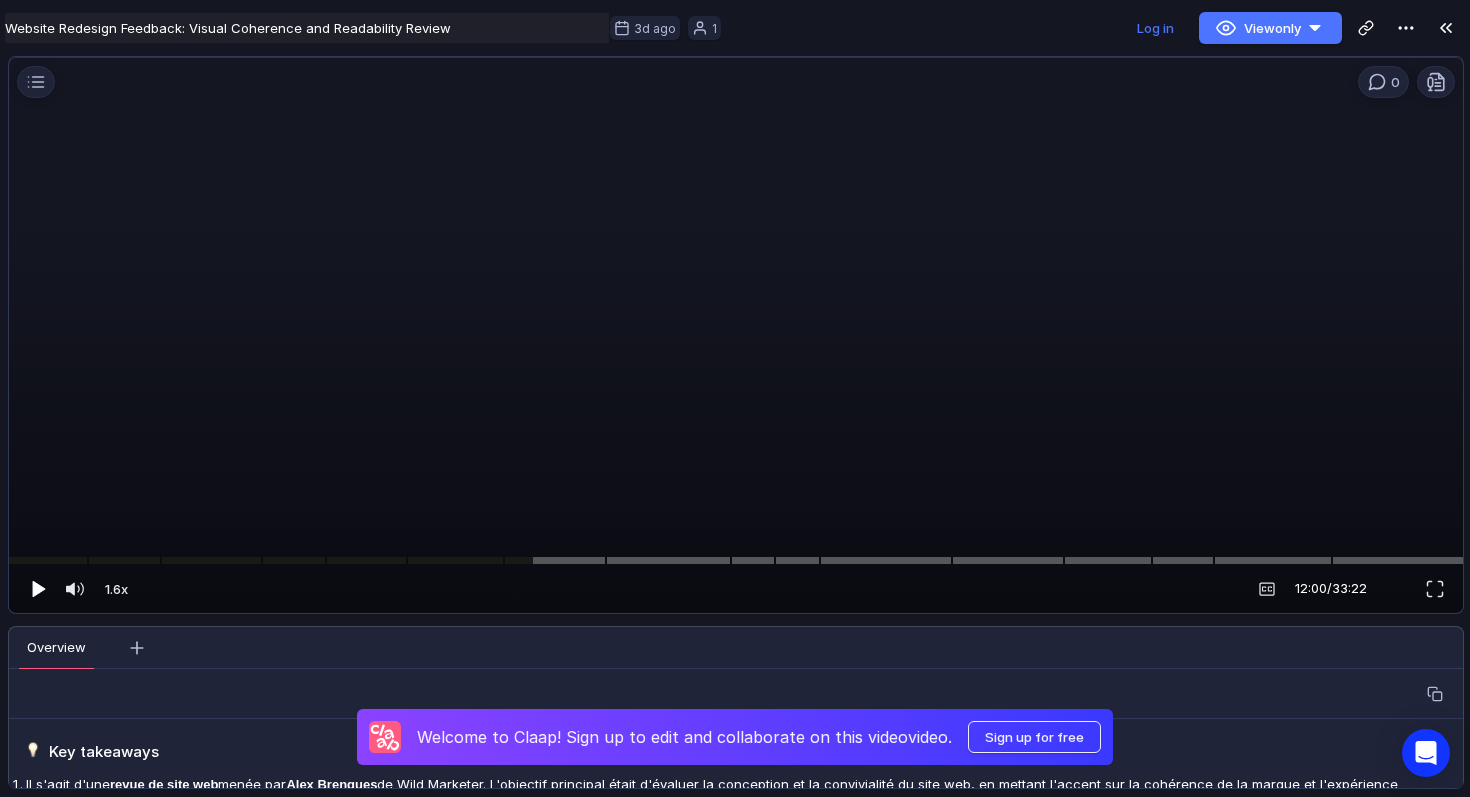 click at bounding box center [37, 589] 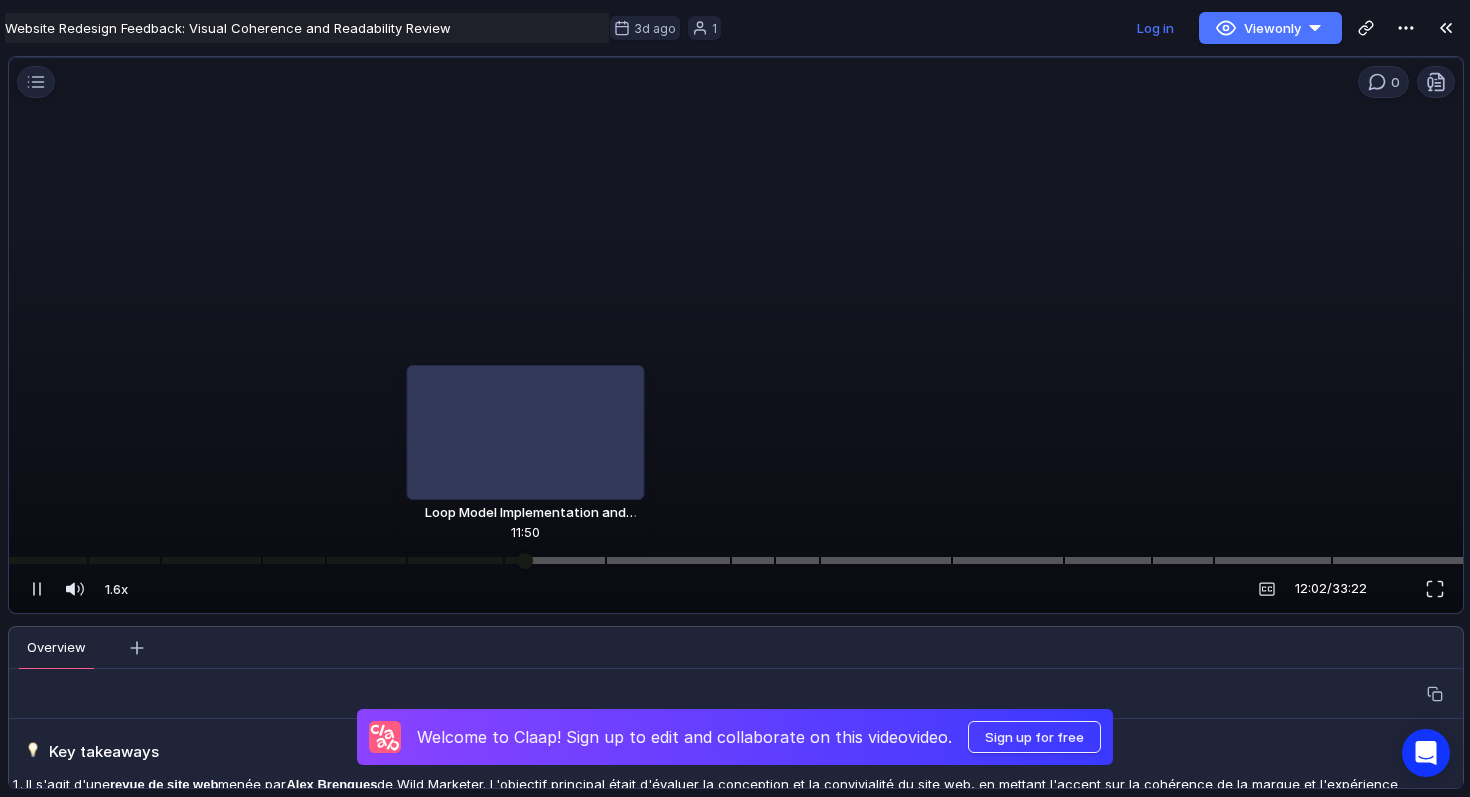 click at bounding box center [736, 560] 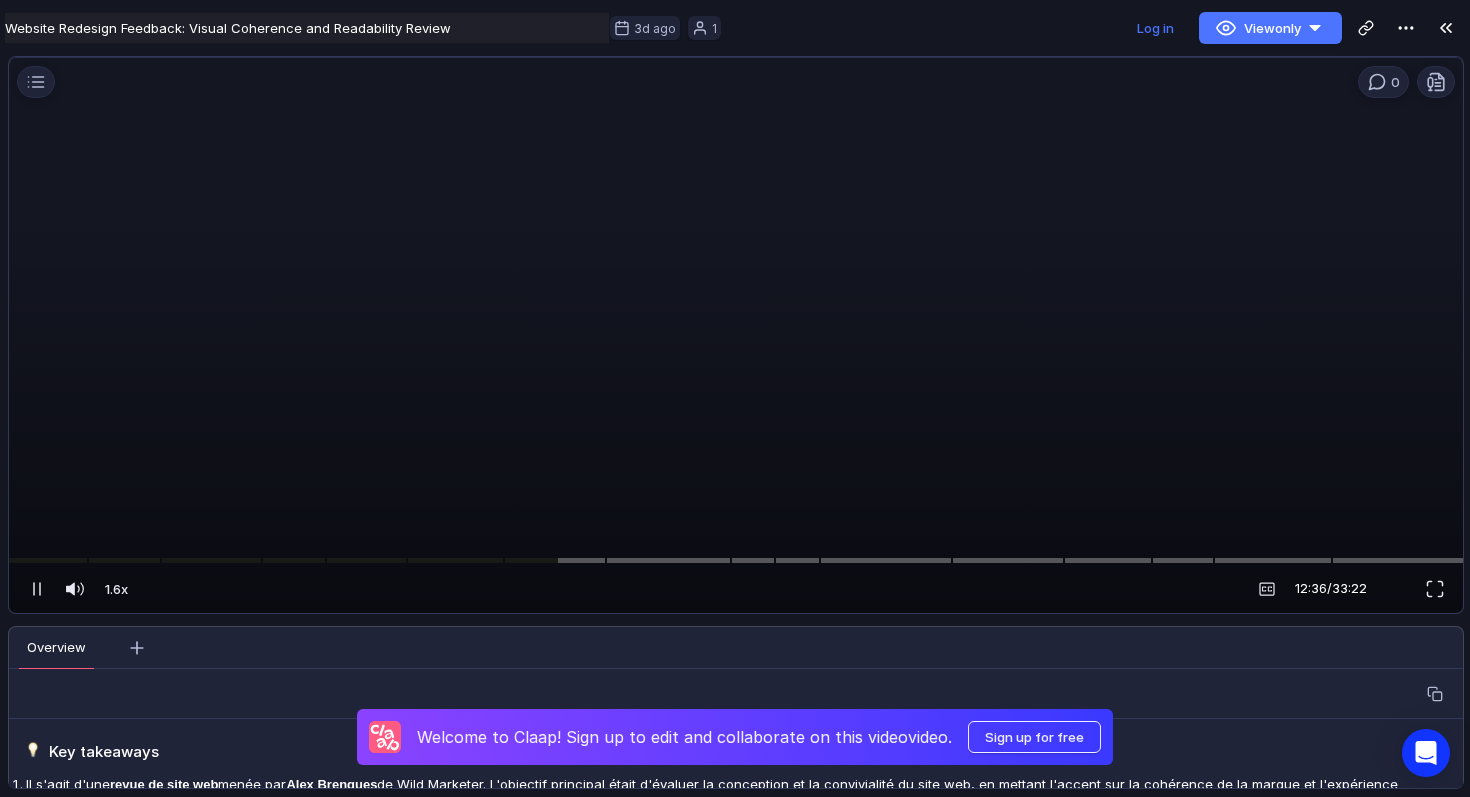 click at bounding box center [736, 342] 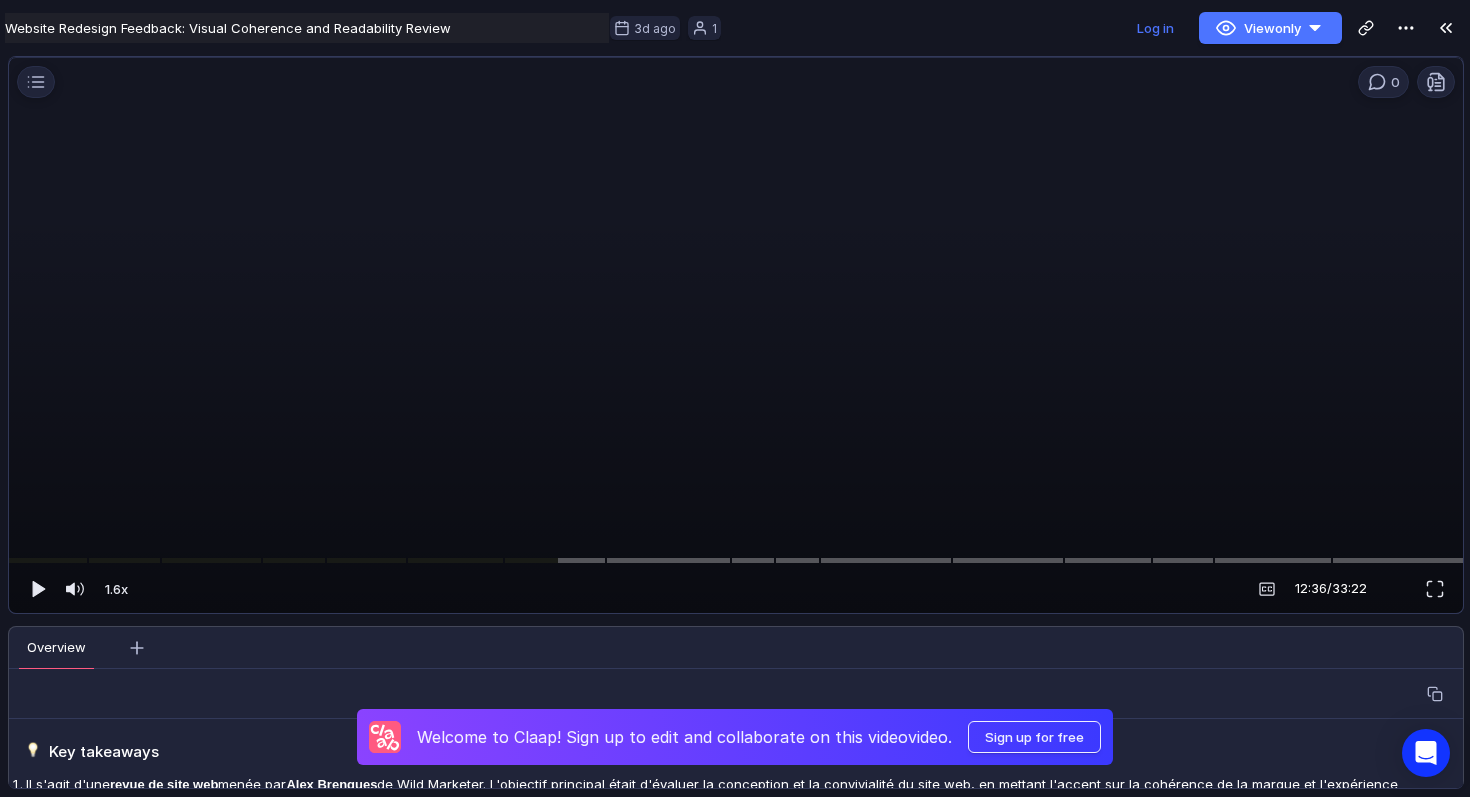 click at bounding box center (736, 342) 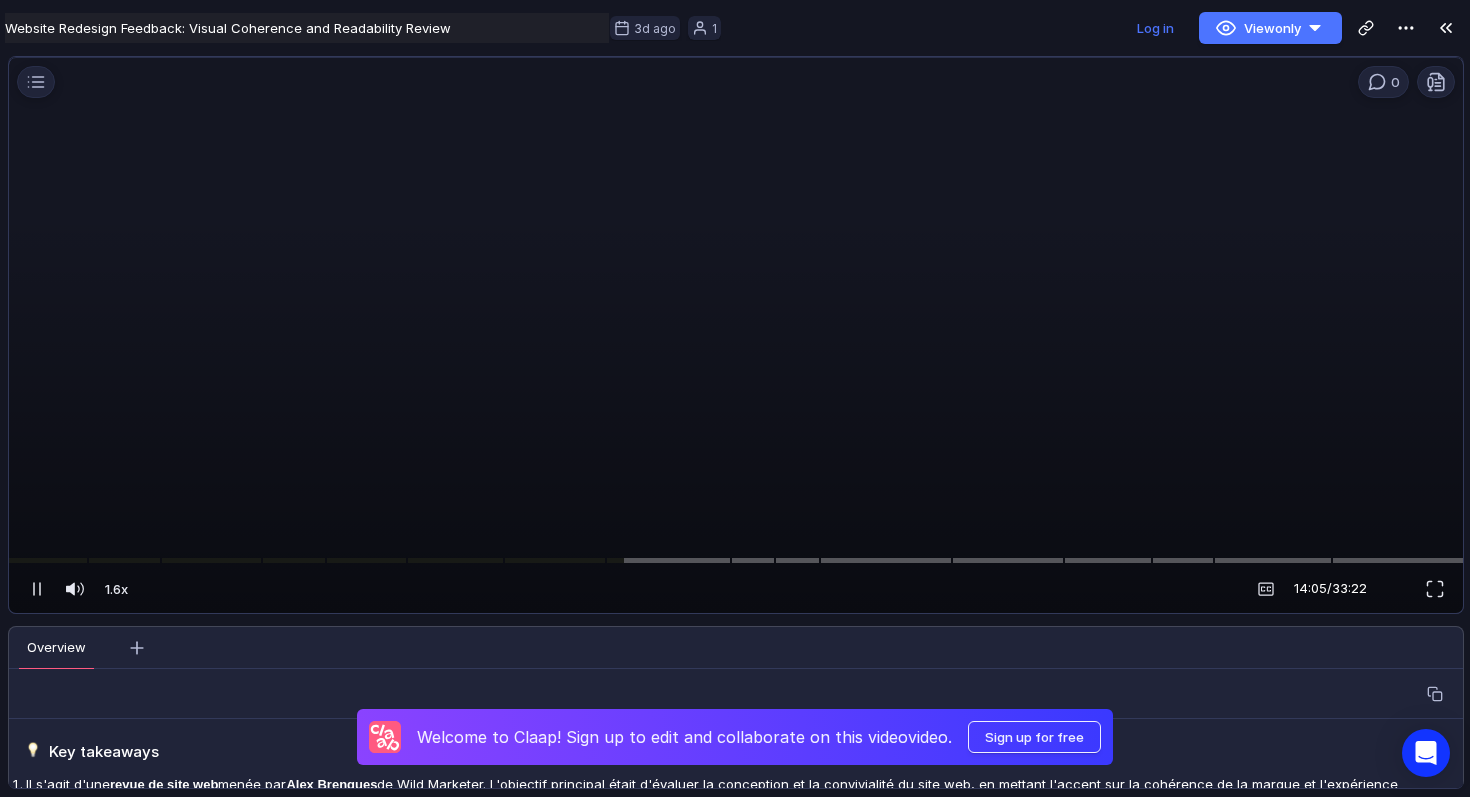 click at bounding box center [736, 342] 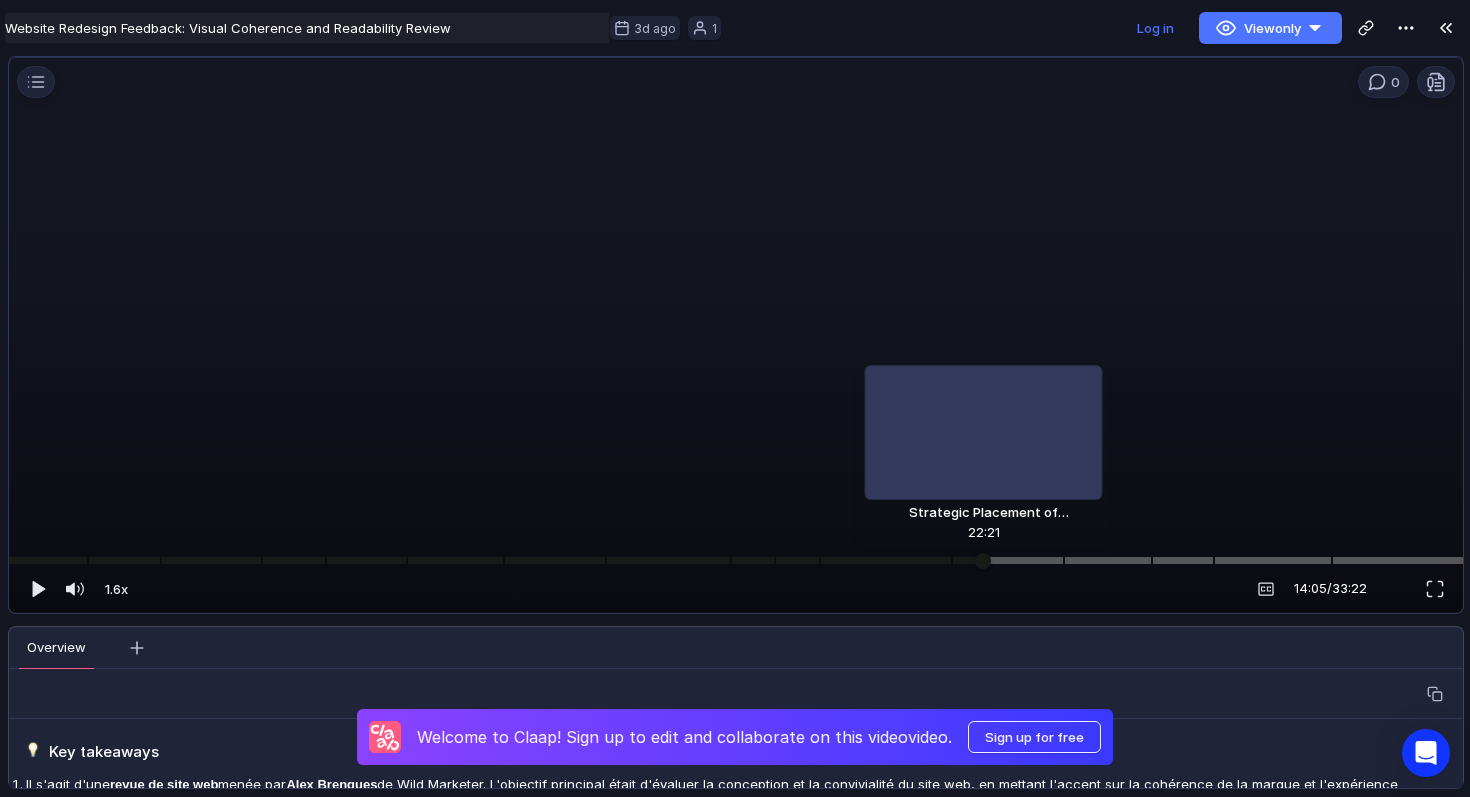 click at bounding box center [736, 560] 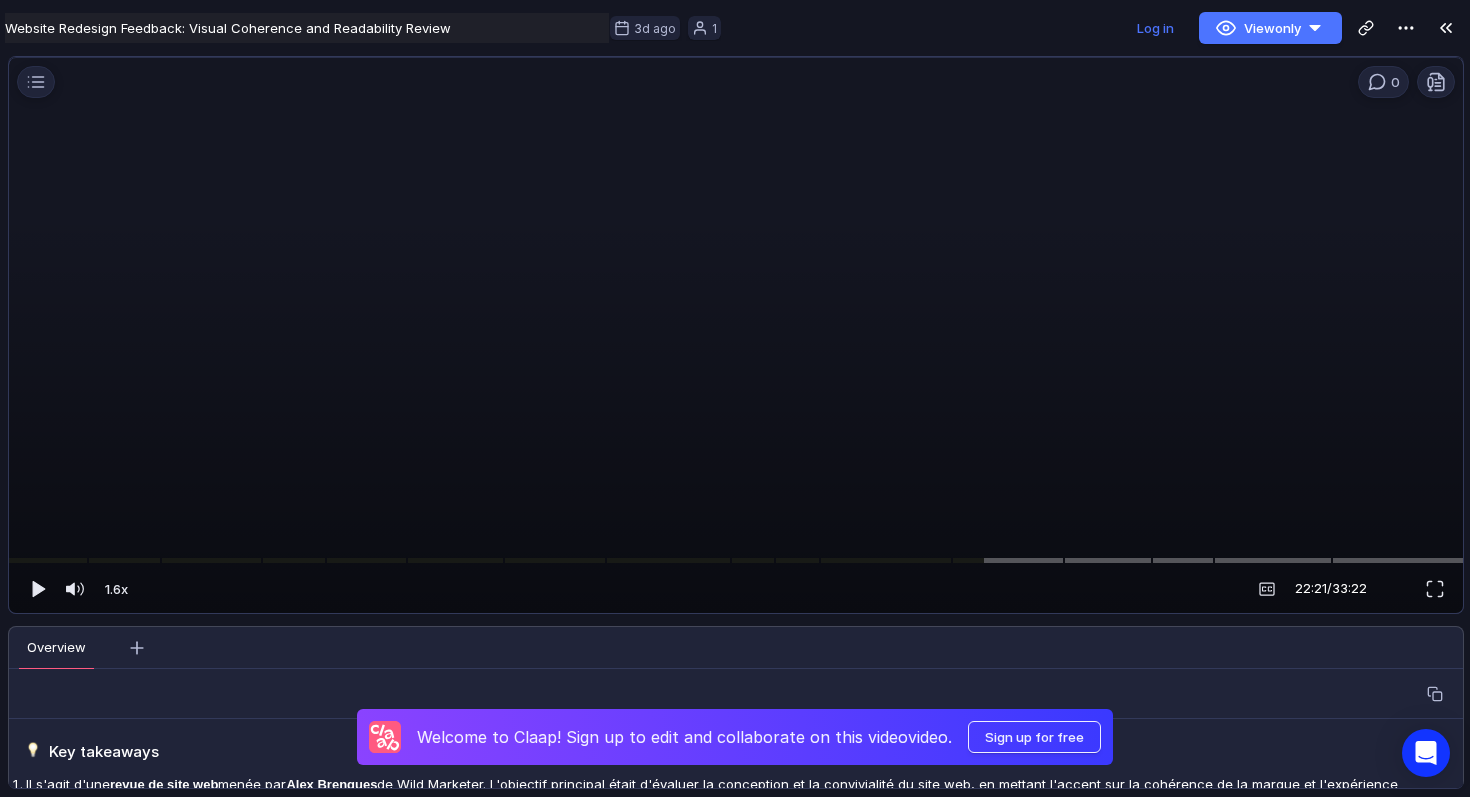 click at bounding box center (736, 342) 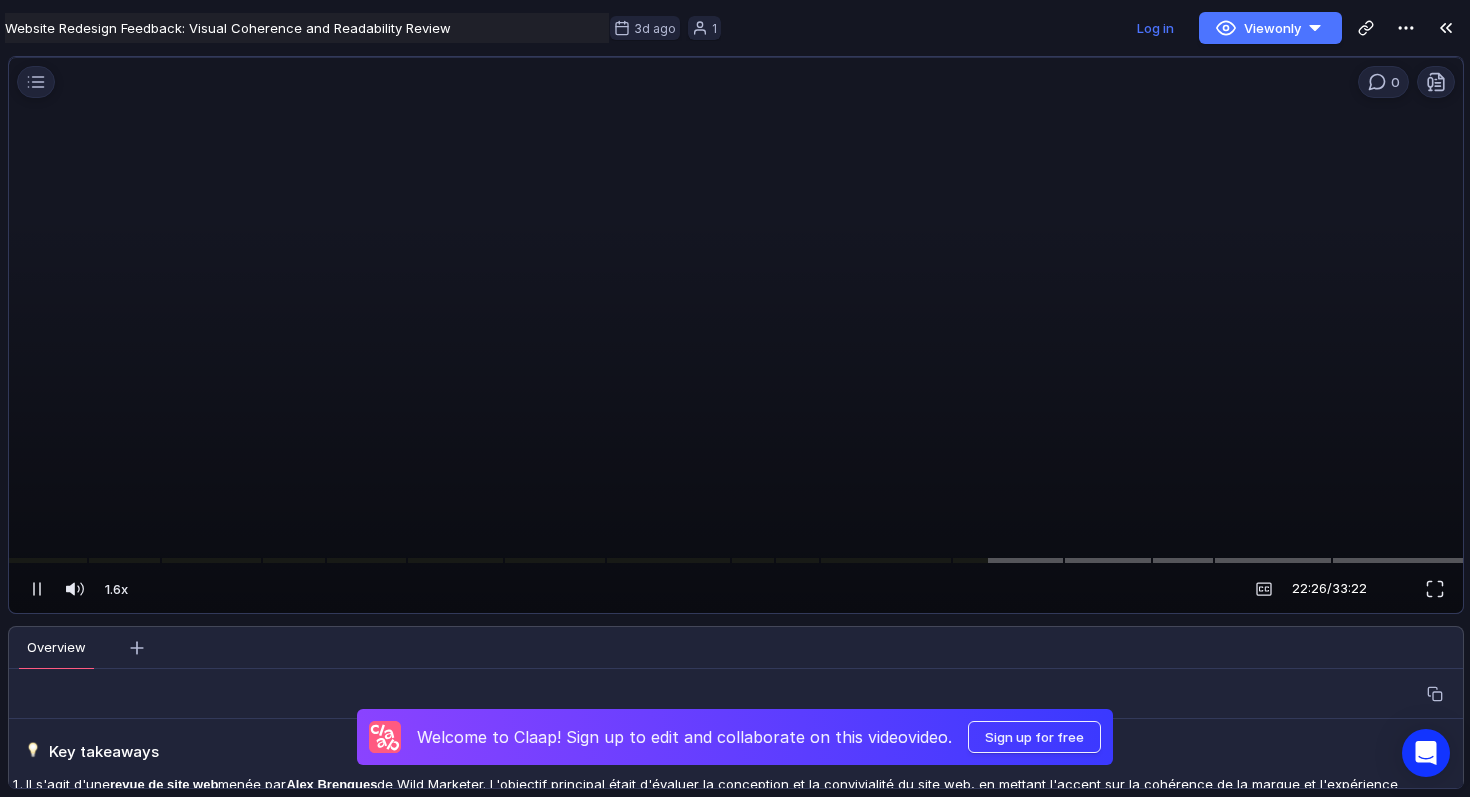 click at bounding box center (736, 342) 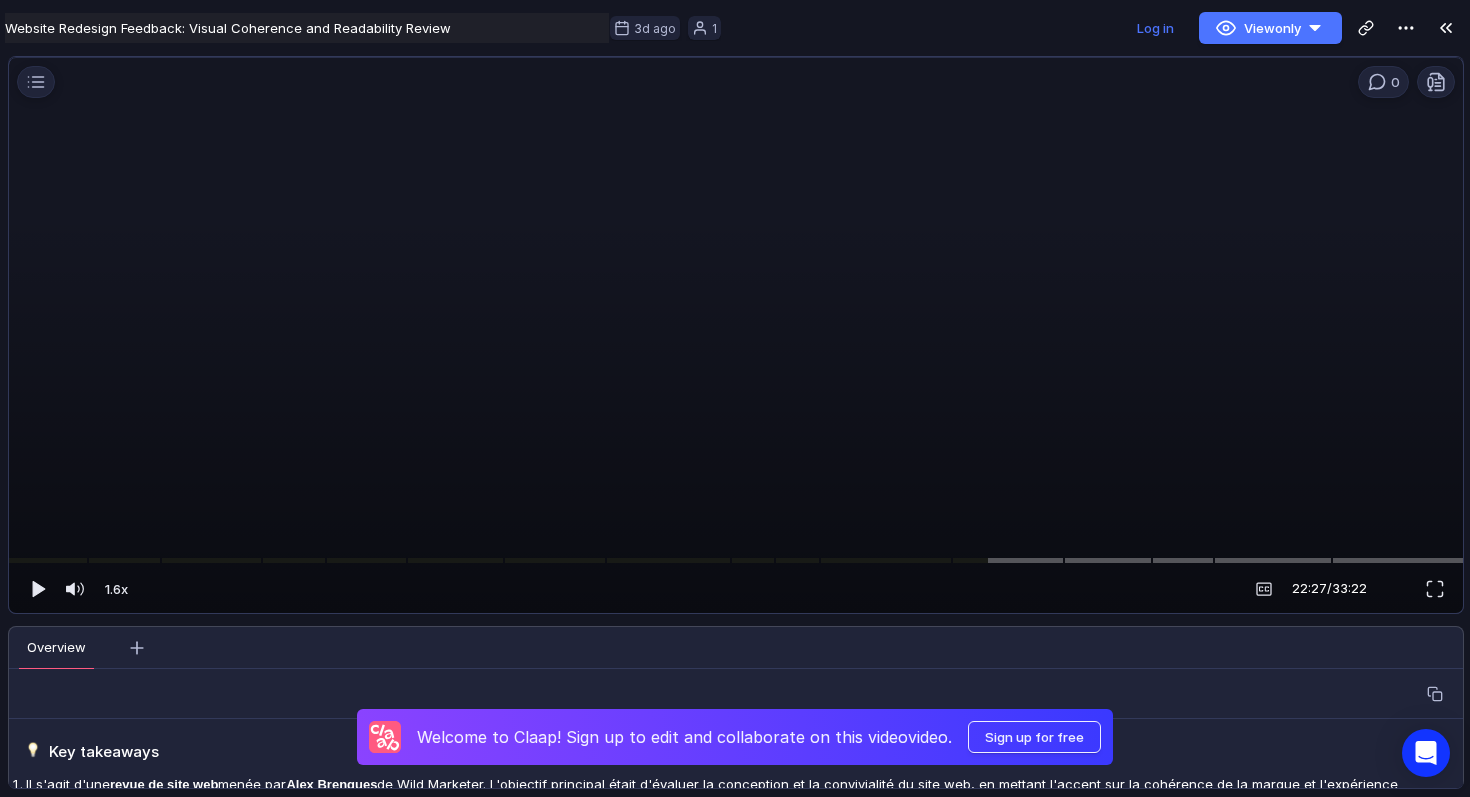 click at bounding box center (736, 342) 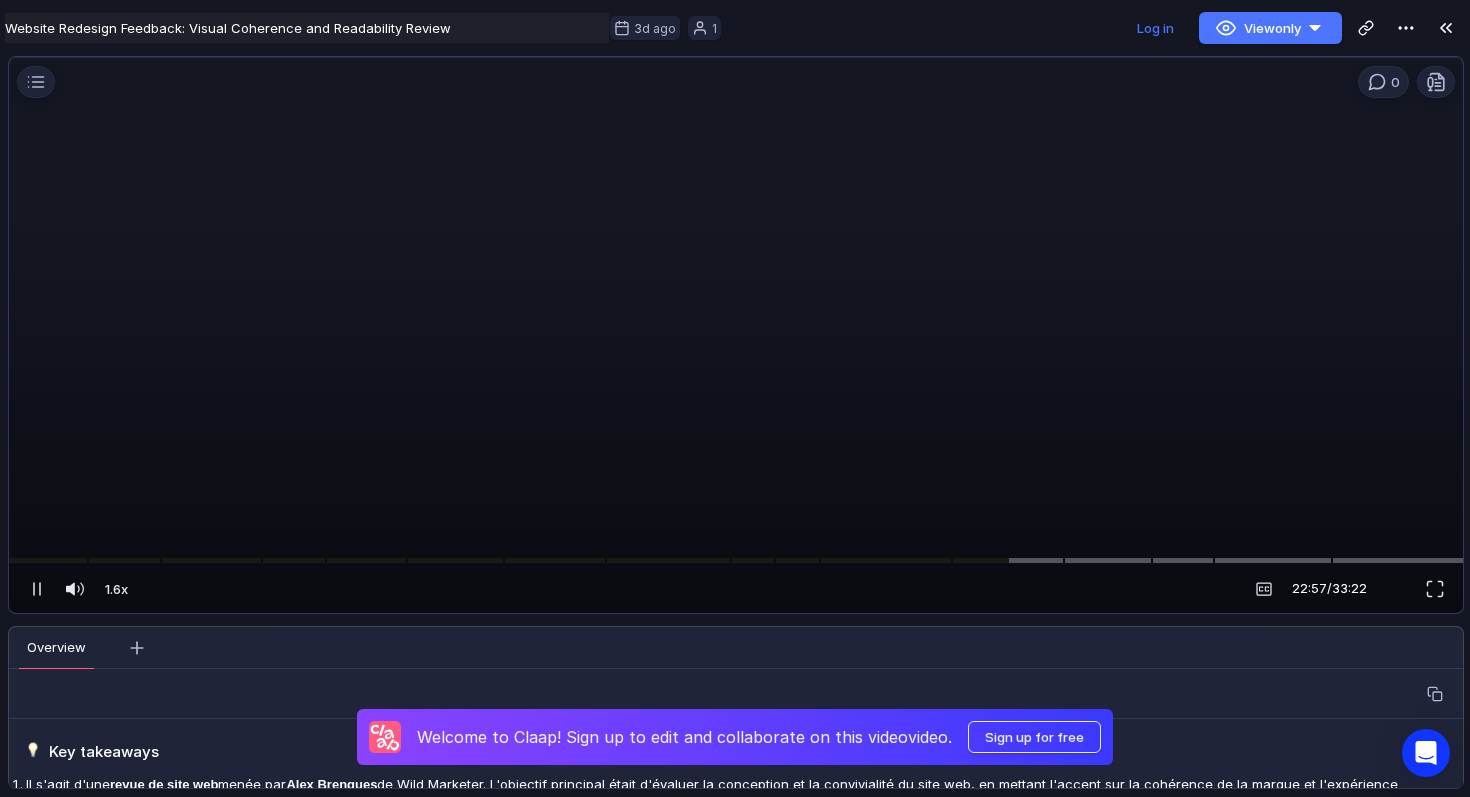 click at bounding box center [736, 342] 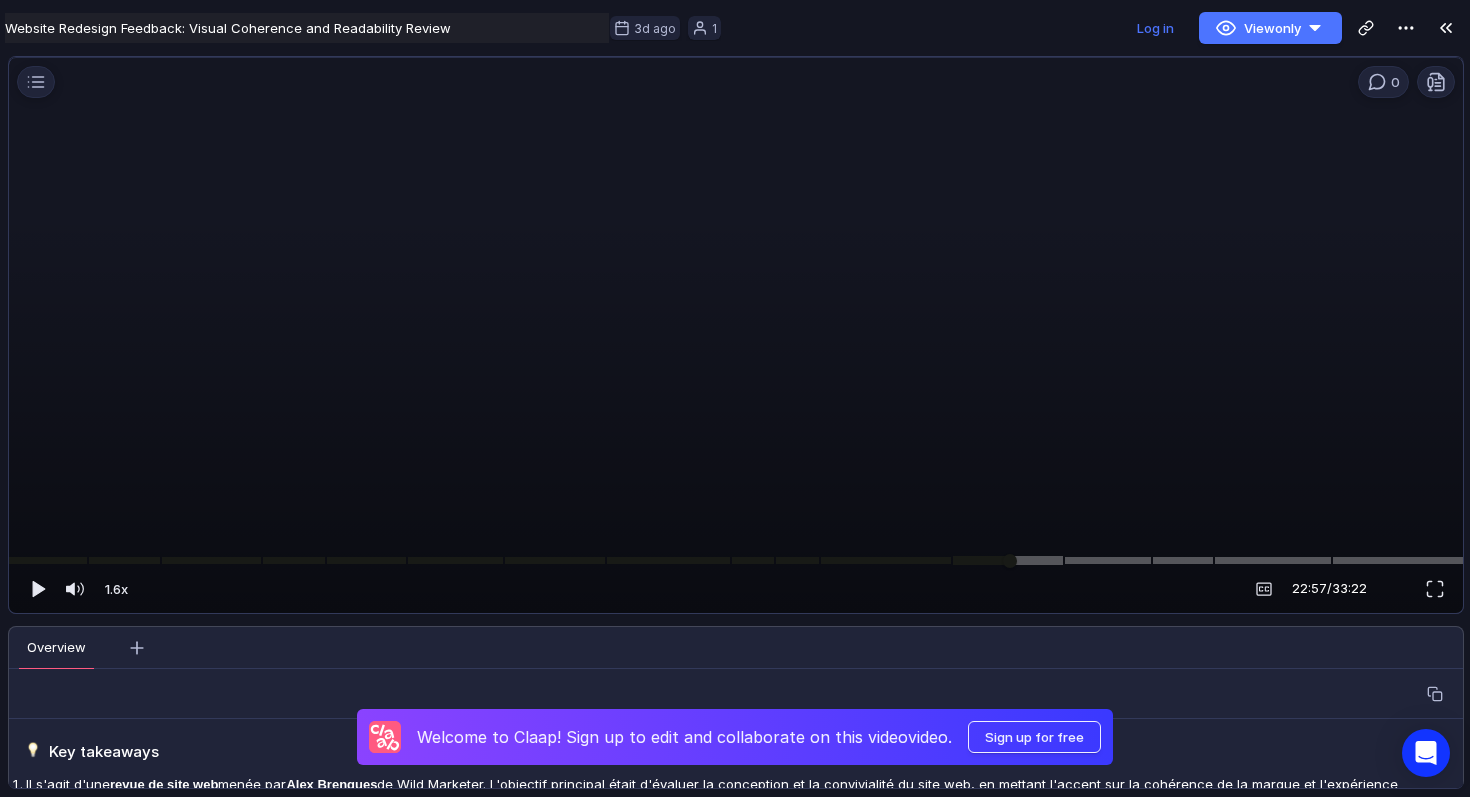 click at bounding box center [736, 560] 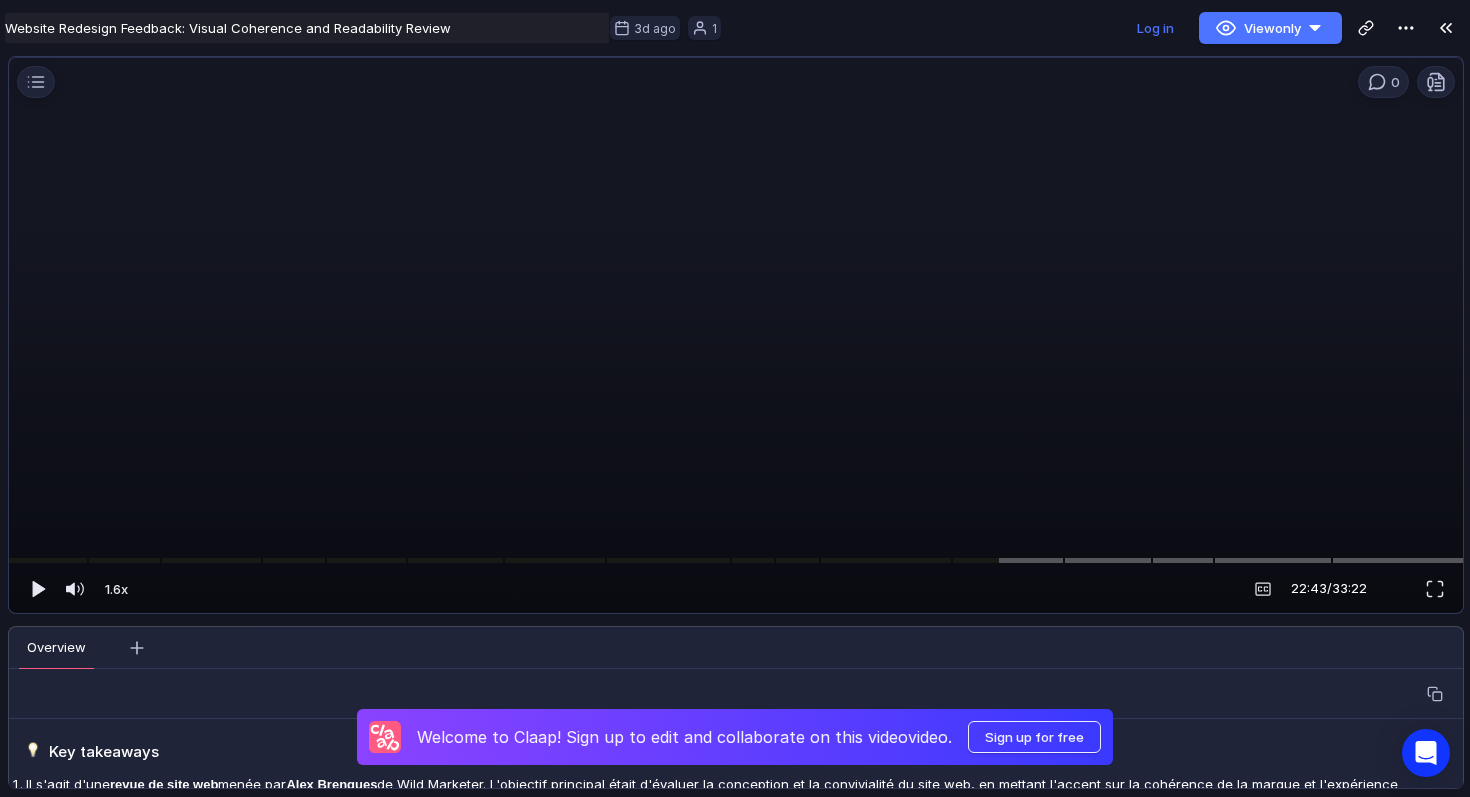 click at bounding box center [736, 342] 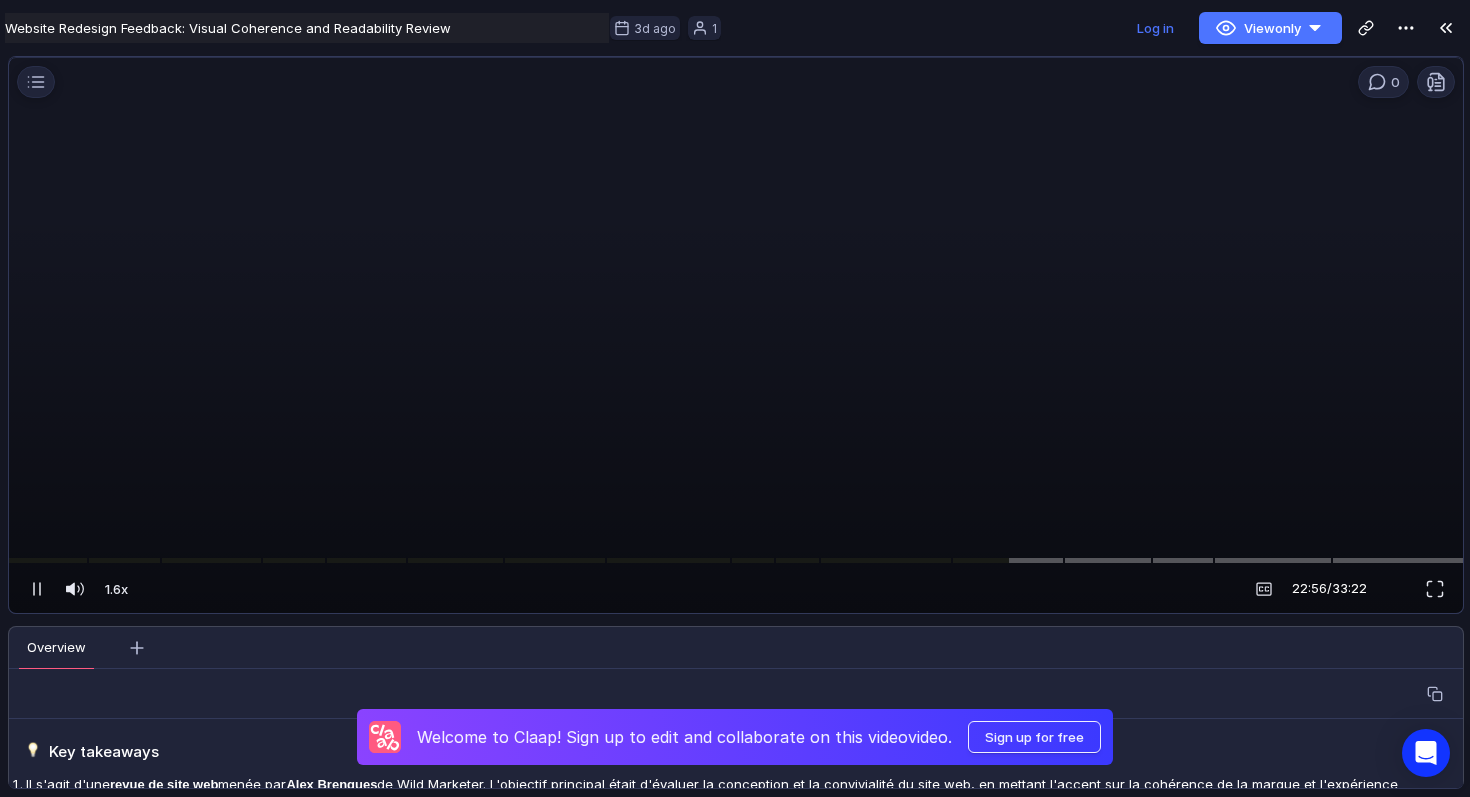 click at bounding box center [736, 342] 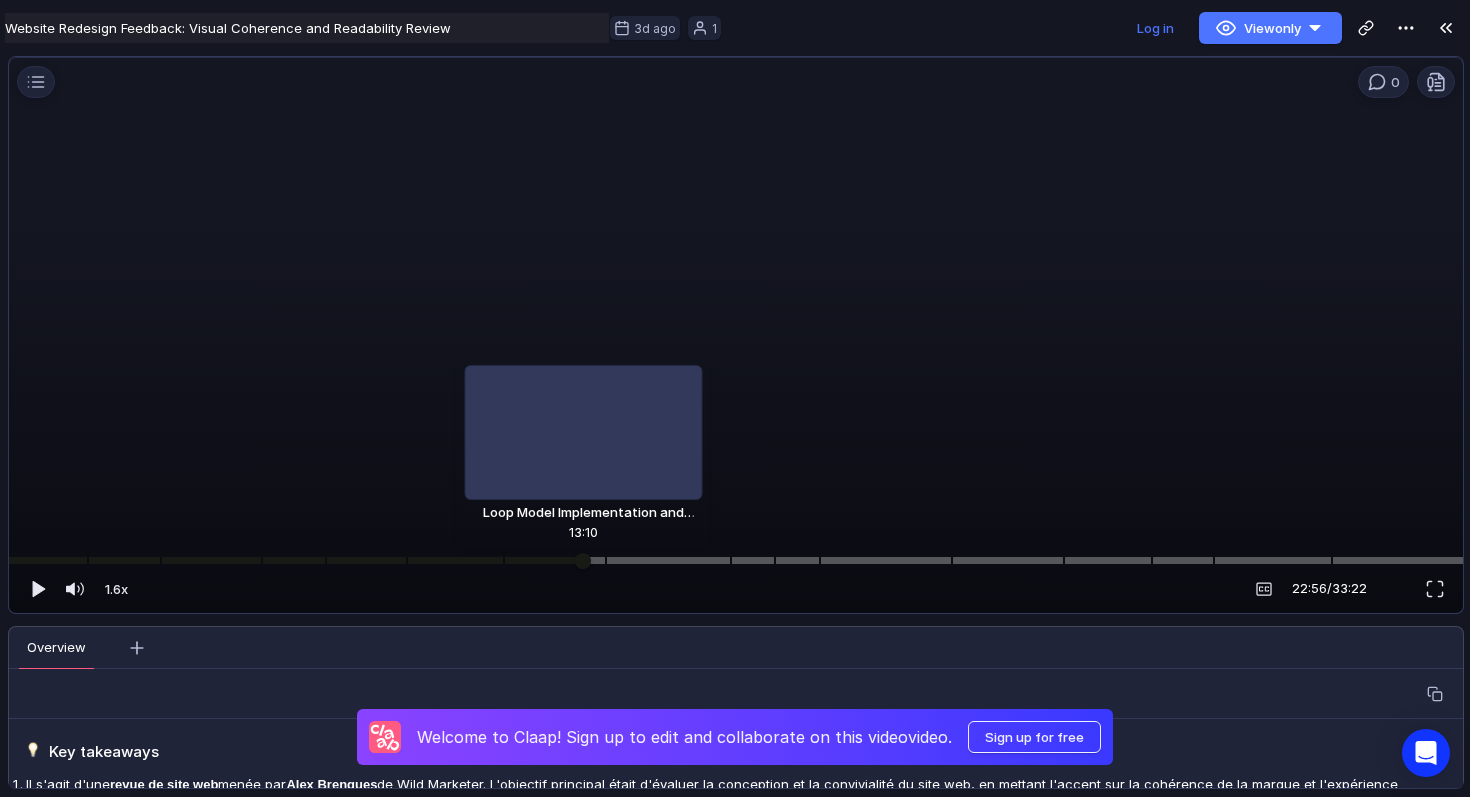click at bounding box center (736, 560) 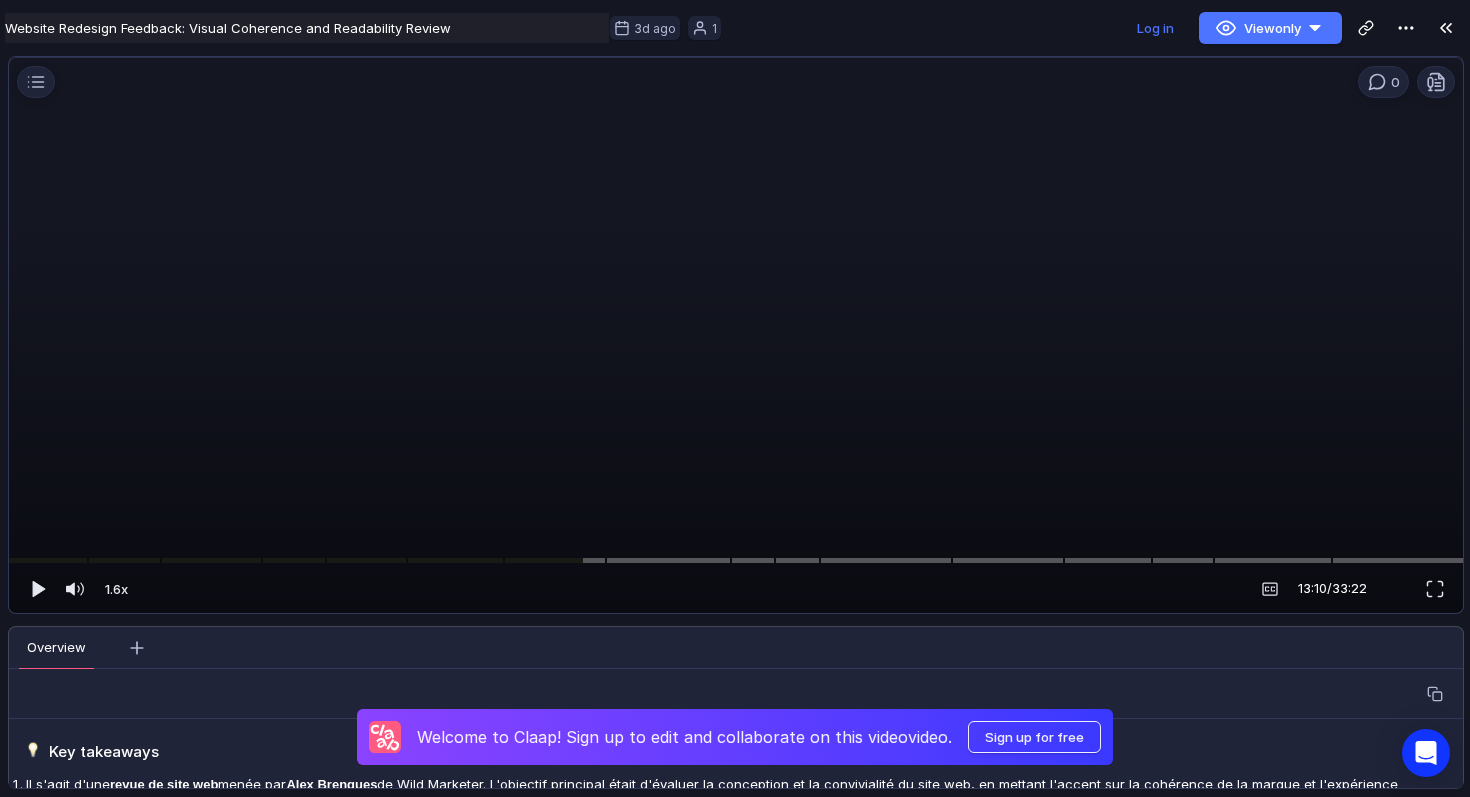 click at bounding box center (736, 342) 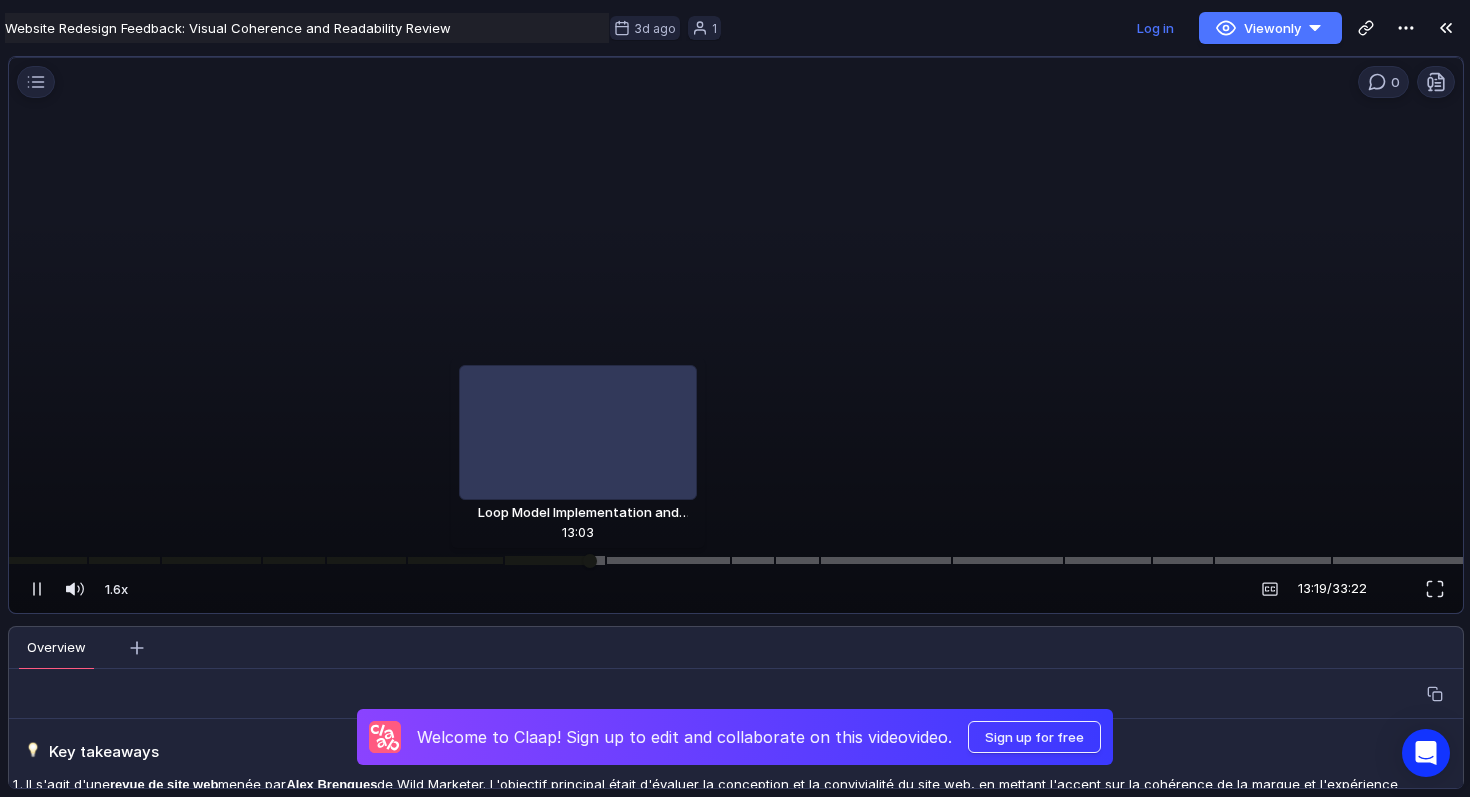 click at bounding box center (736, 560) 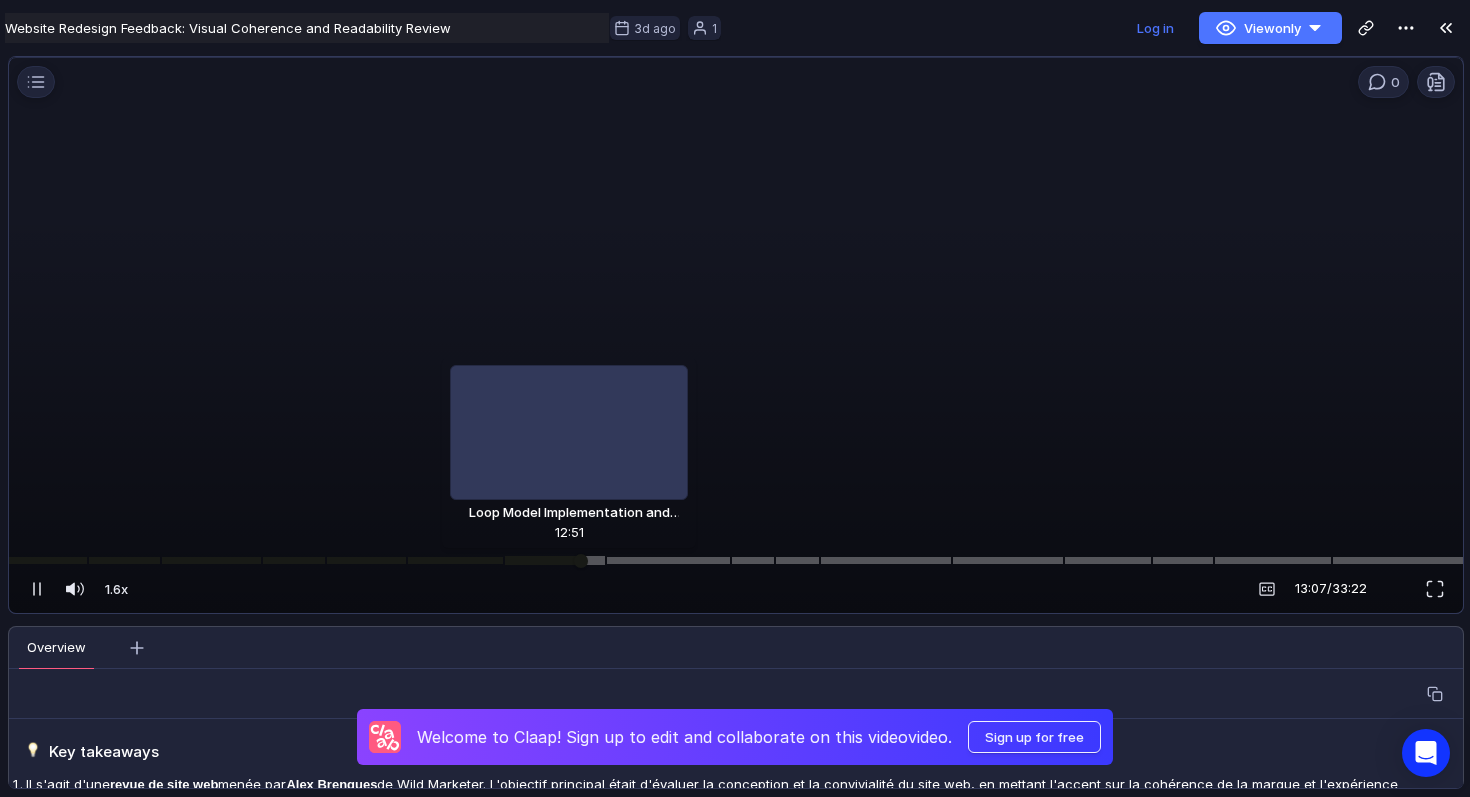 click at bounding box center [736, 560] 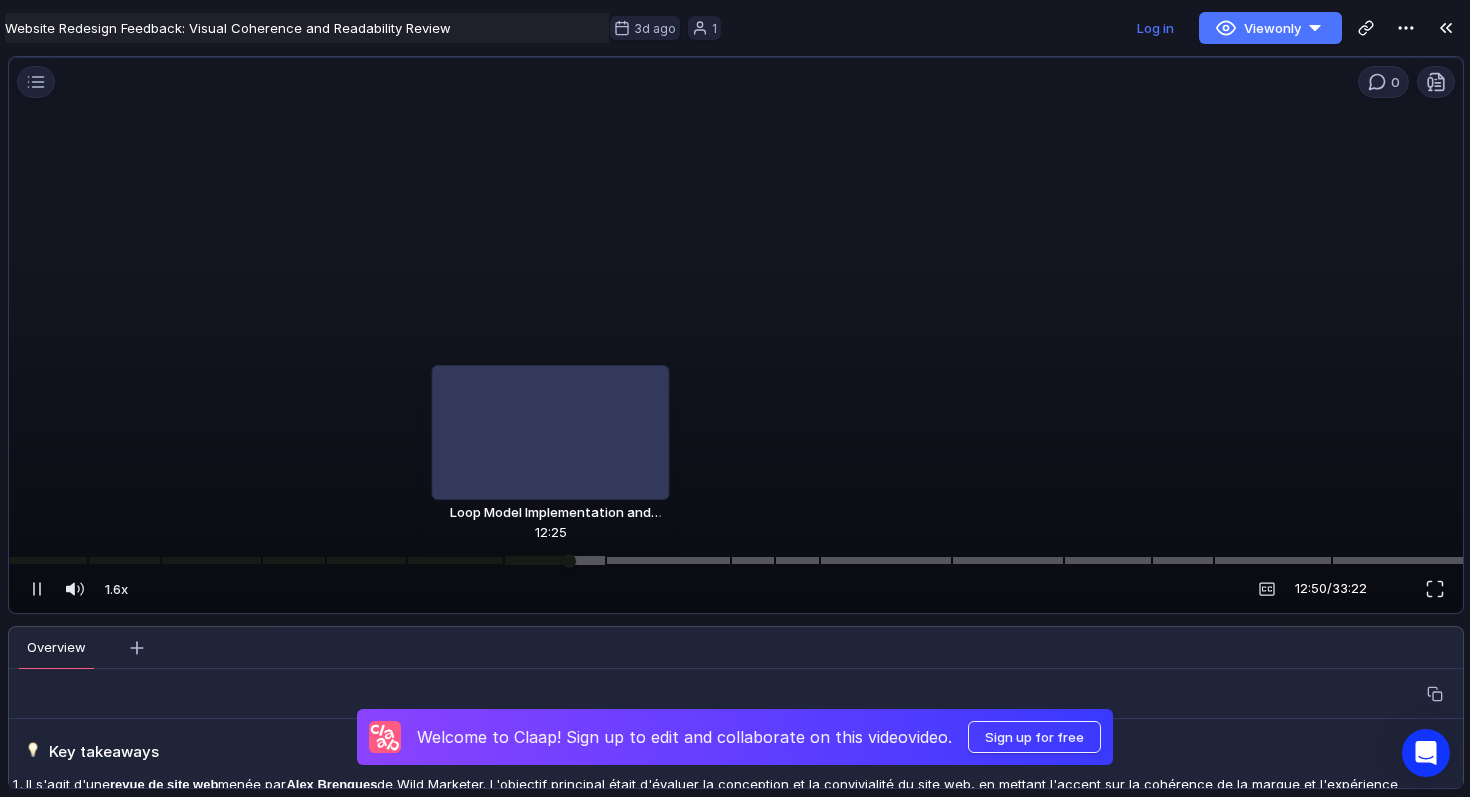 click at bounding box center (736, 560) 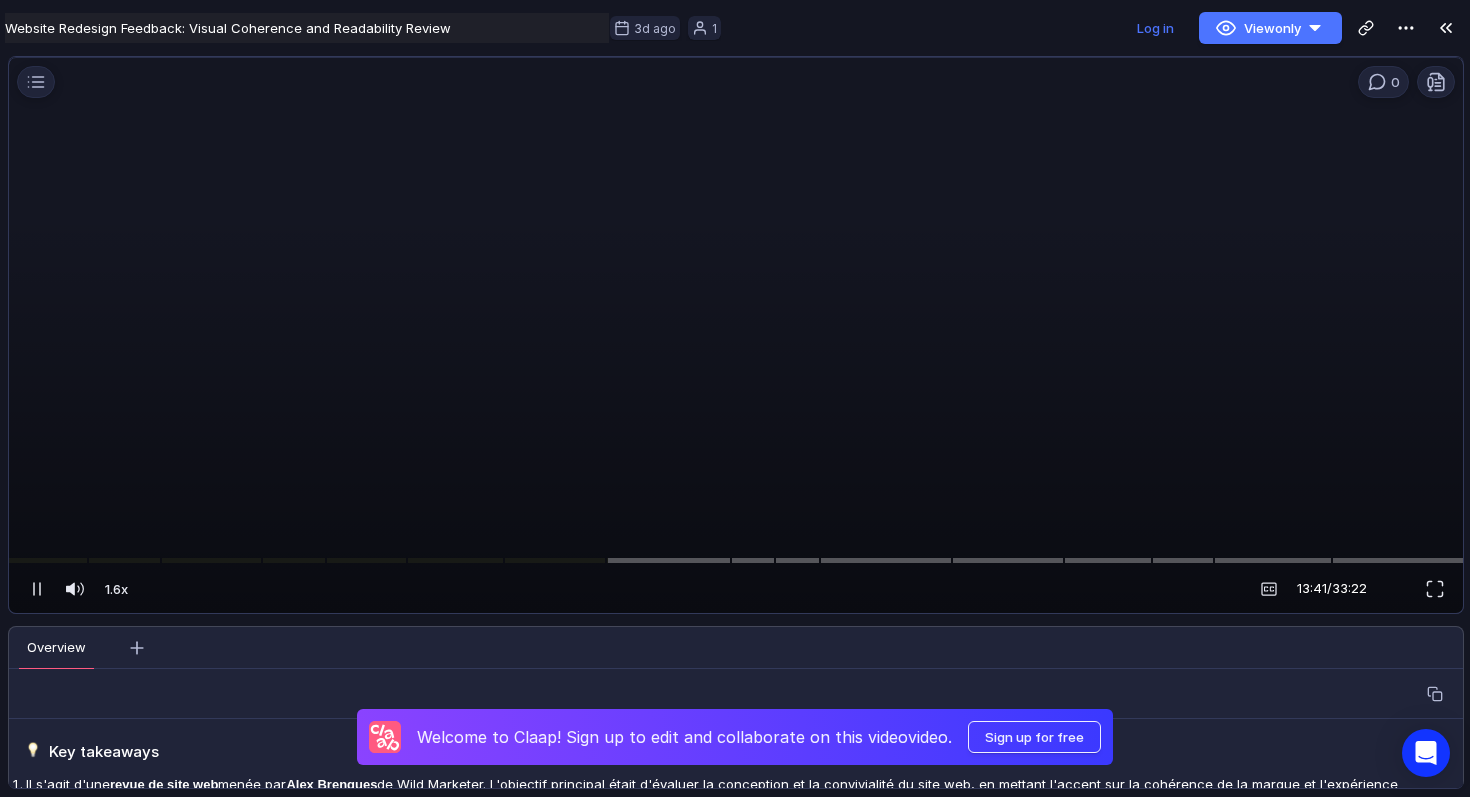 click at bounding box center [736, 342] 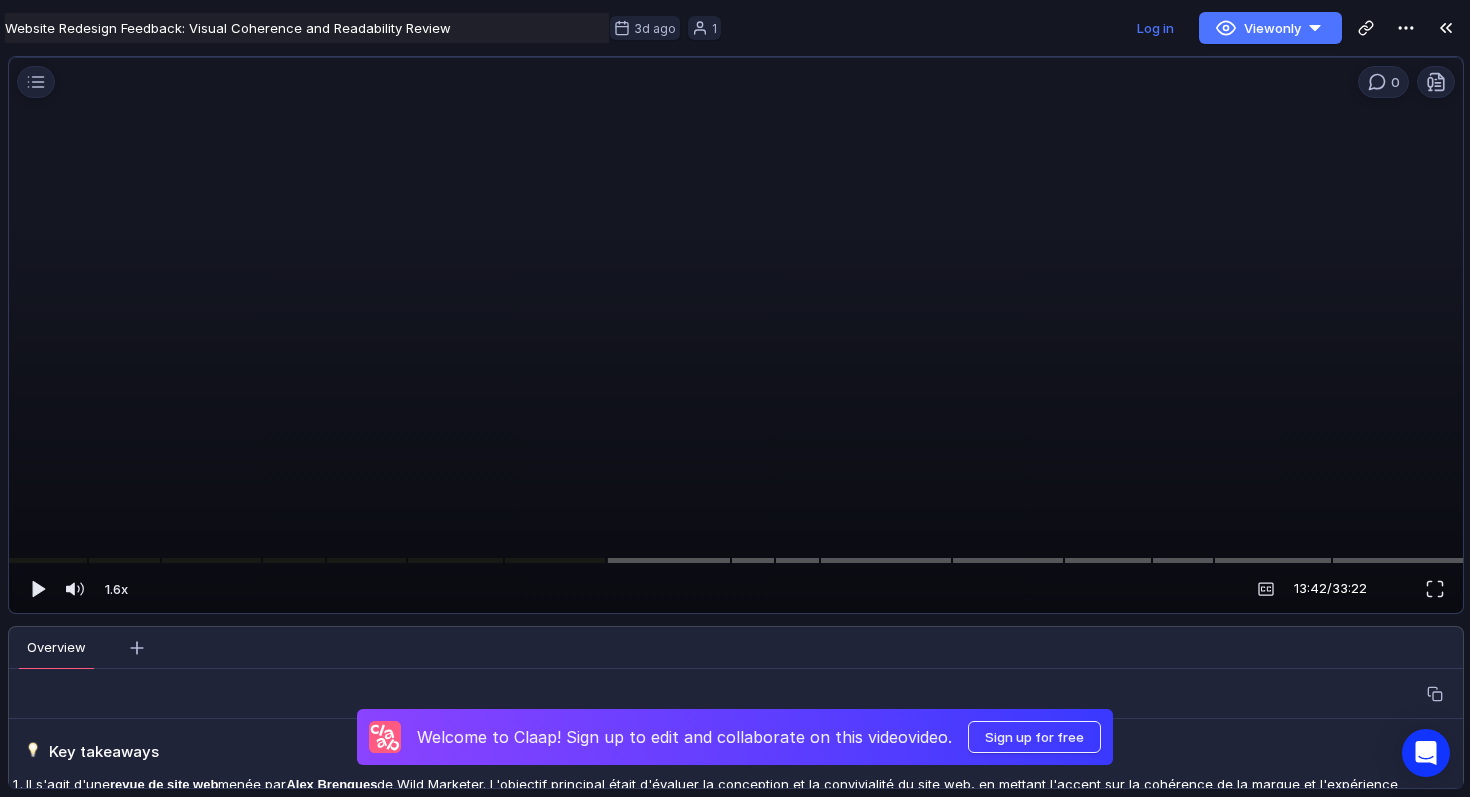 click at bounding box center (736, 342) 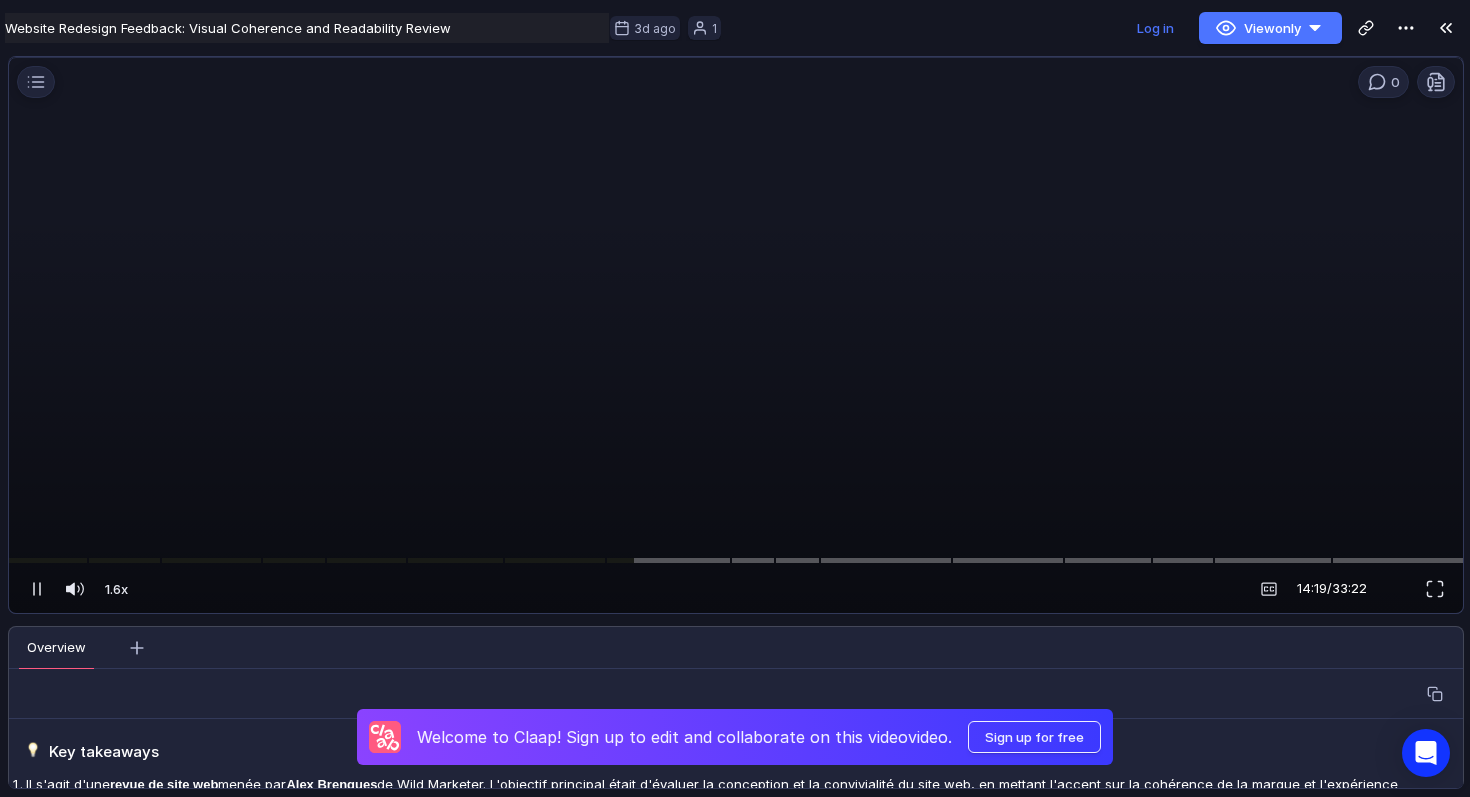 click at bounding box center [736, 342] 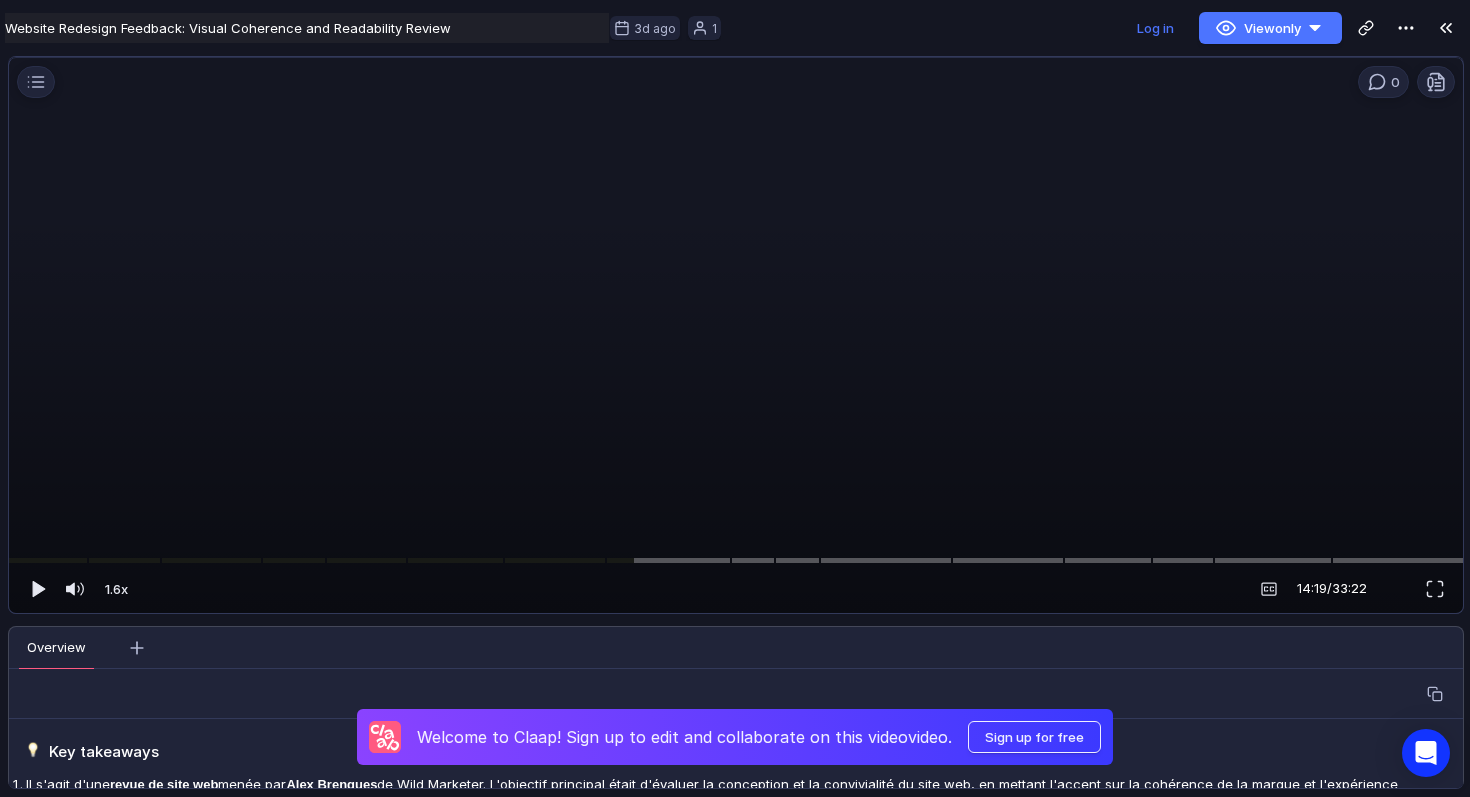 click at bounding box center [736, 342] 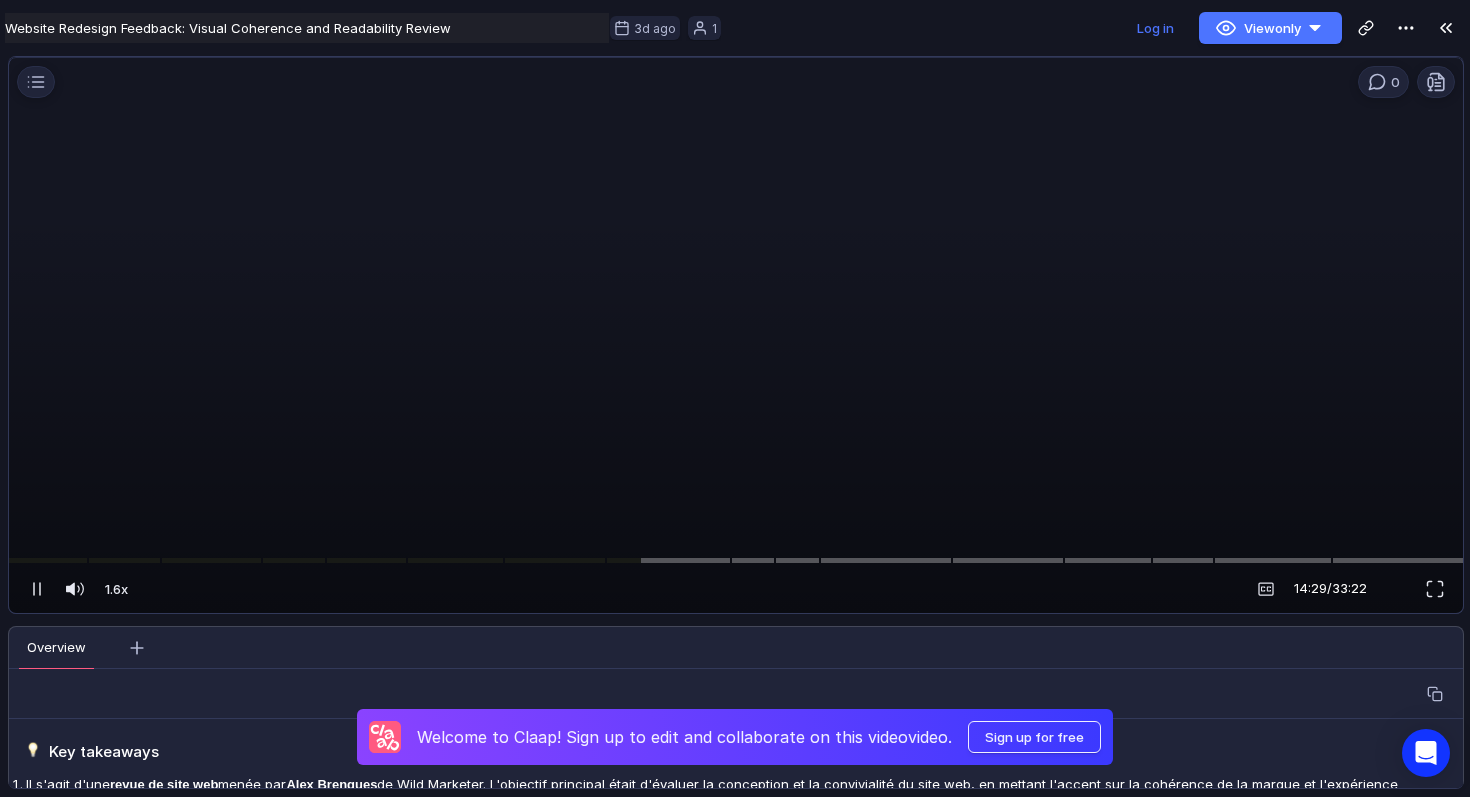click at bounding box center (736, 342) 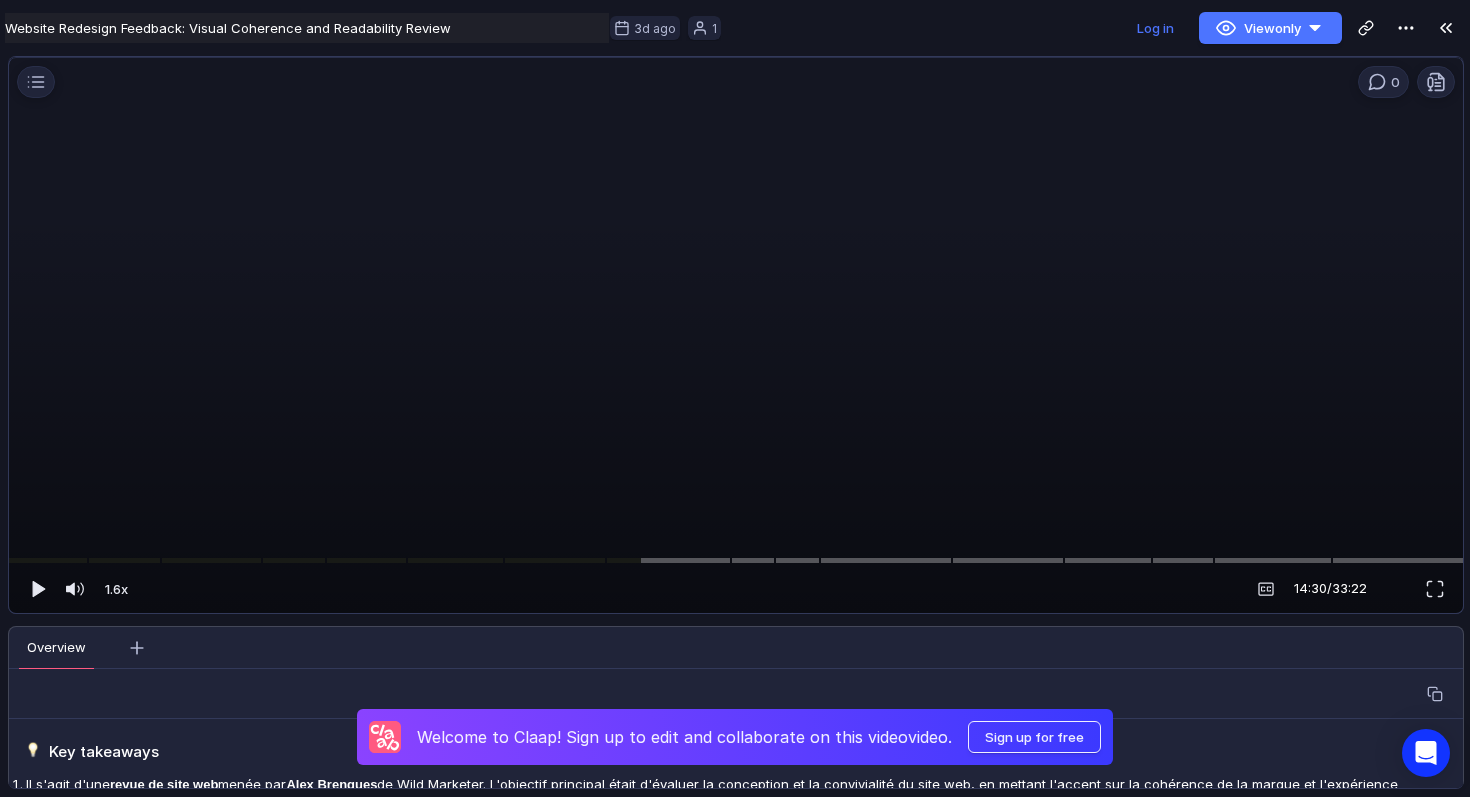 click at bounding box center (736, 342) 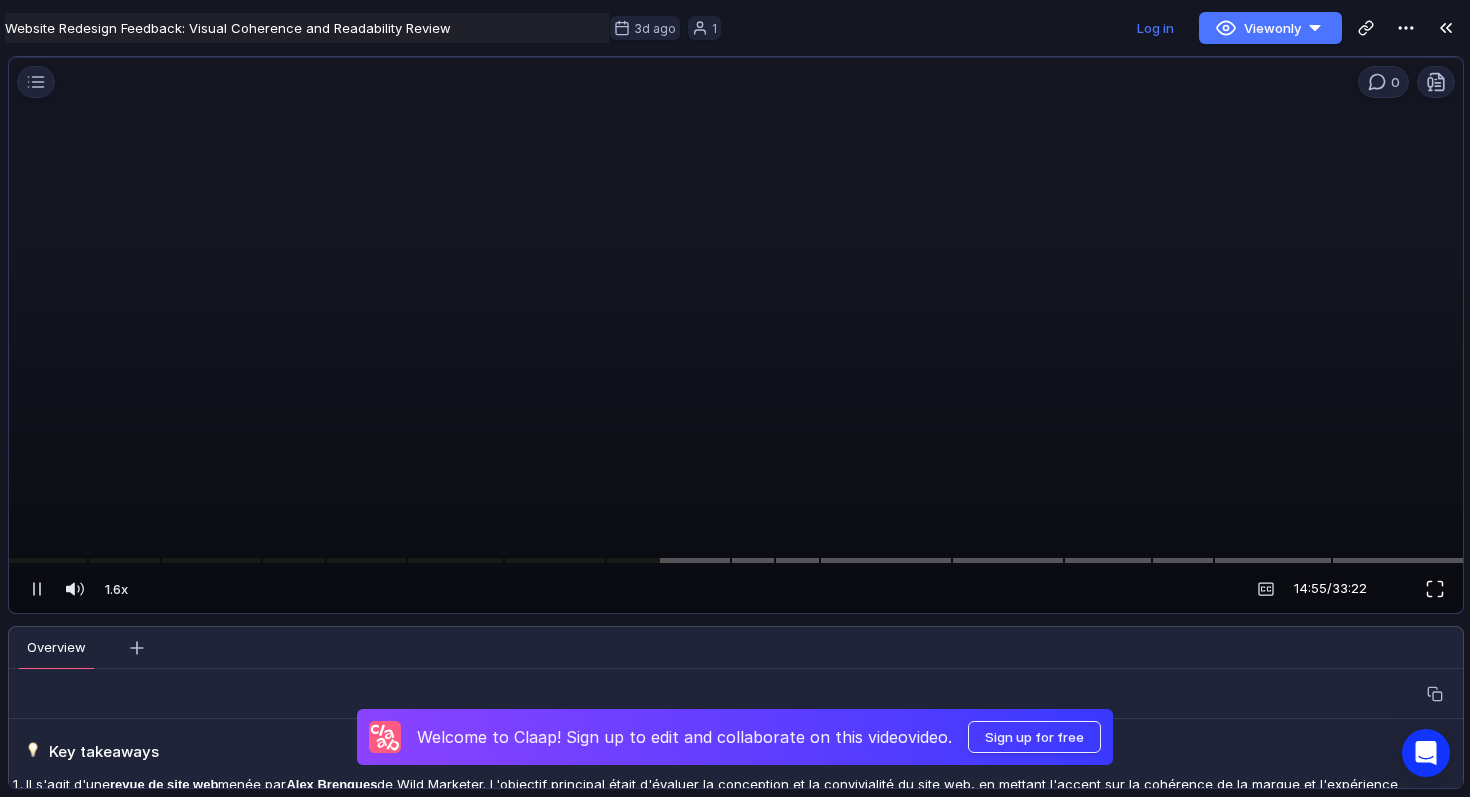 click at bounding box center [1435, 589] 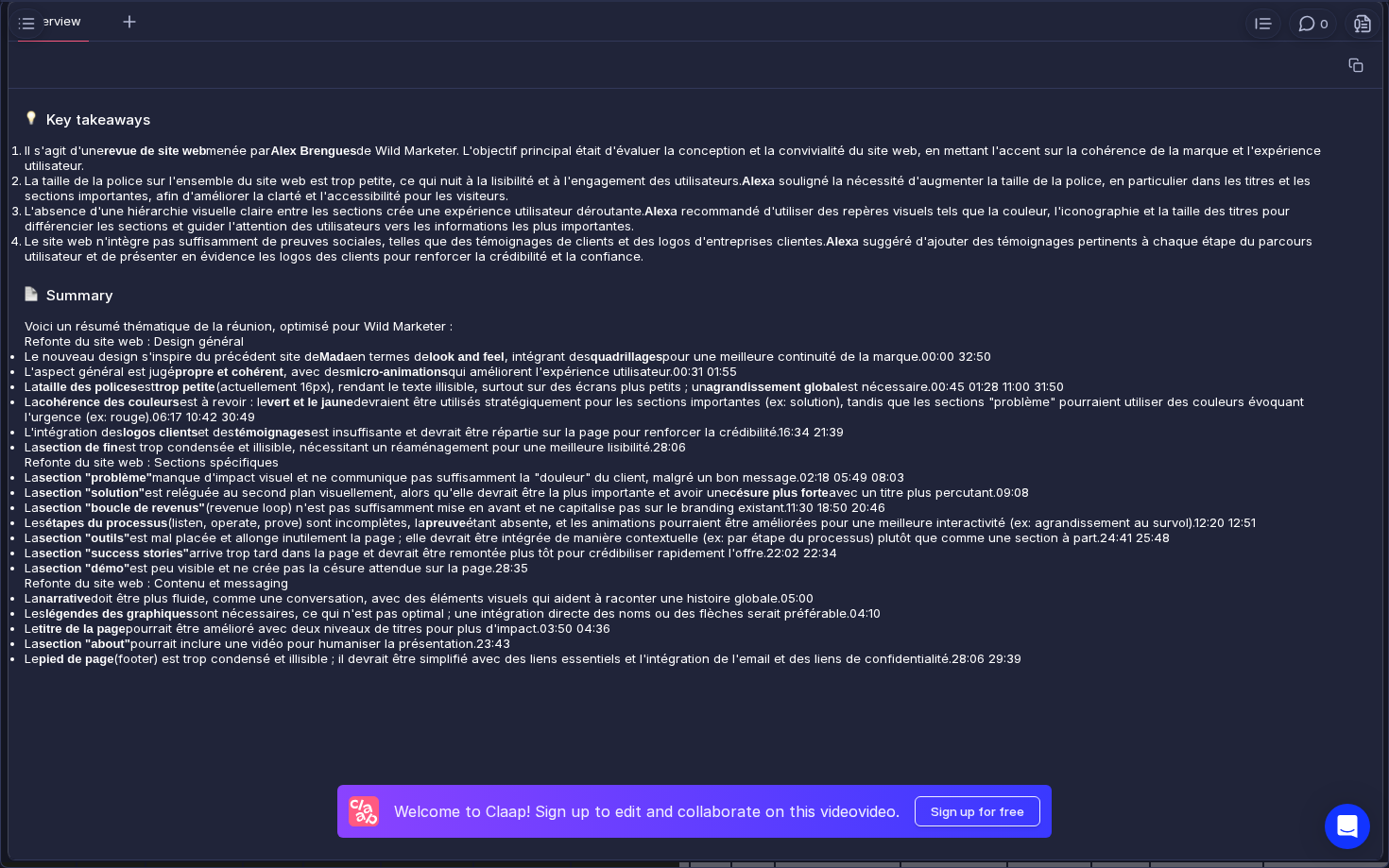 click at bounding box center [694, 434] 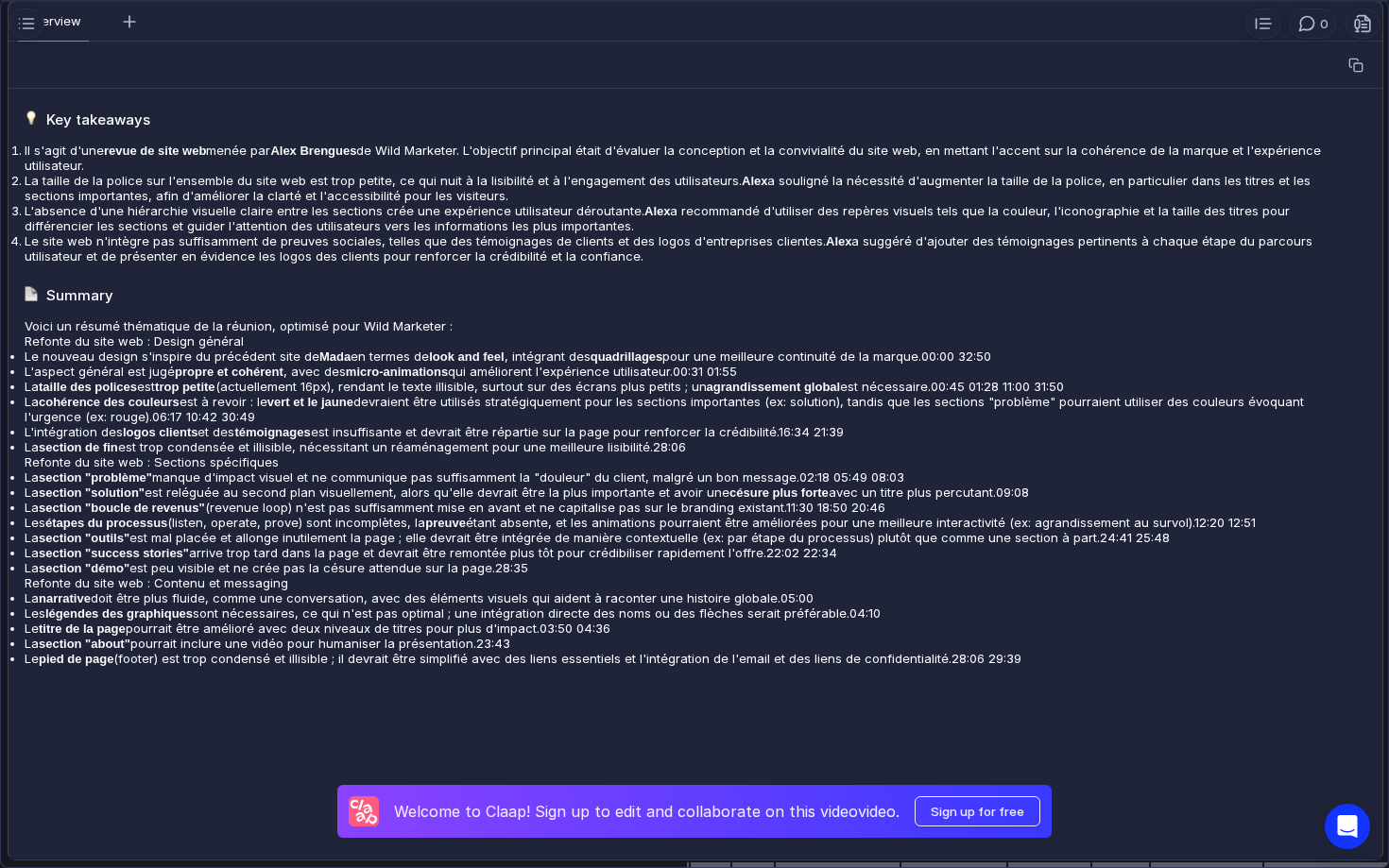 click at bounding box center (694, 434) 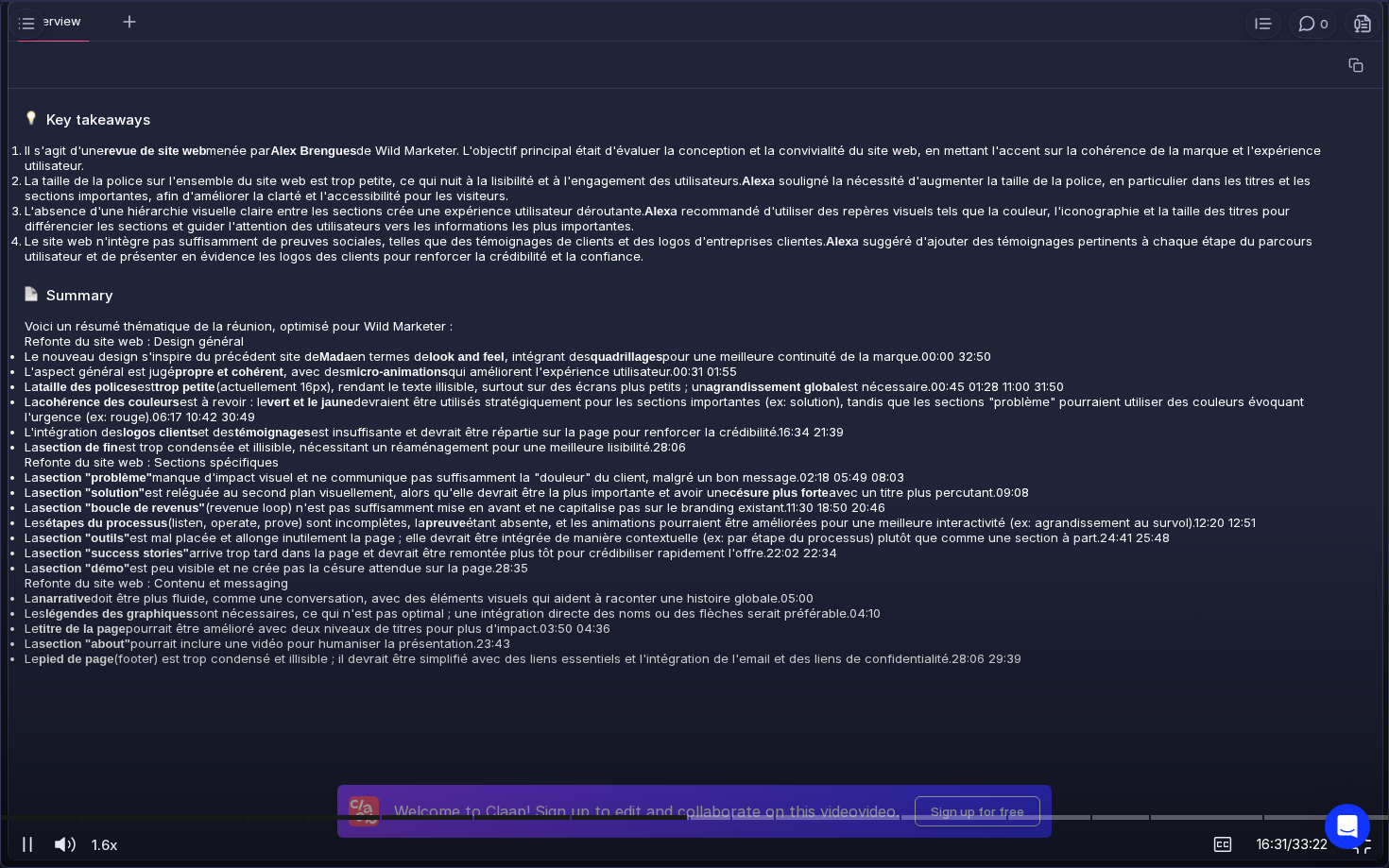 click at bounding box center [694, 434] 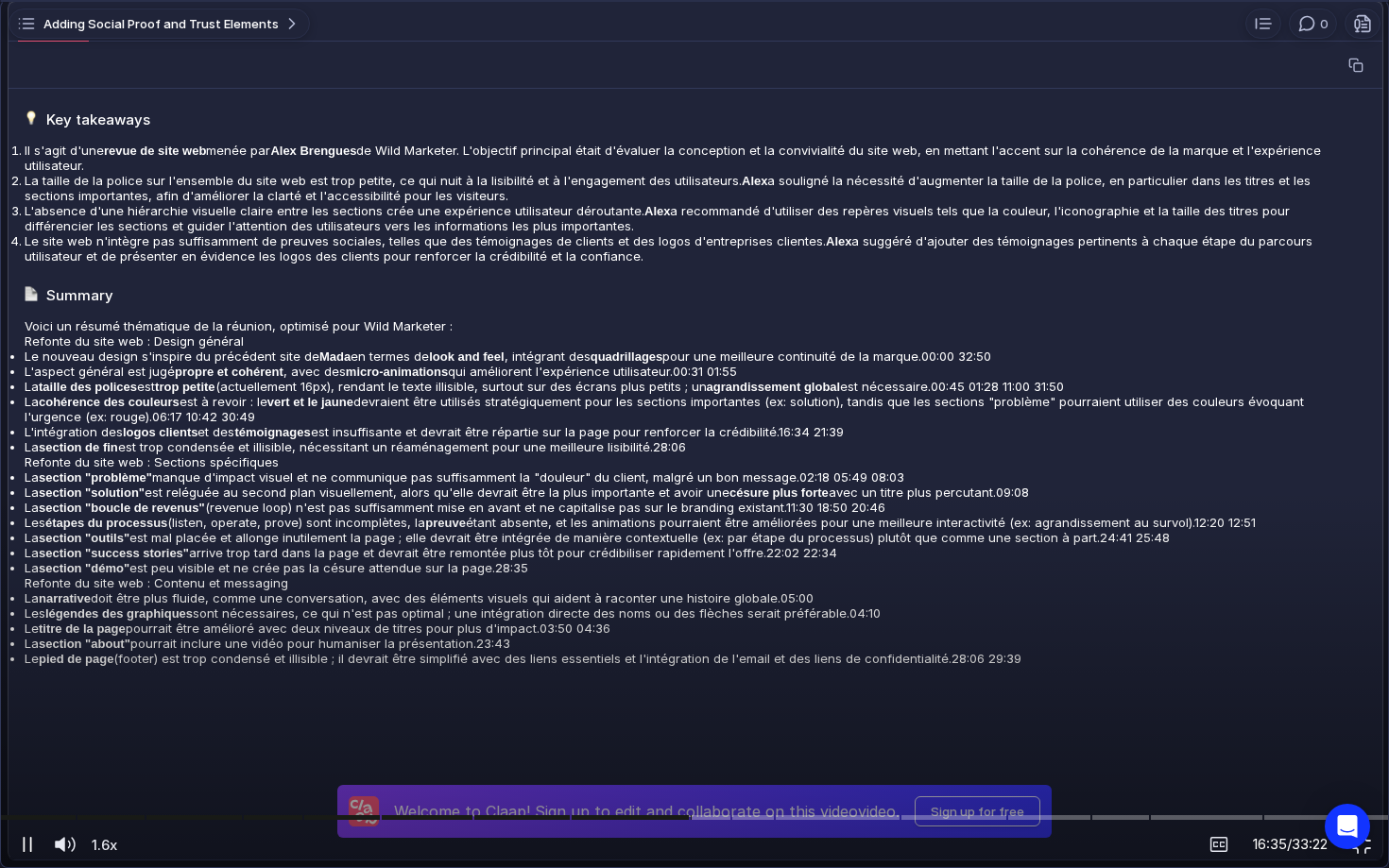 click at bounding box center (27, 844) 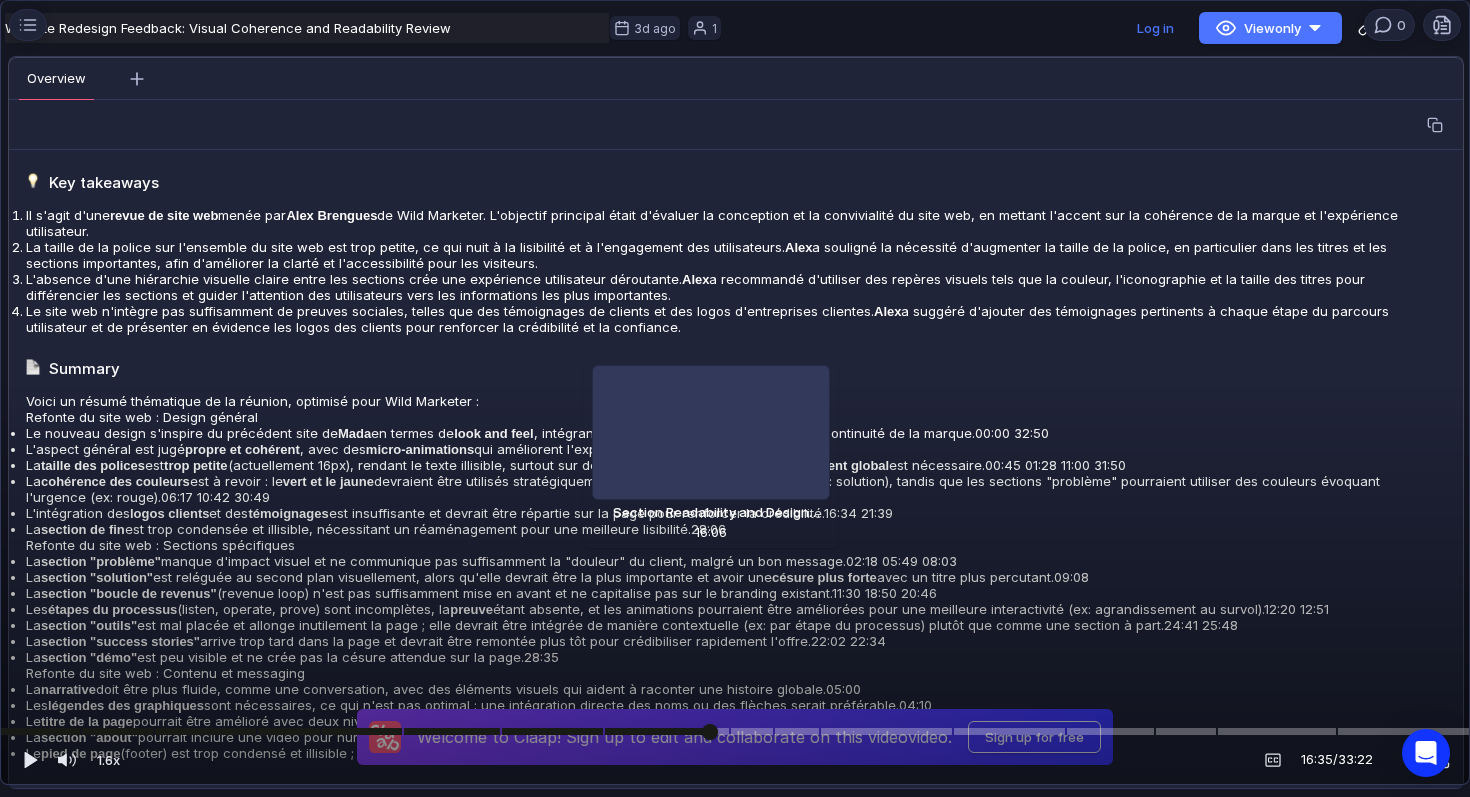 click at bounding box center (735, 731) 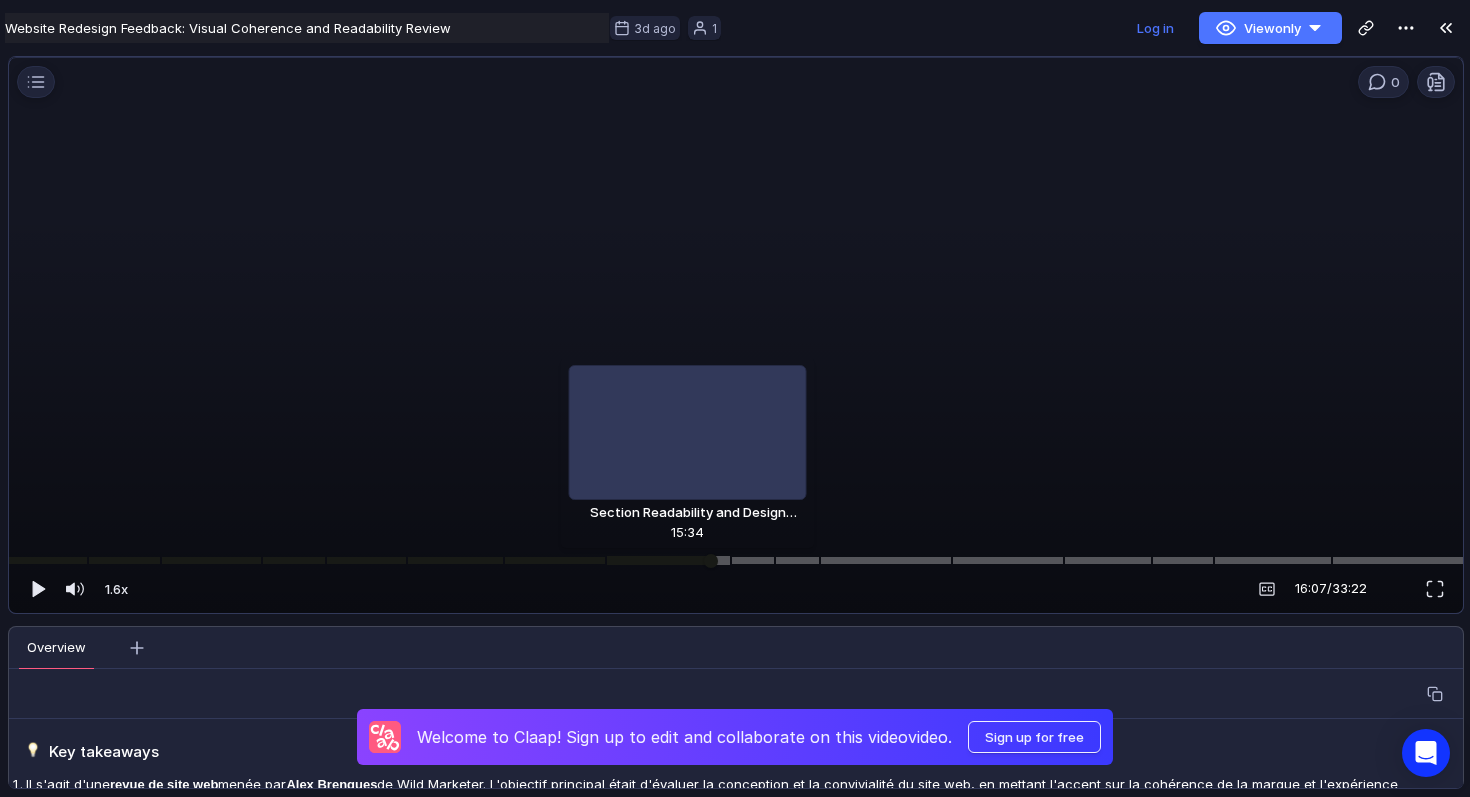 click at bounding box center (736, 560) 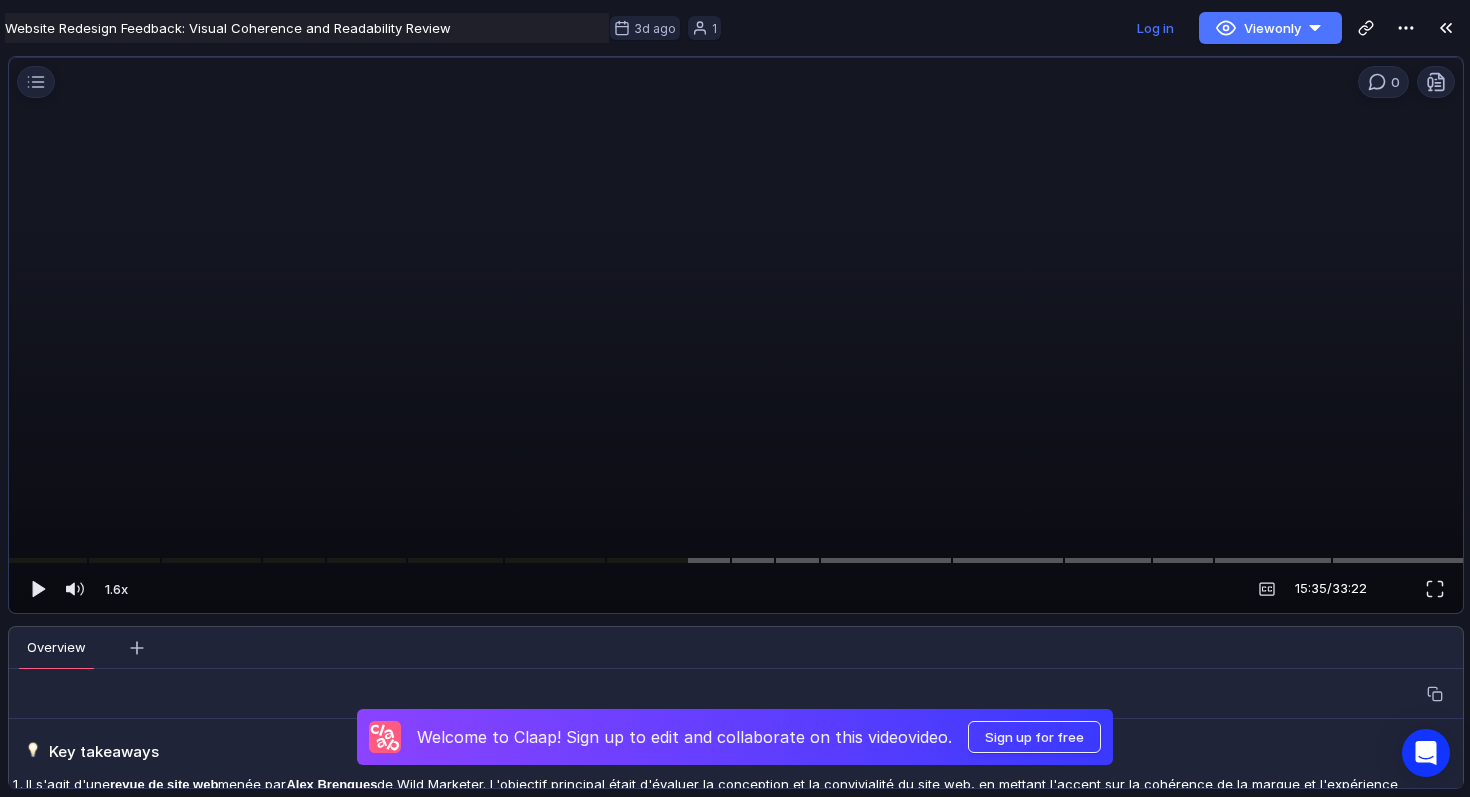 click at bounding box center [736, 342] 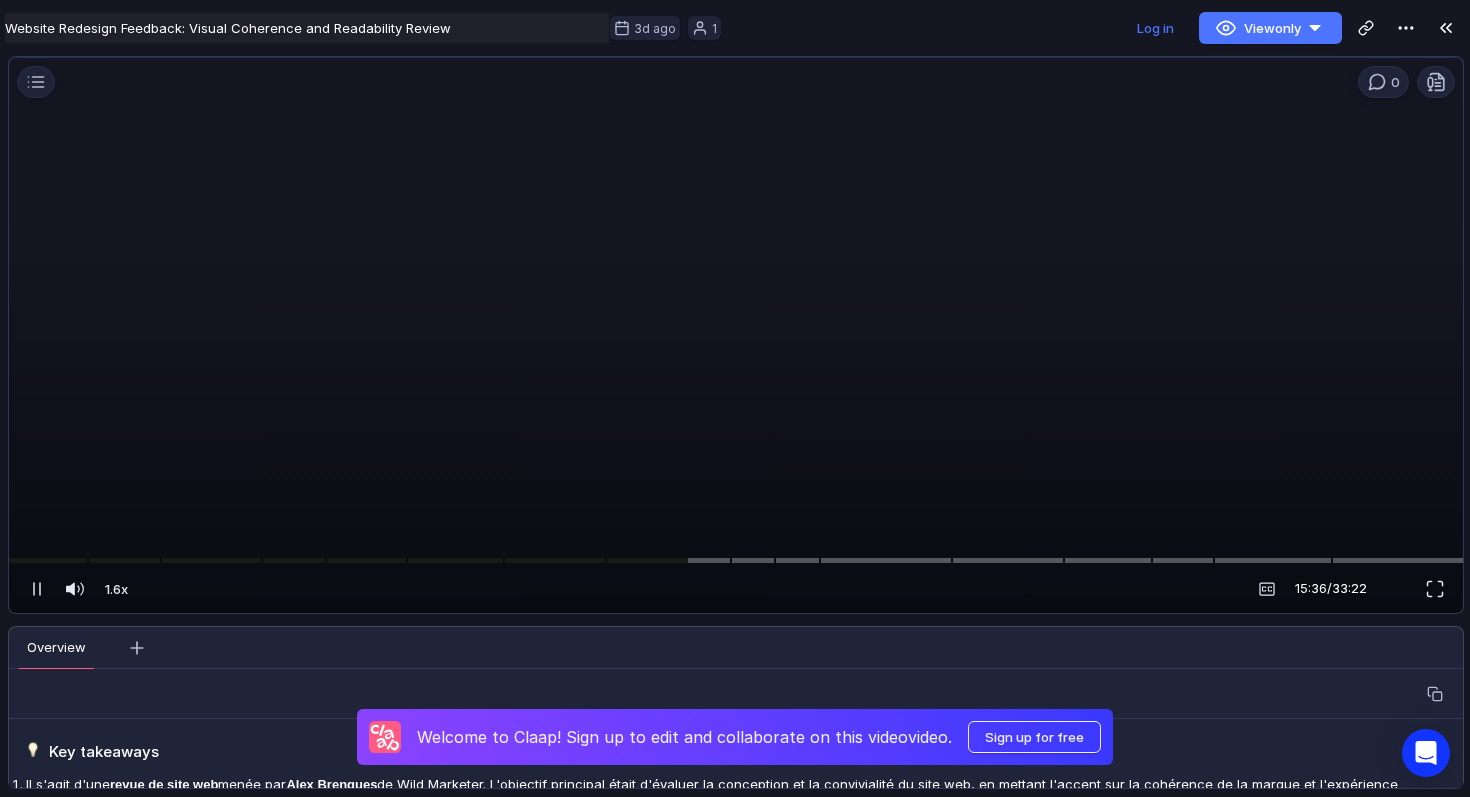 click at bounding box center (736, 342) 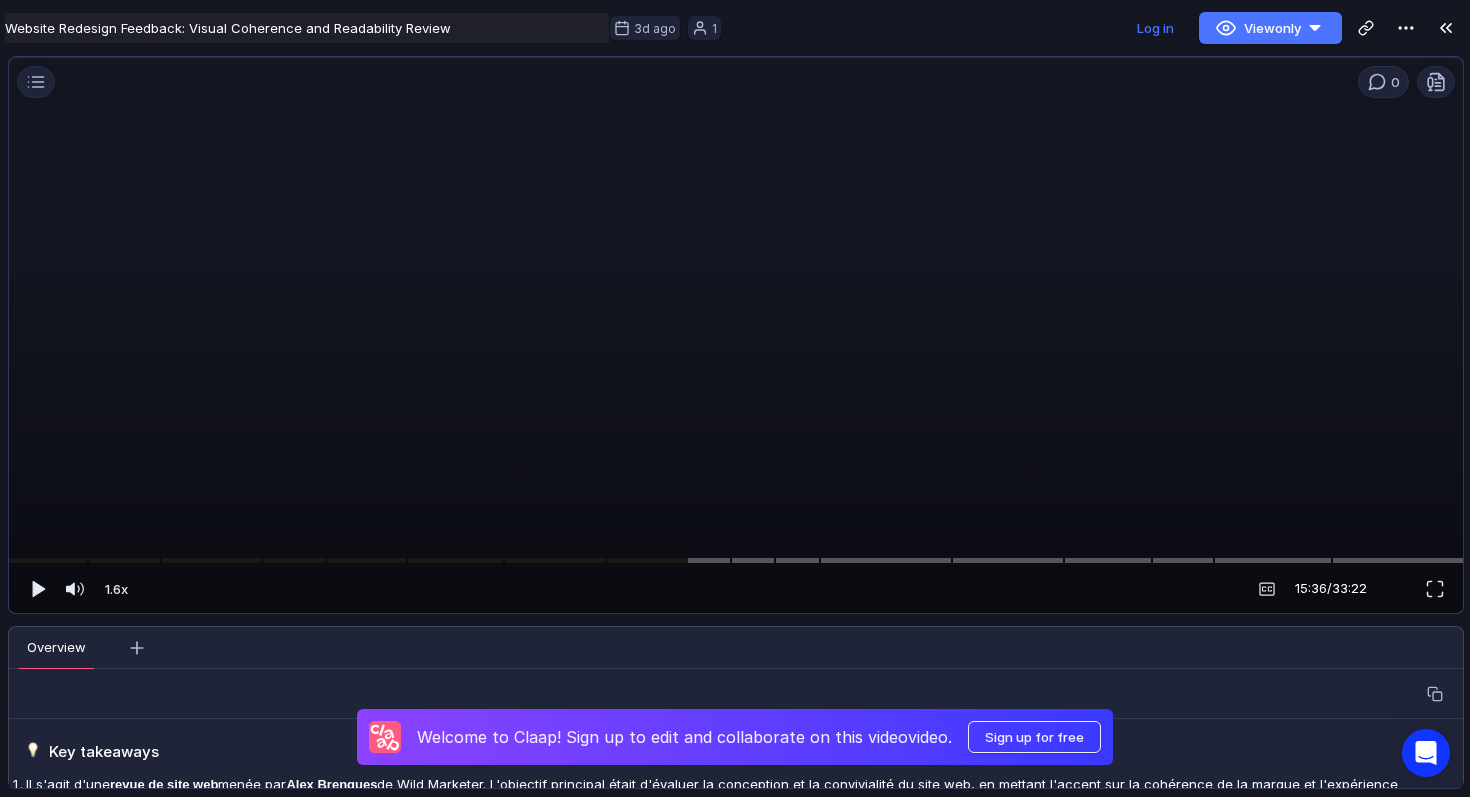 click at bounding box center (736, 342) 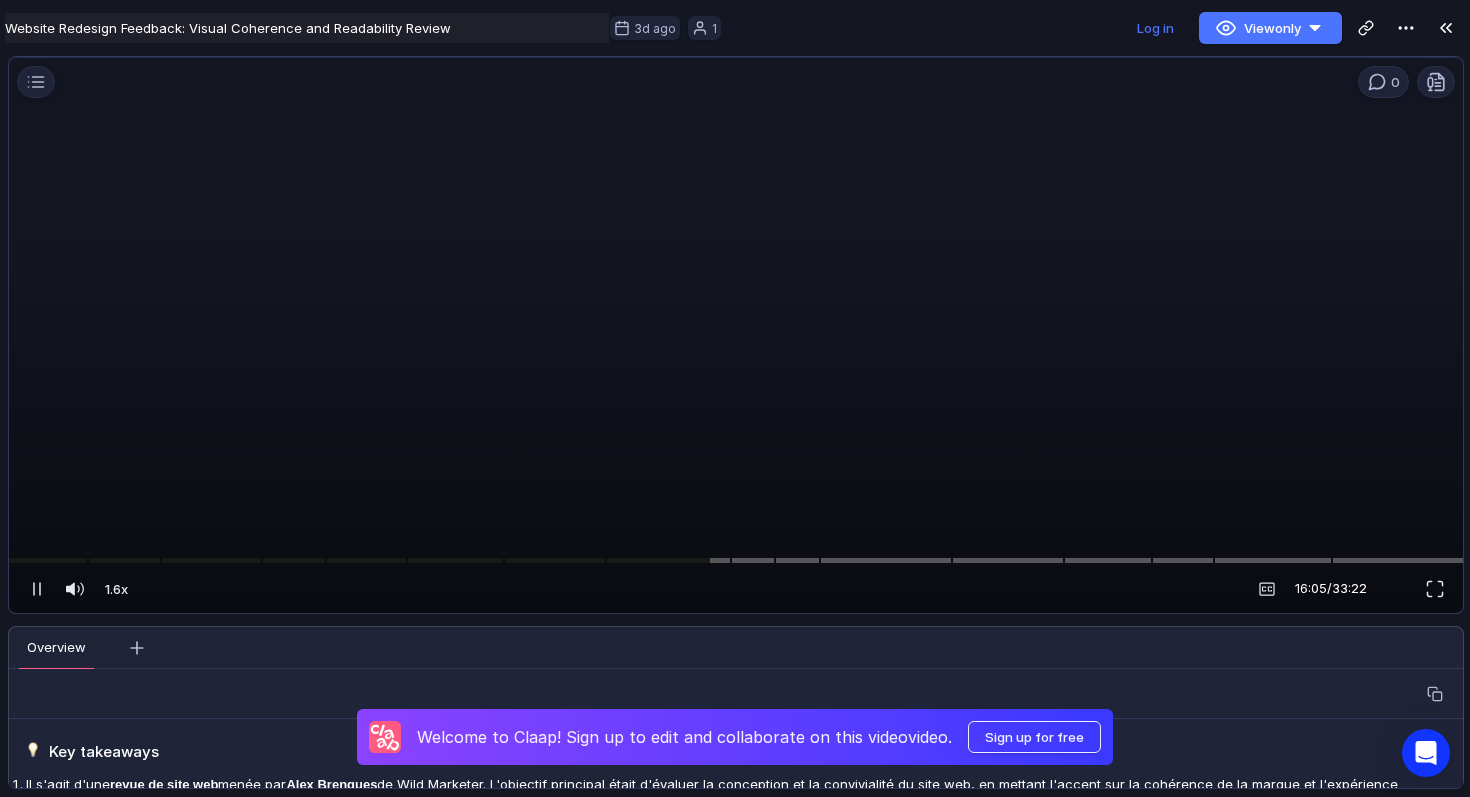 click at bounding box center [736, 342] 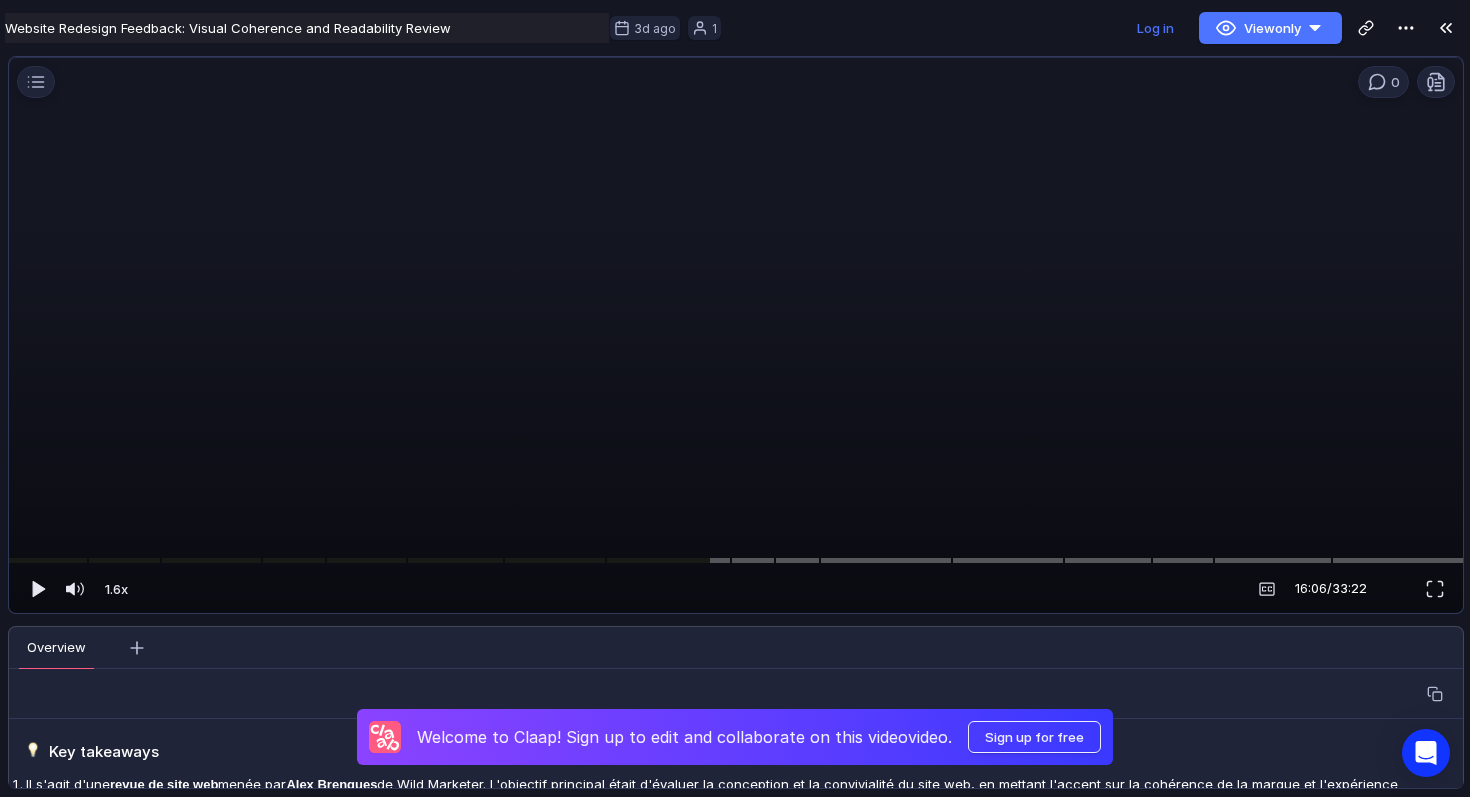 click at bounding box center (736, 342) 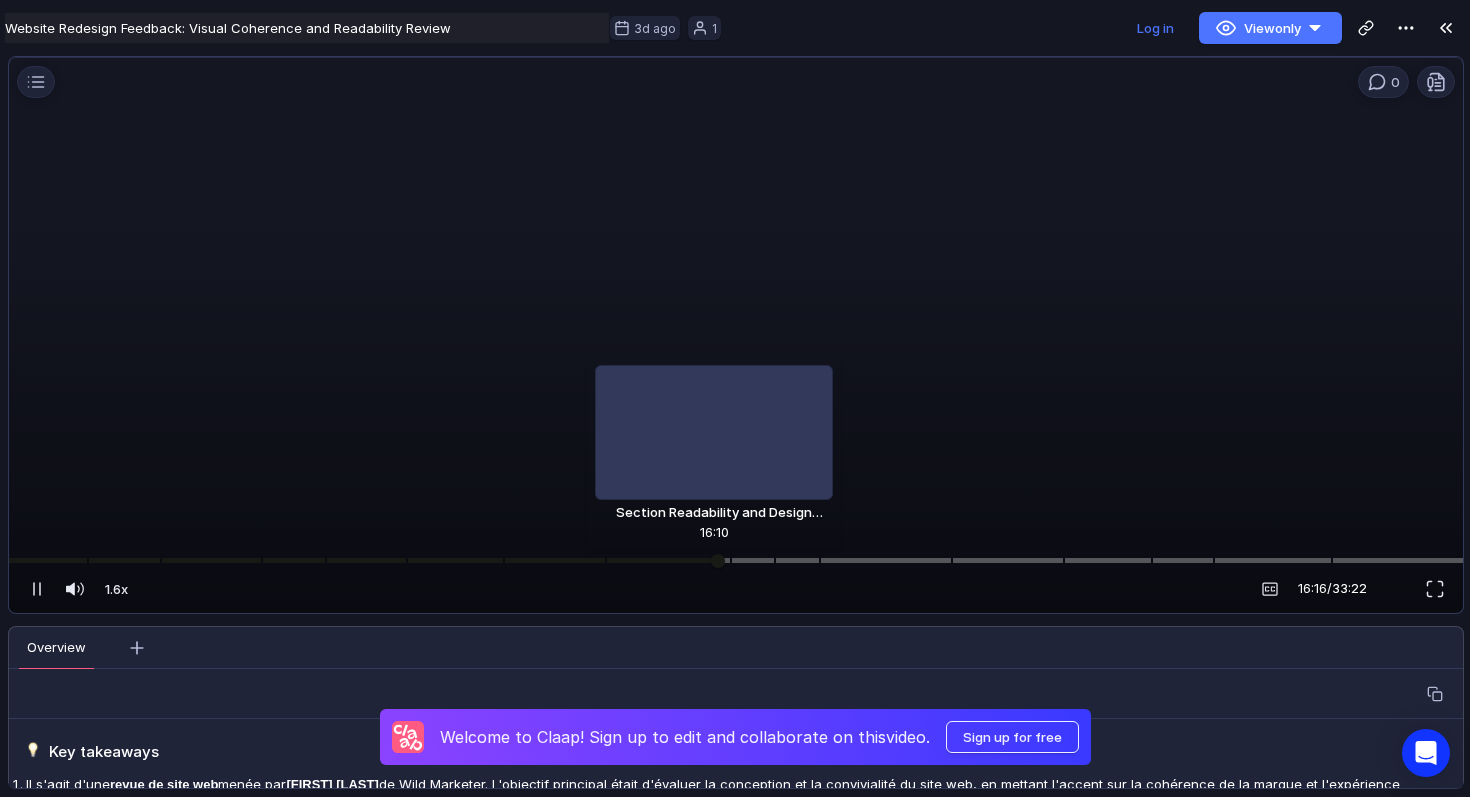 scroll, scrollTop: 0, scrollLeft: 0, axis: both 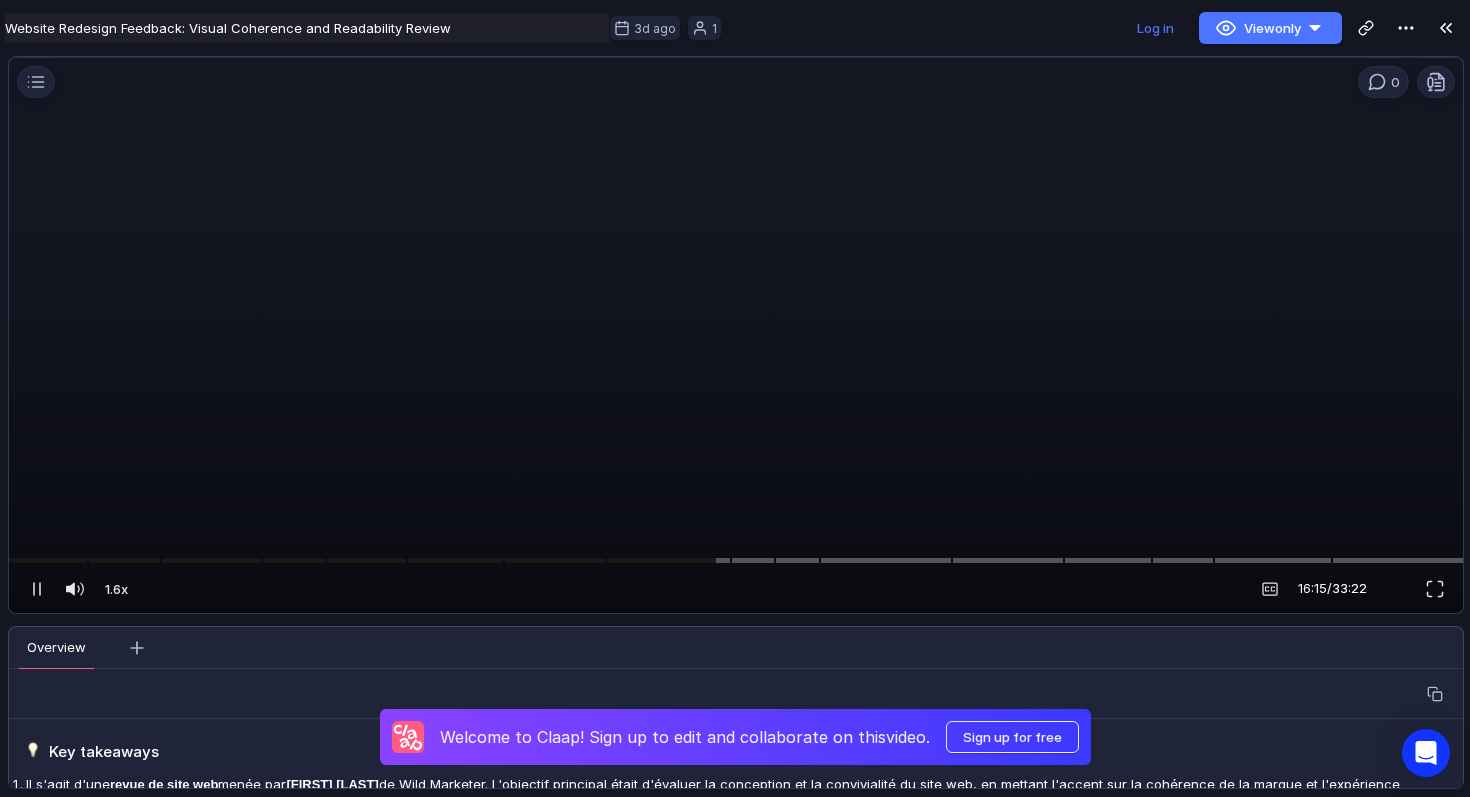 click at bounding box center (736, 342) 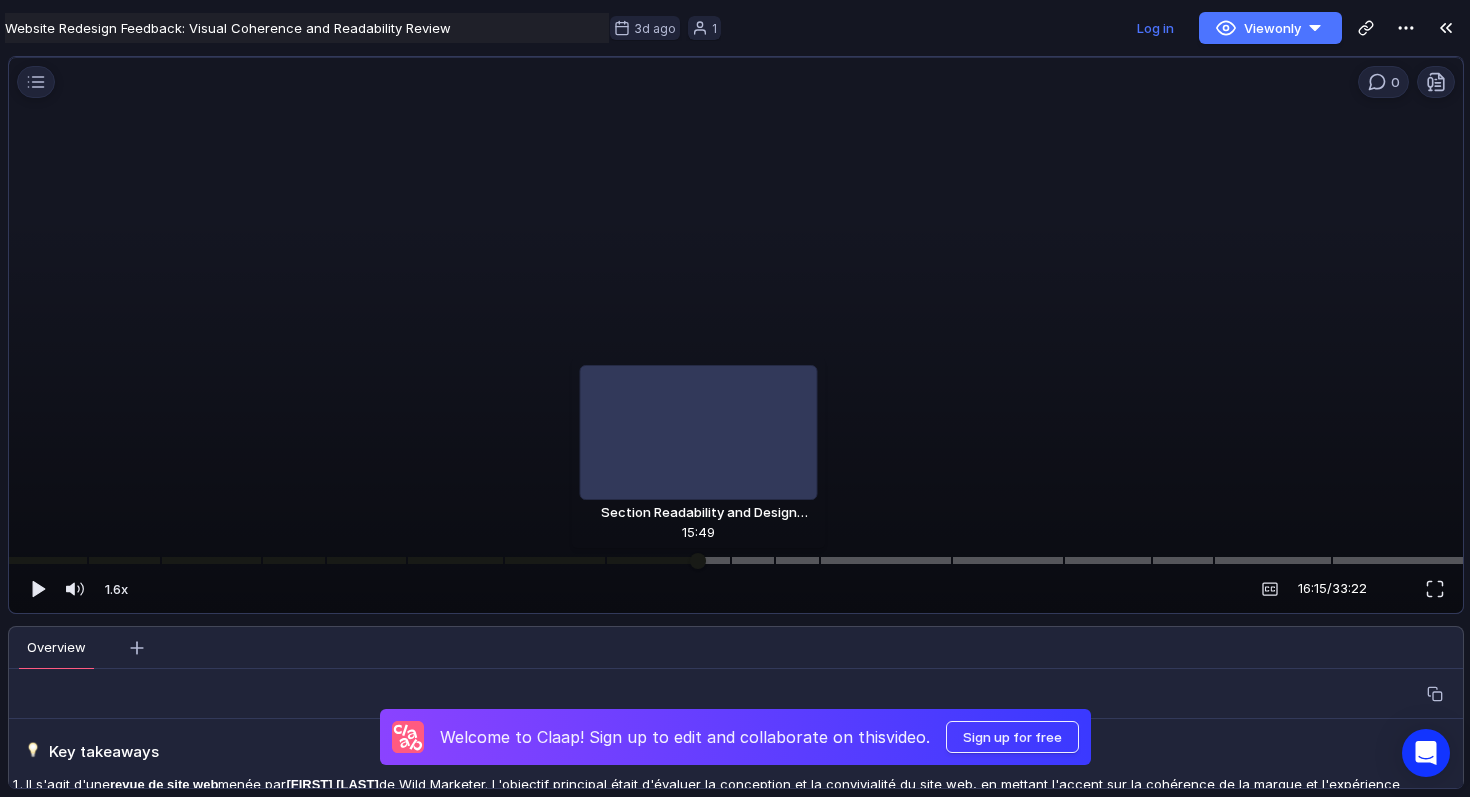 click at bounding box center (736, 560) 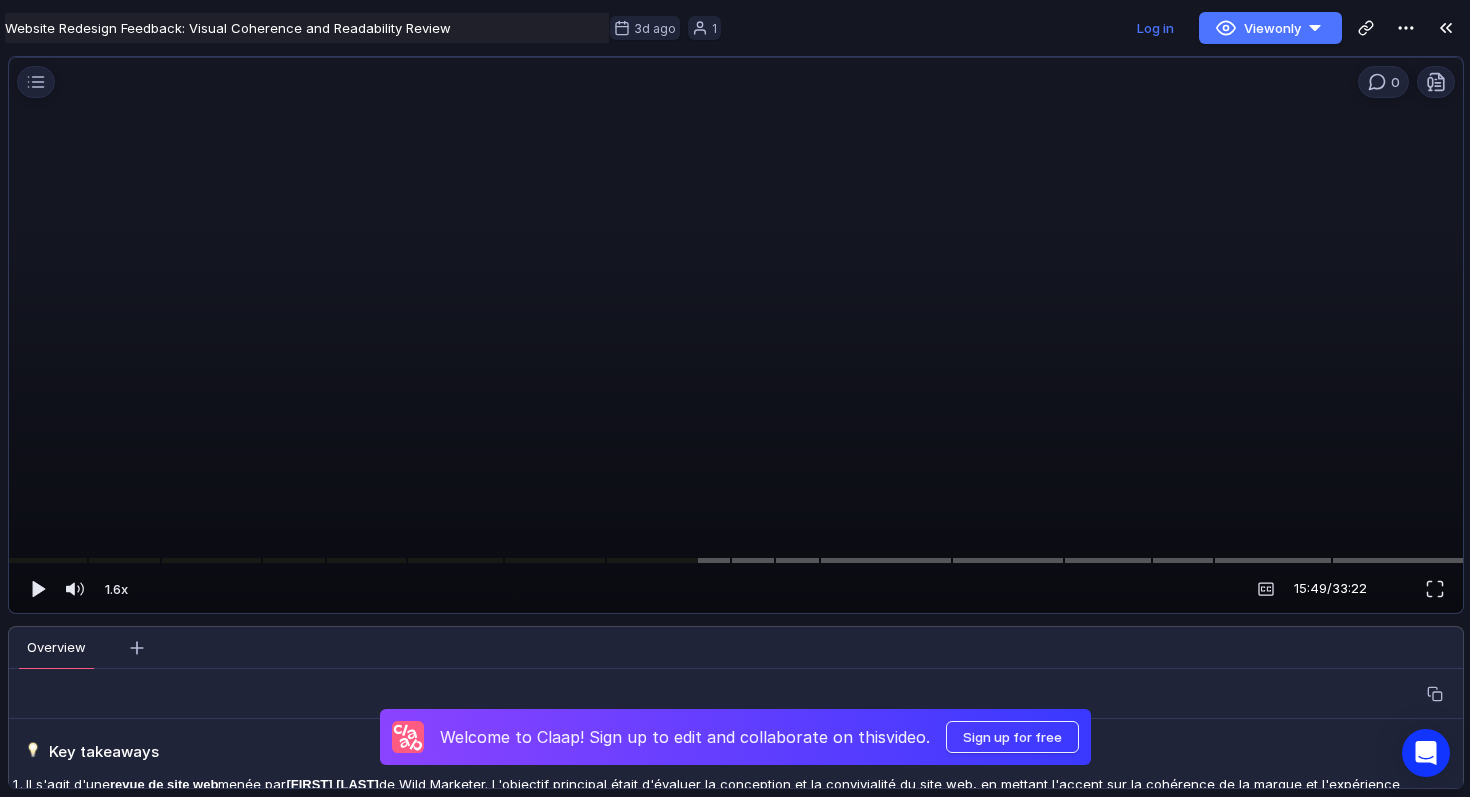 click at bounding box center [736, 342] 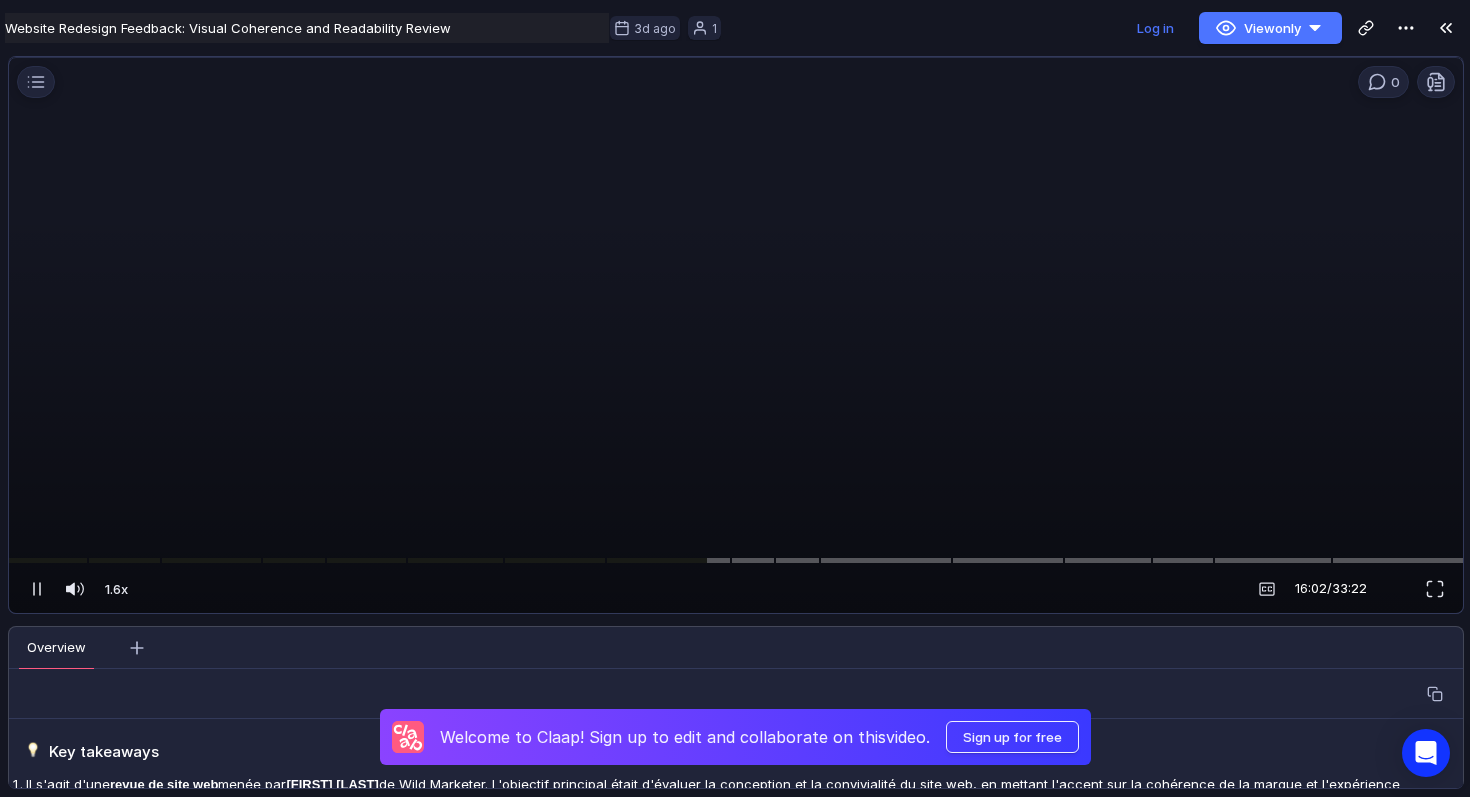 click at bounding box center (736, 342) 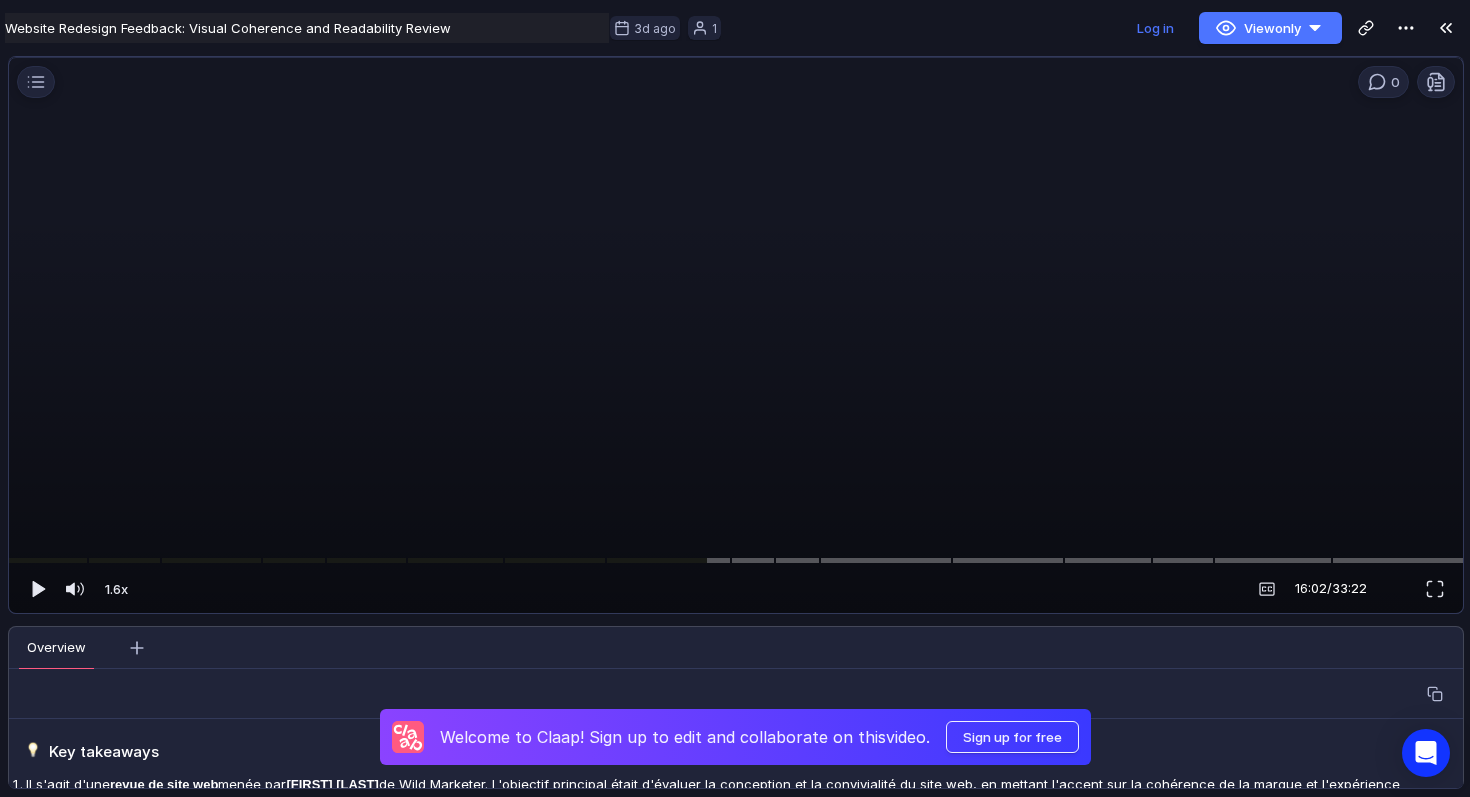 click at bounding box center [736, 342] 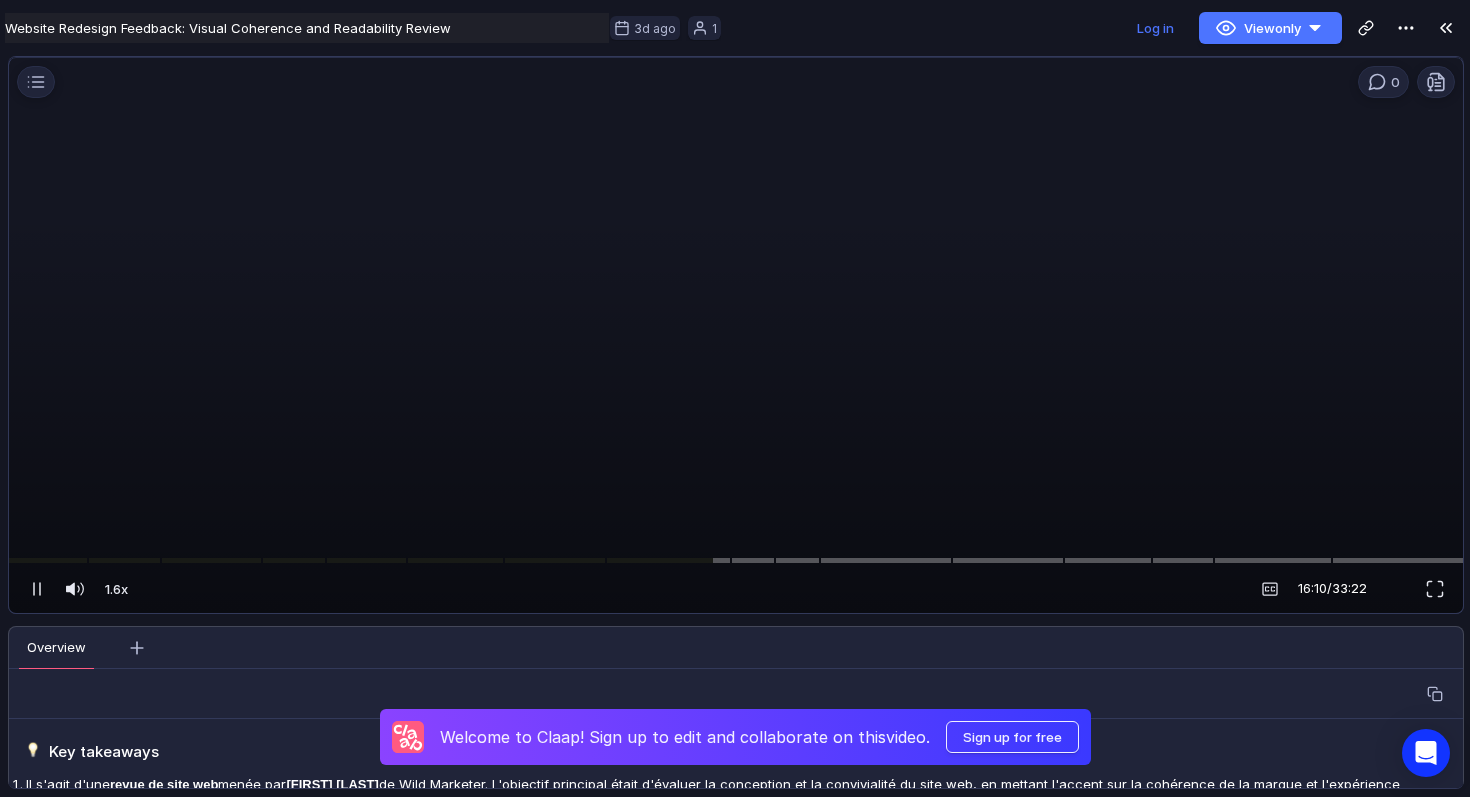 click at bounding box center [736, 342] 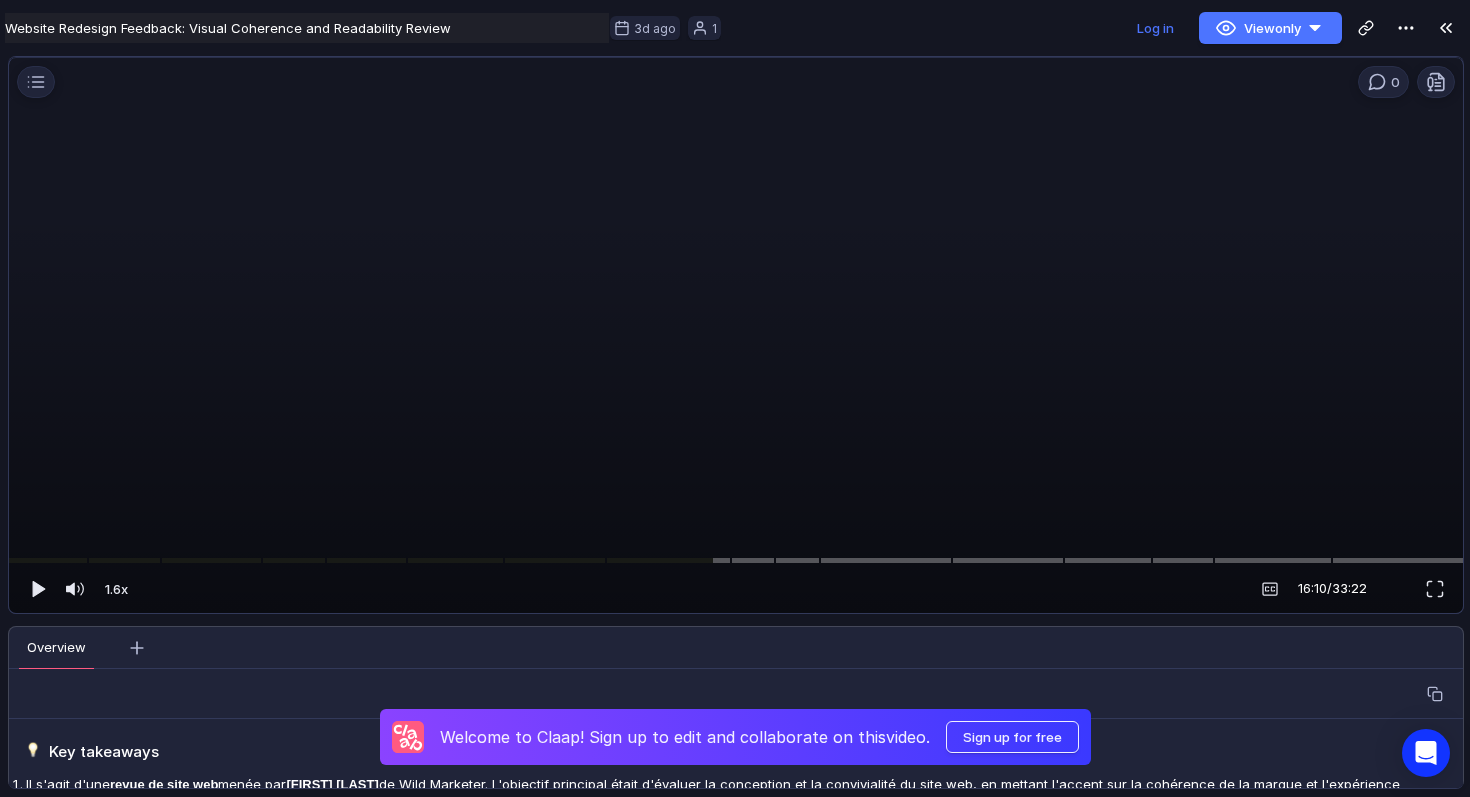 click at bounding box center [736, 342] 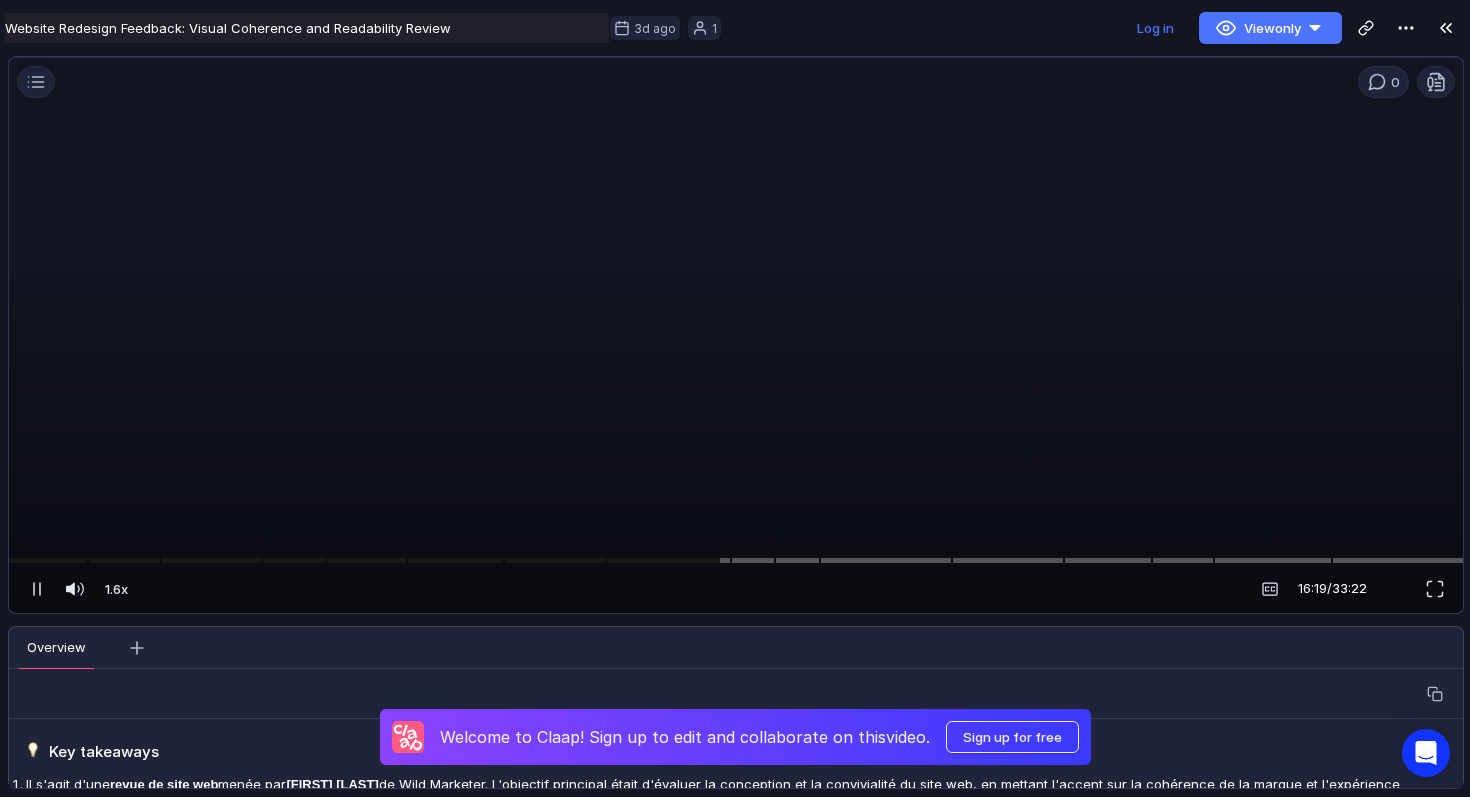 click at bounding box center [736, 342] 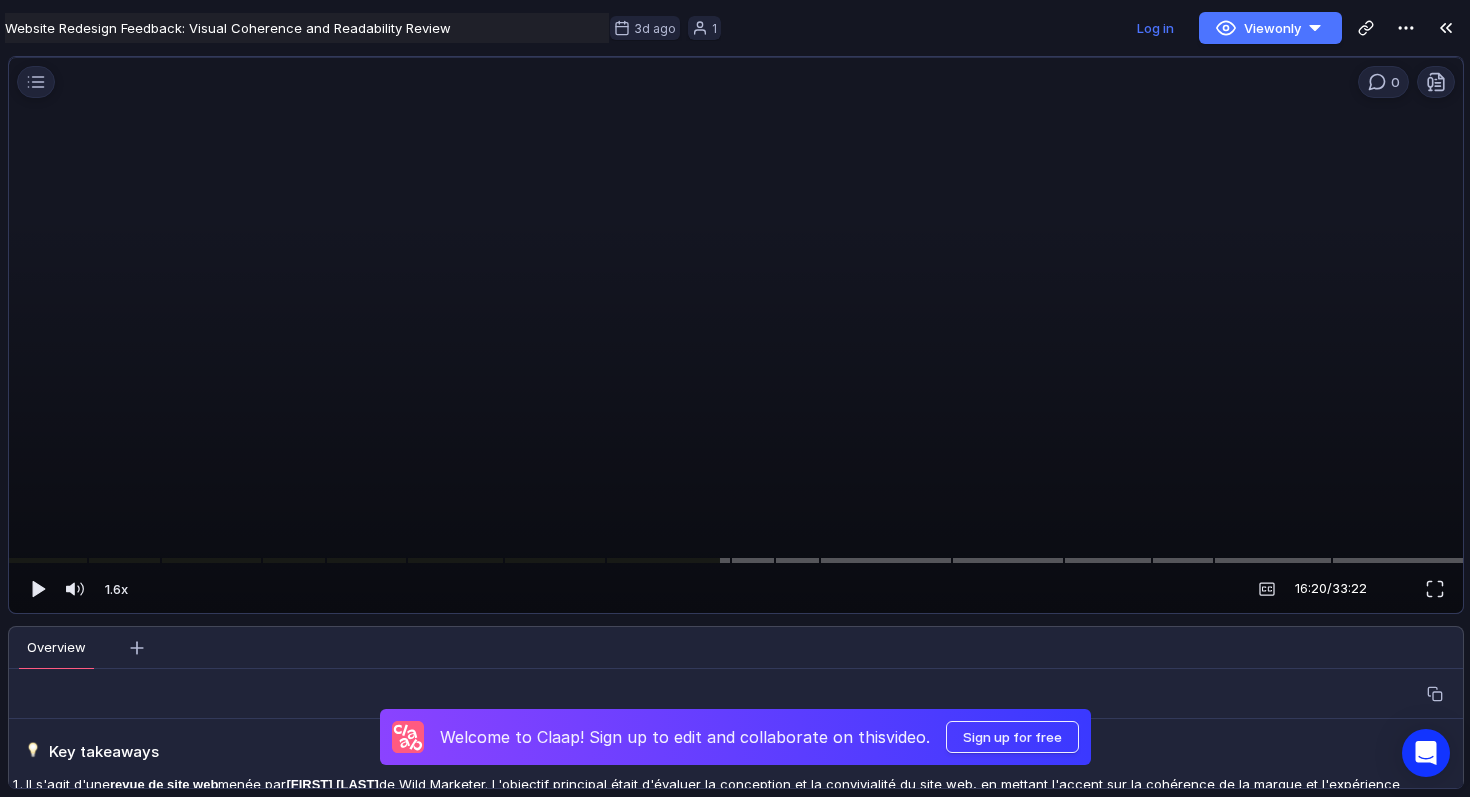 click at bounding box center (736, 342) 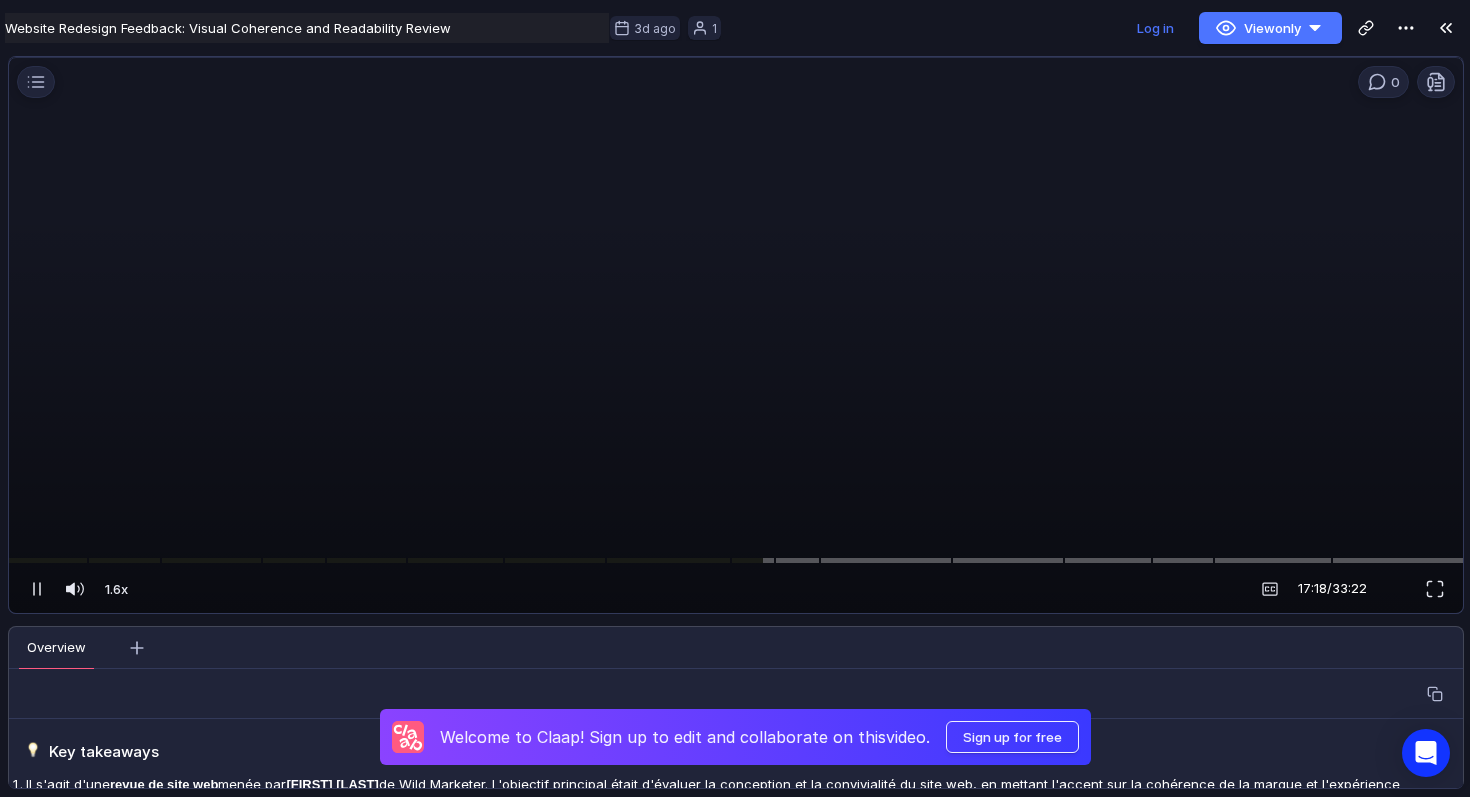 click at bounding box center [736, 342] 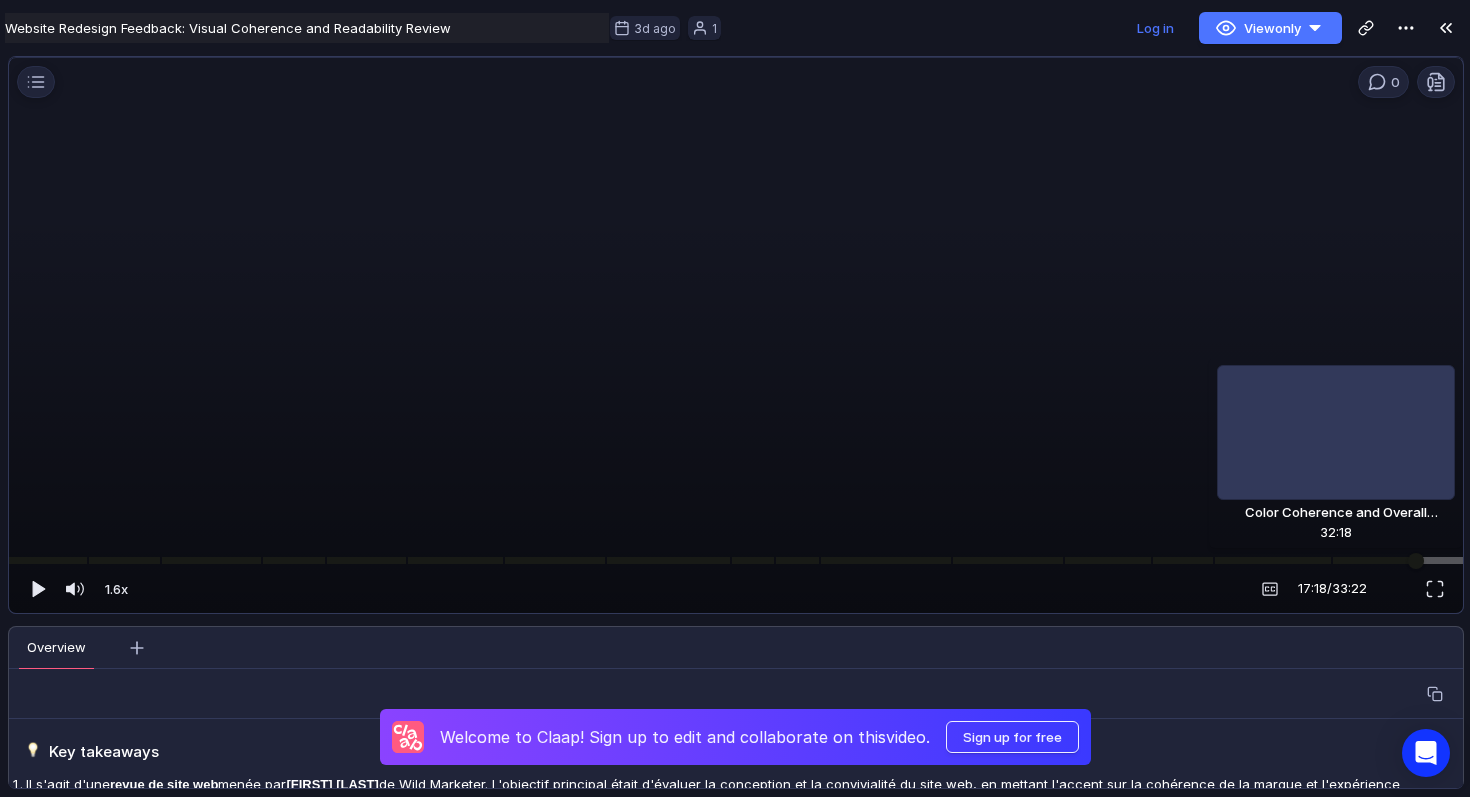 click at bounding box center (736, 560) 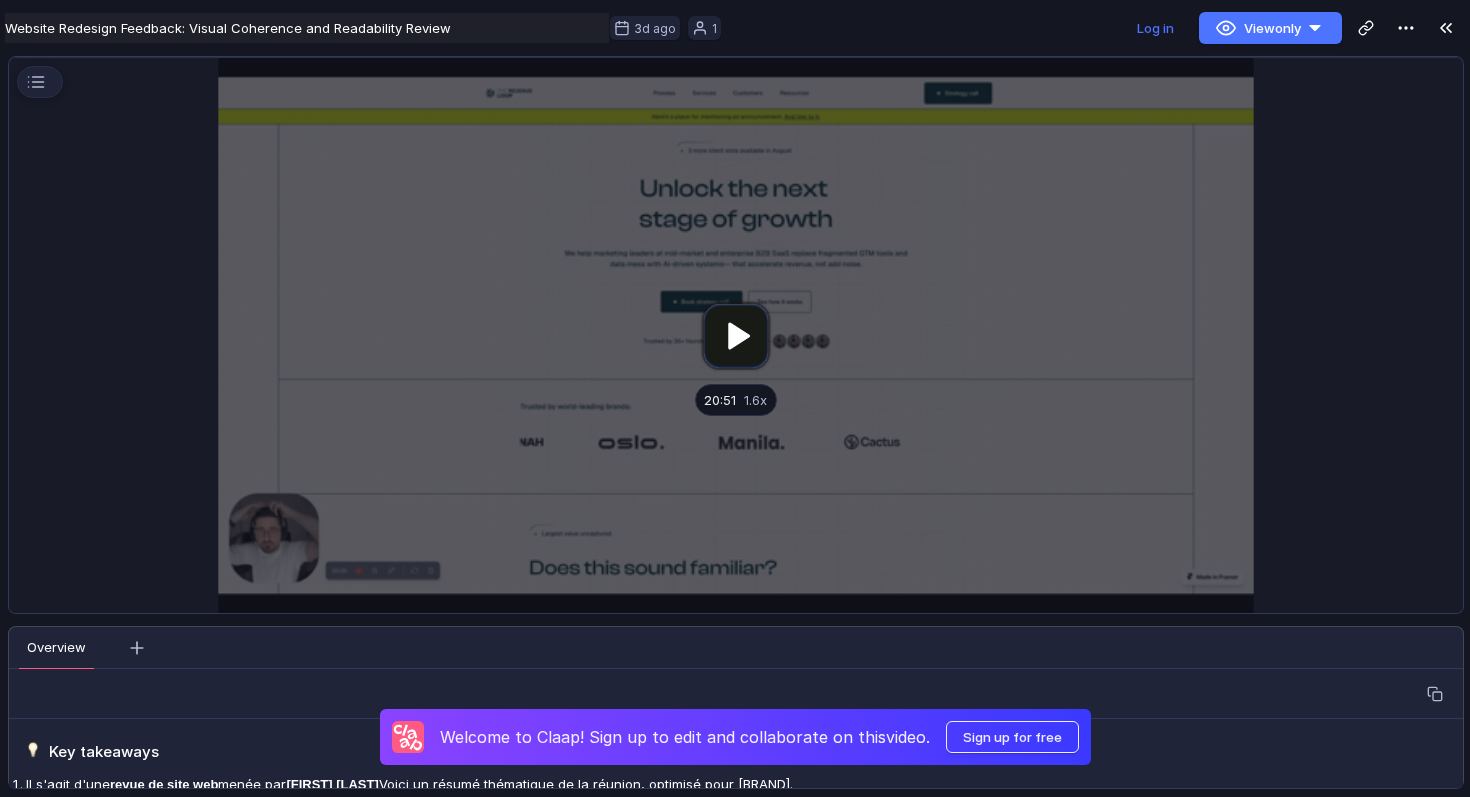 scroll, scrollTop: 0, scrollLeft: 0, axis: both 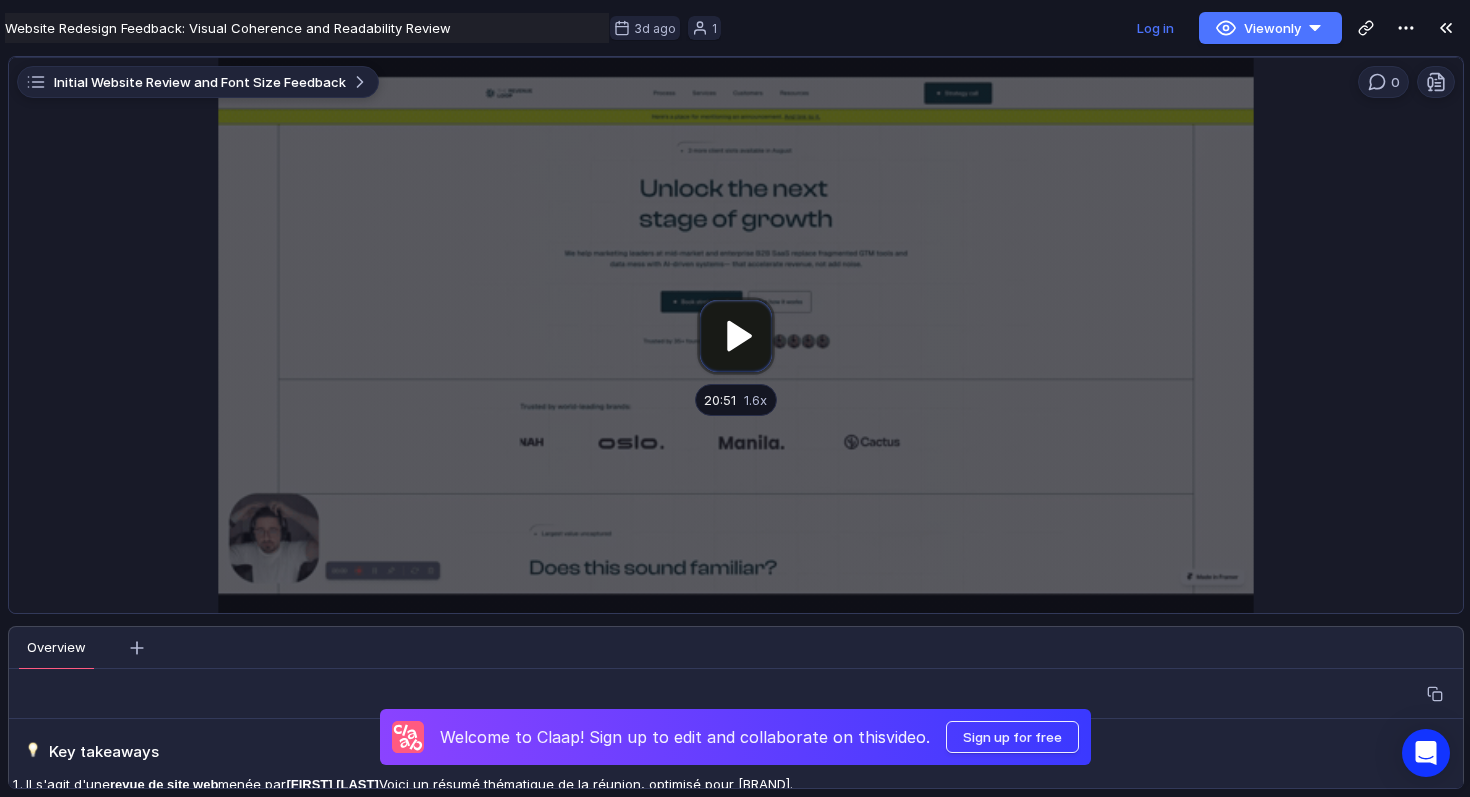 click at bounding box center (736, 335) 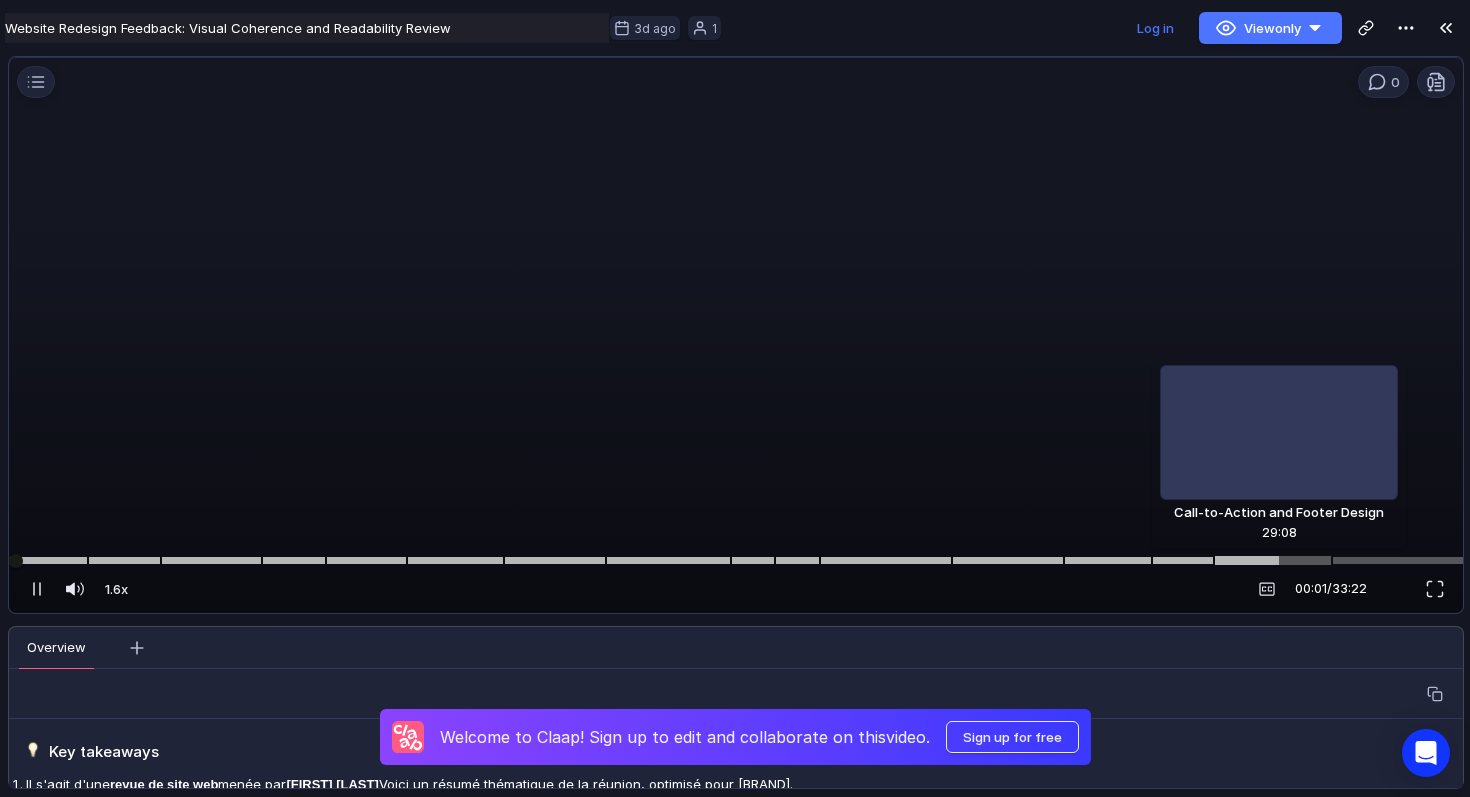 click at bounding box center (736, 560) 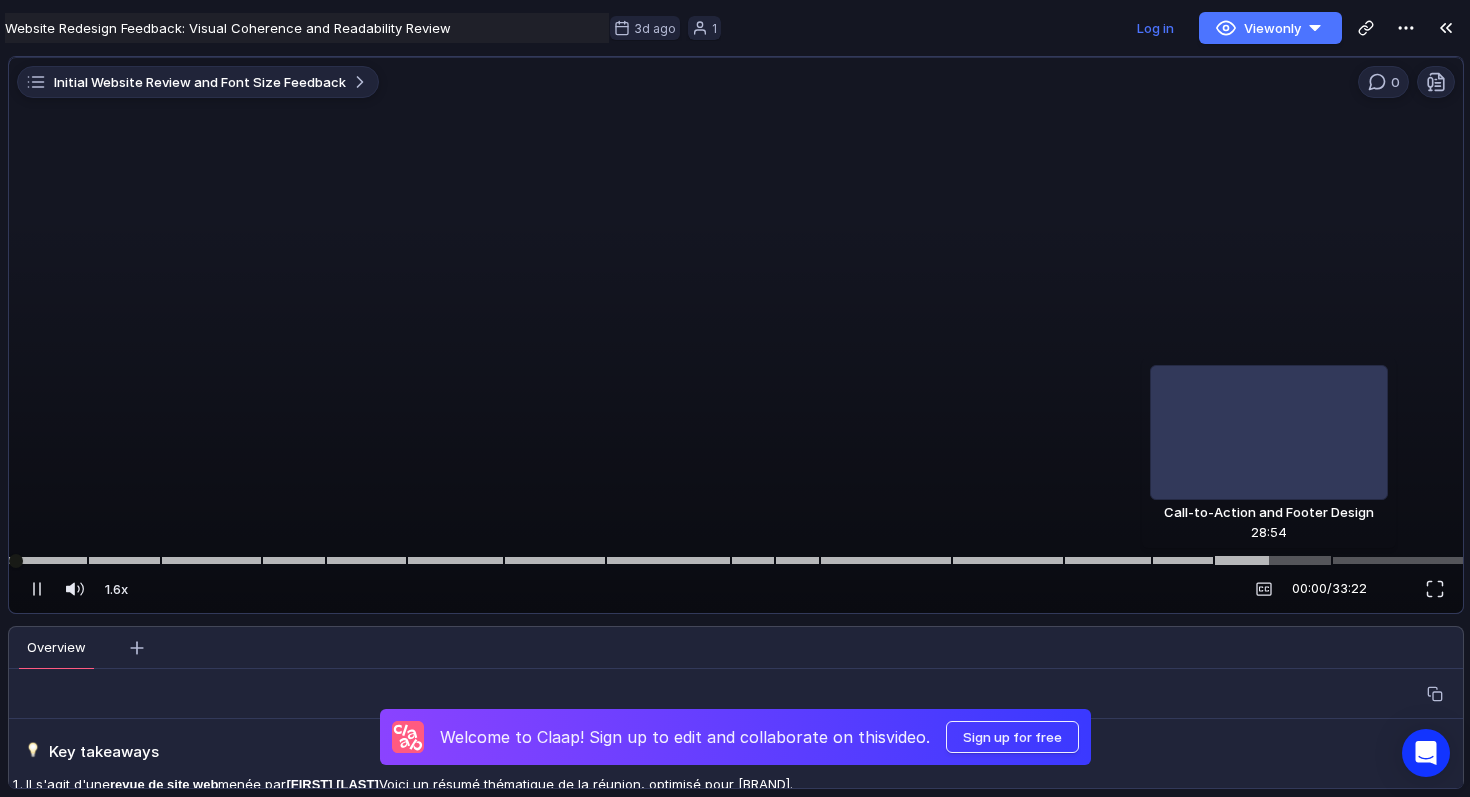 click at bounding box center [736, 560] 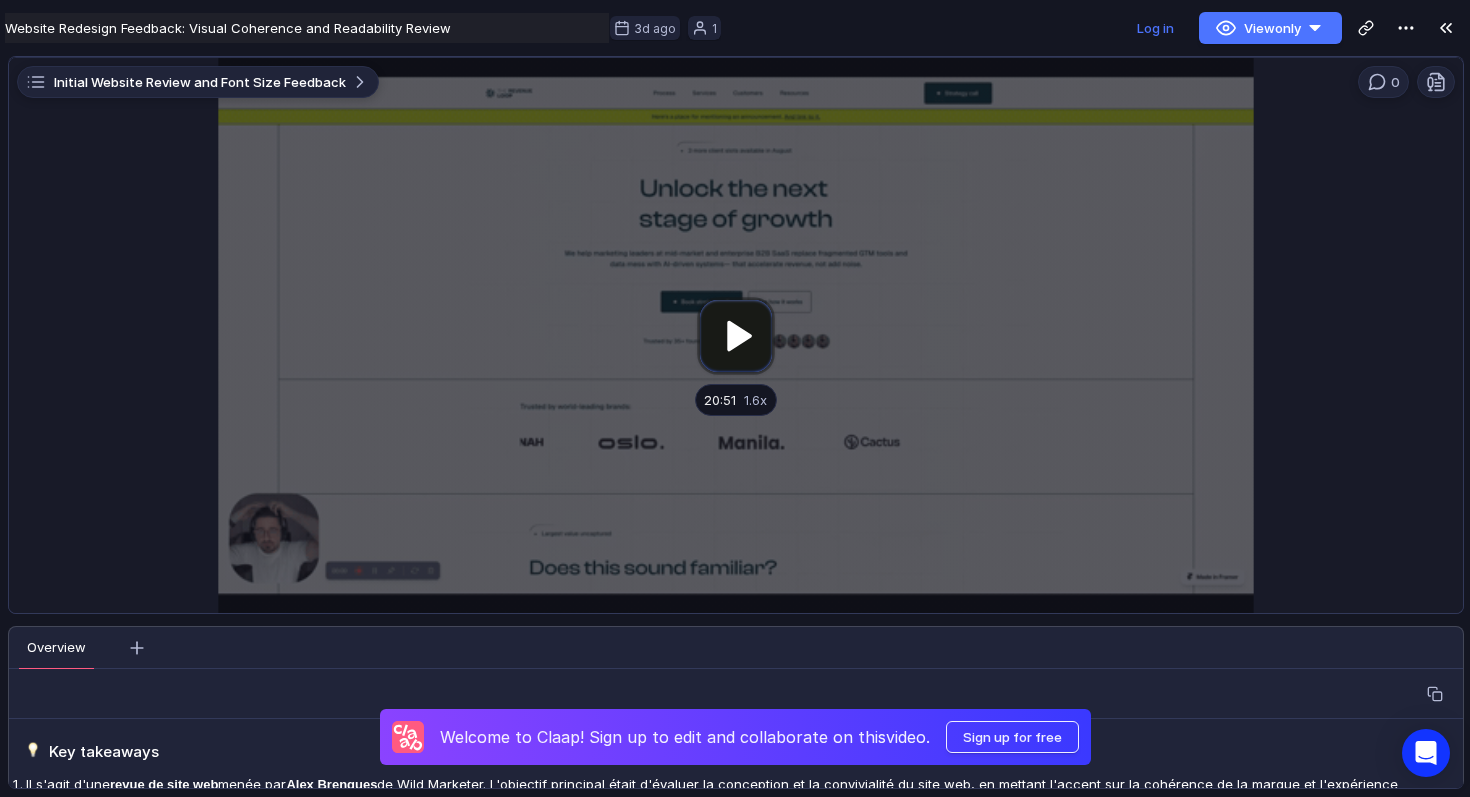 scroll, scrollTop: 0, scrollLeft: 0, axis: both 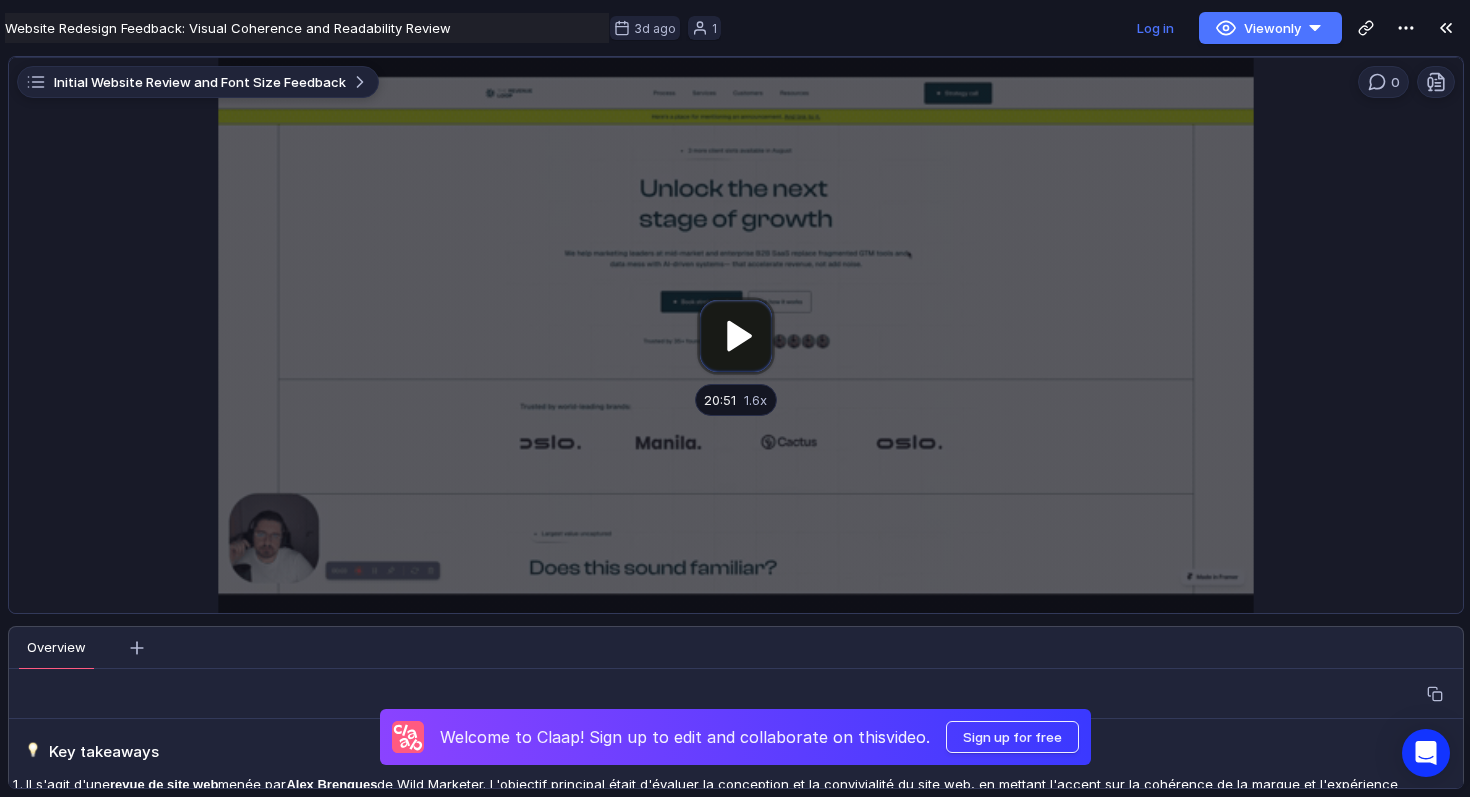 click at bounding box center (736, 335) 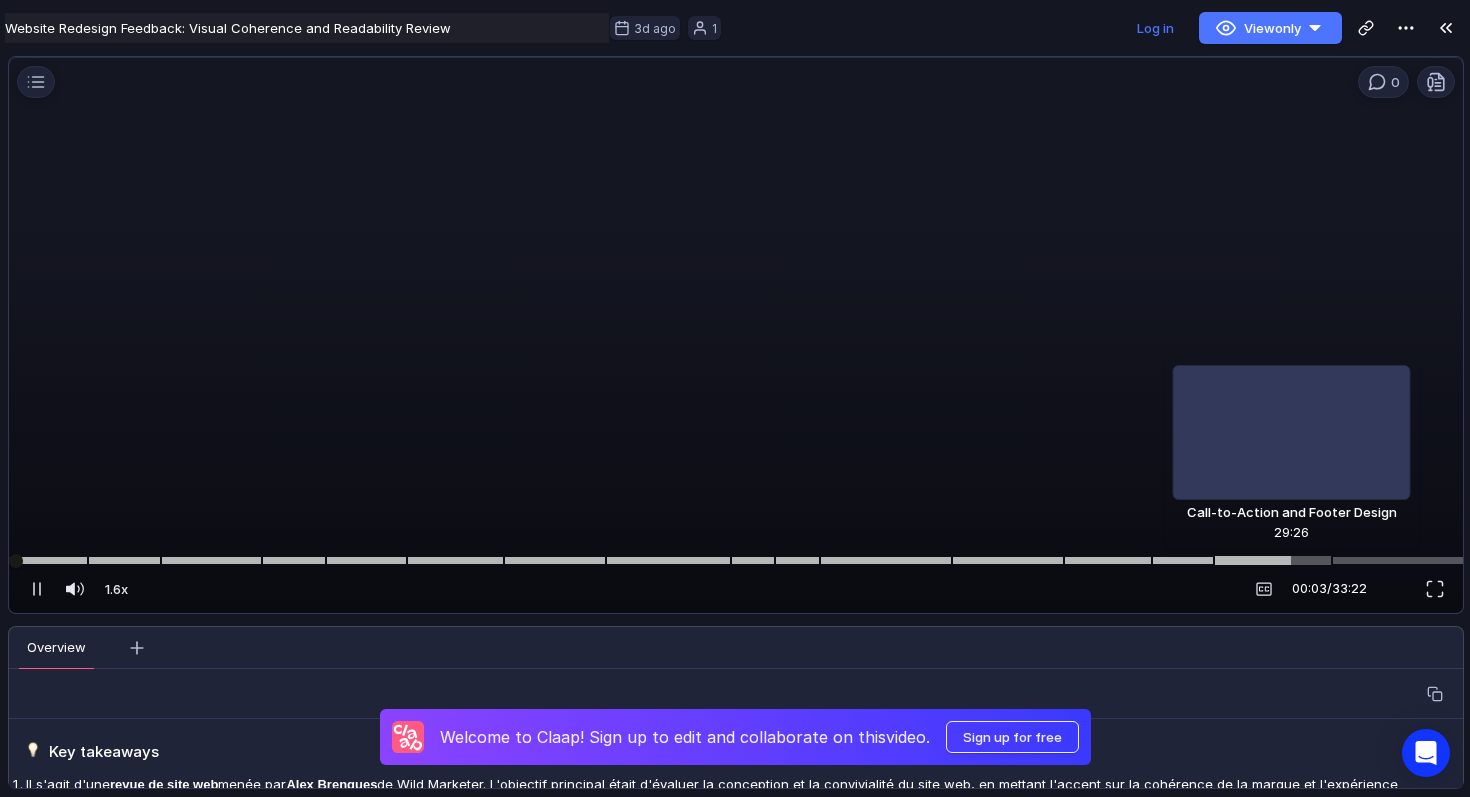 click at bounding box center (736, 560) 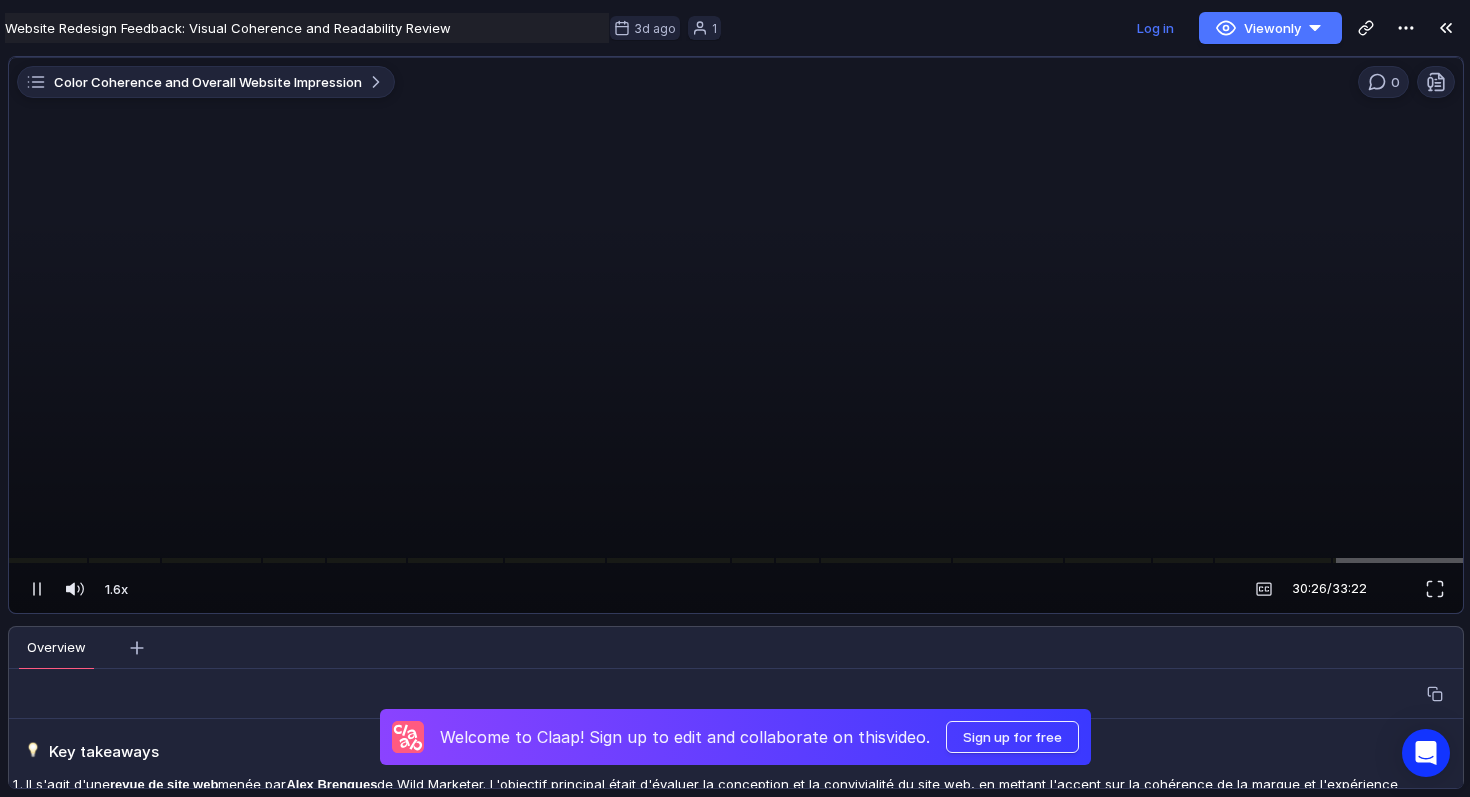 click at bounding box center (736, 342) 